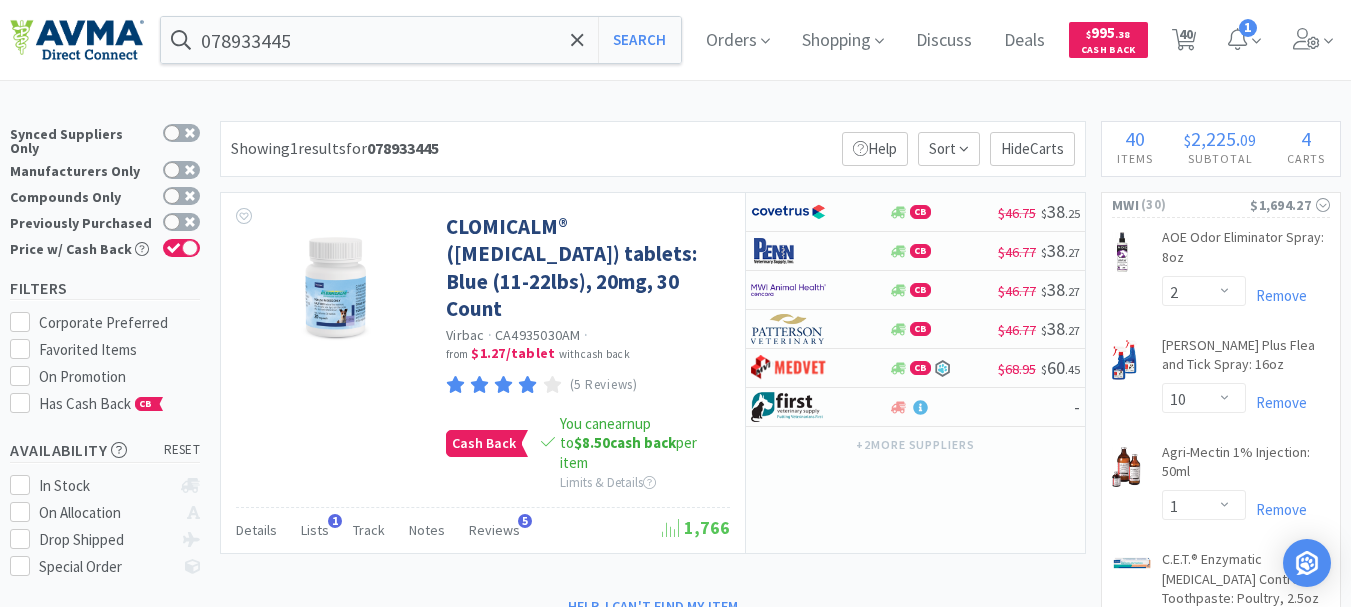 select on "2" 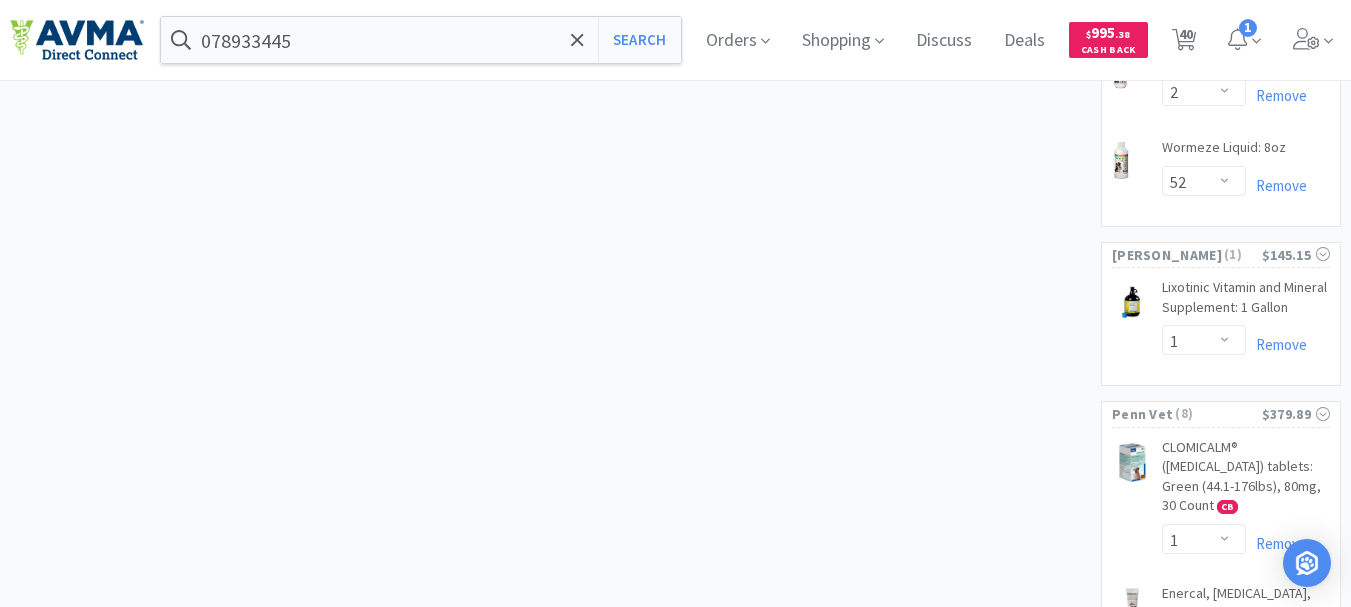 scroll, scrollTop: 3300, scrollLeft: 0, axis: vertical 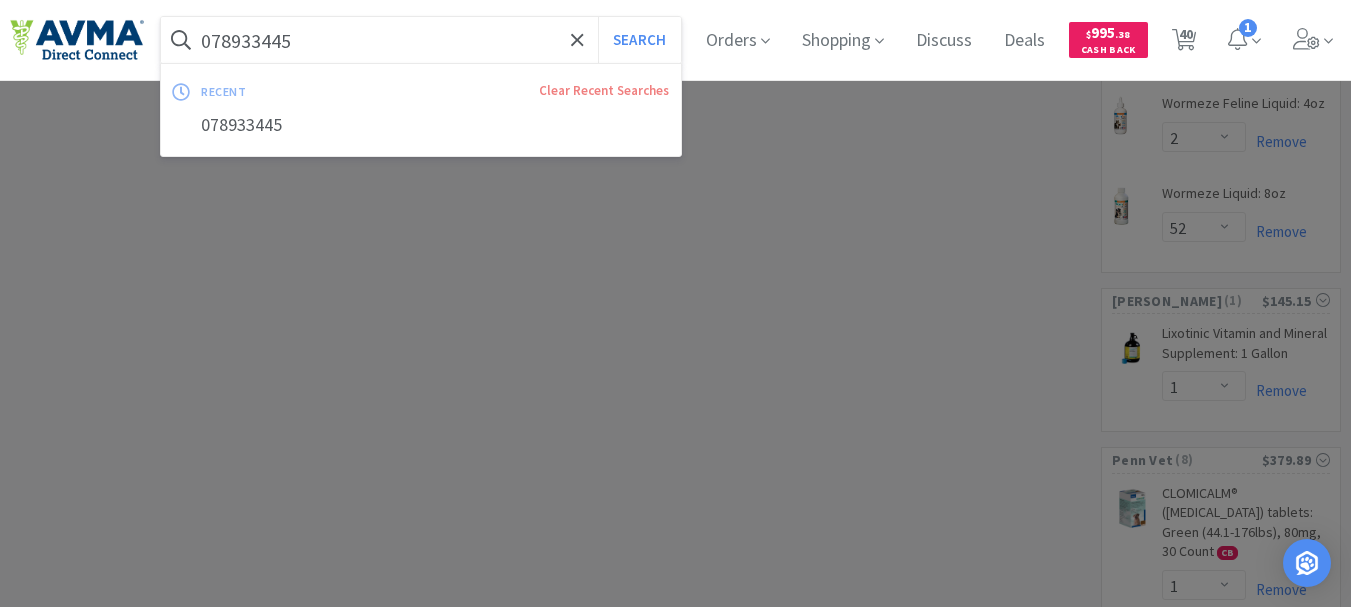 click on "078933445" at bounding box center (421, 40) 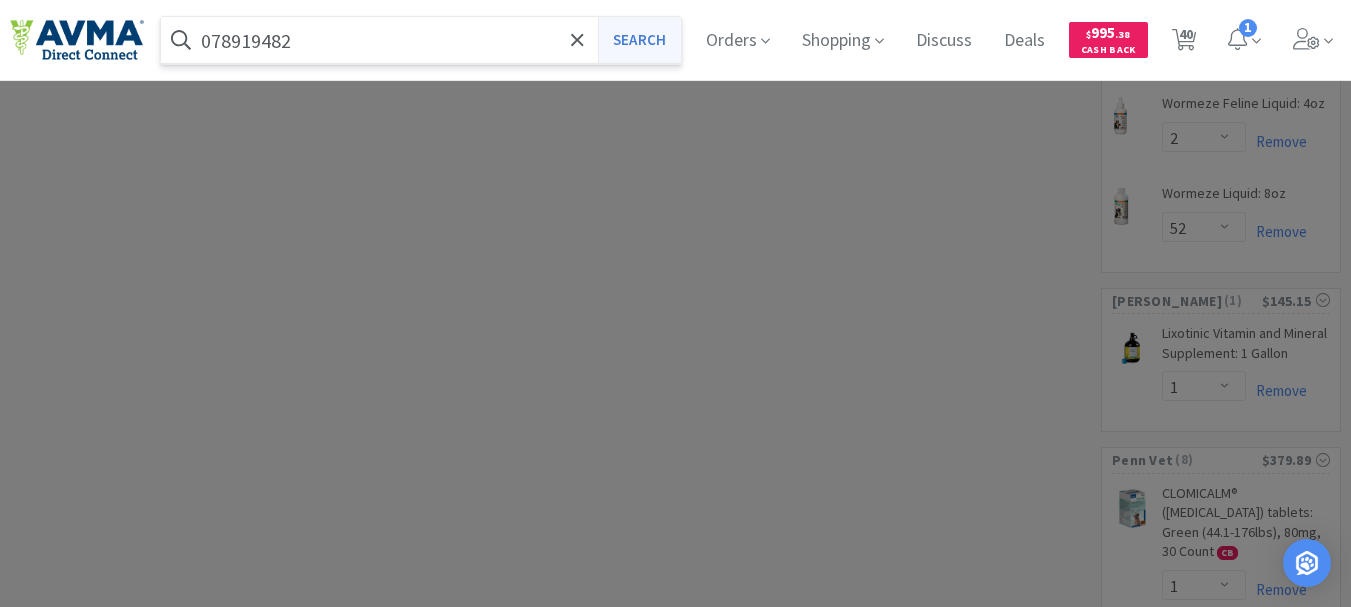 type on "078919482" 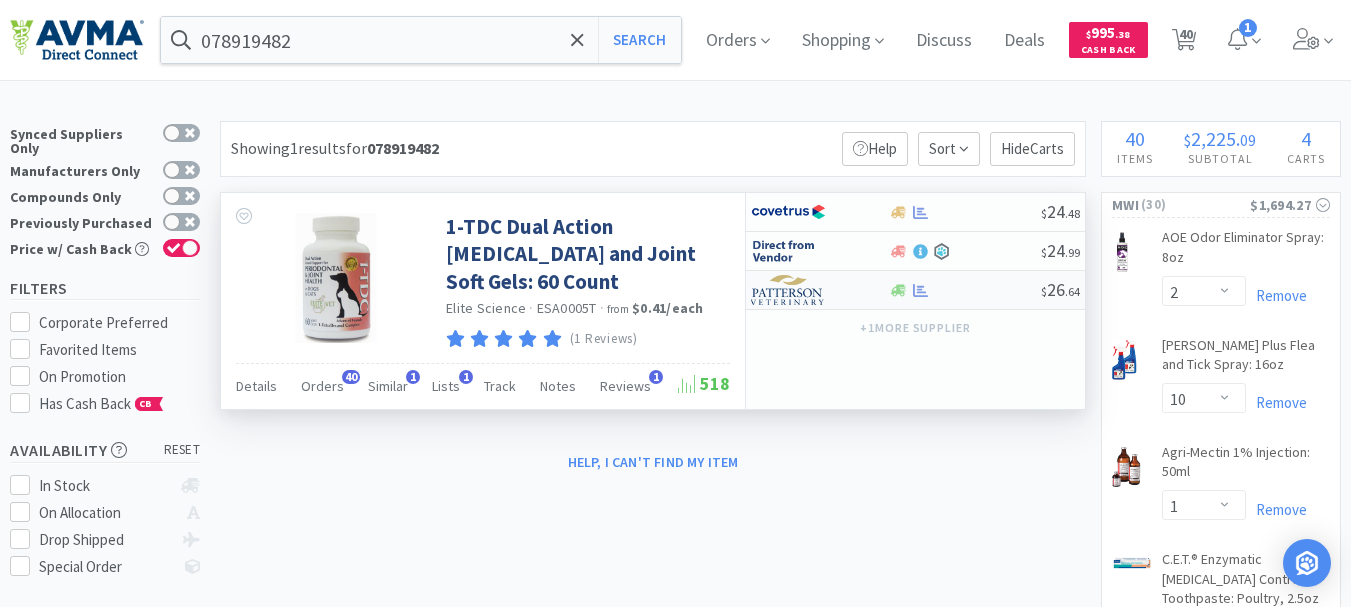 click at bounding box center [788, 290] 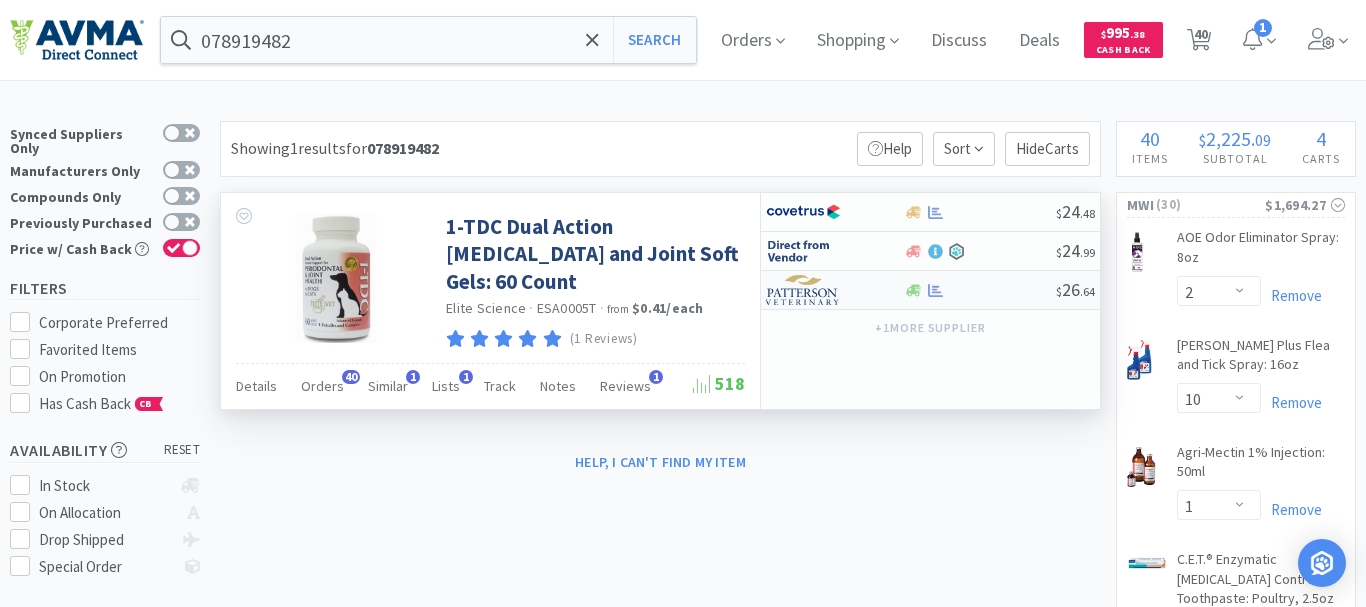 select on "1" 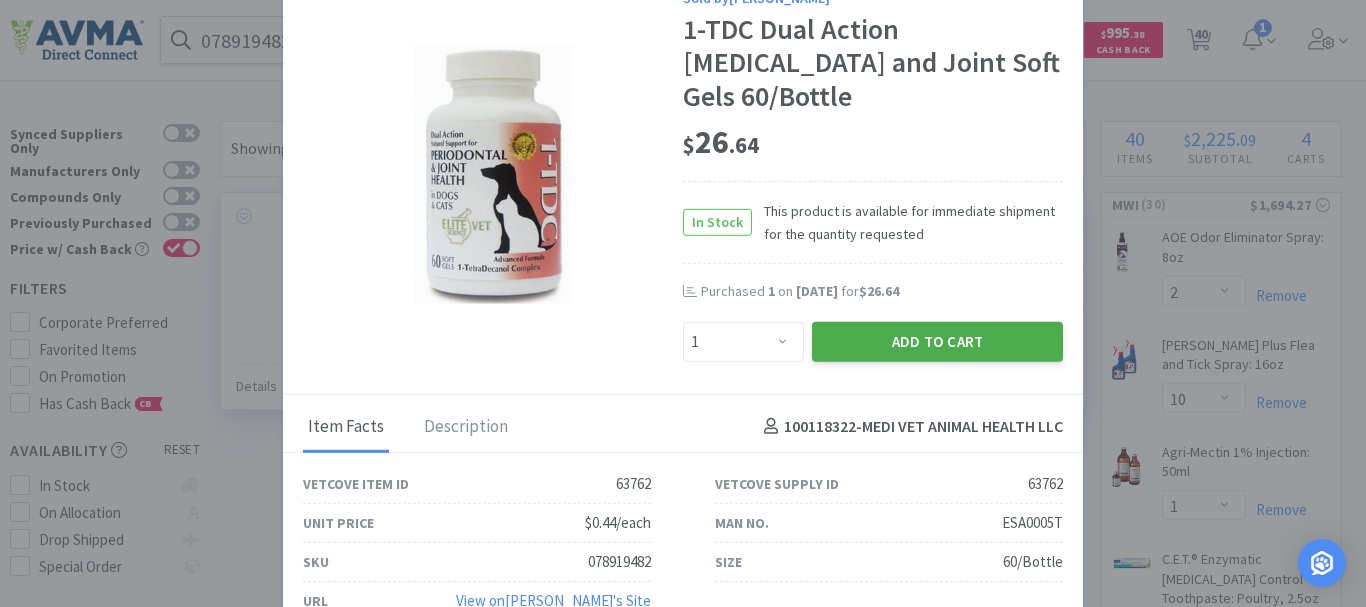 click on "Add to Cart" at bounding box center [937, 341] 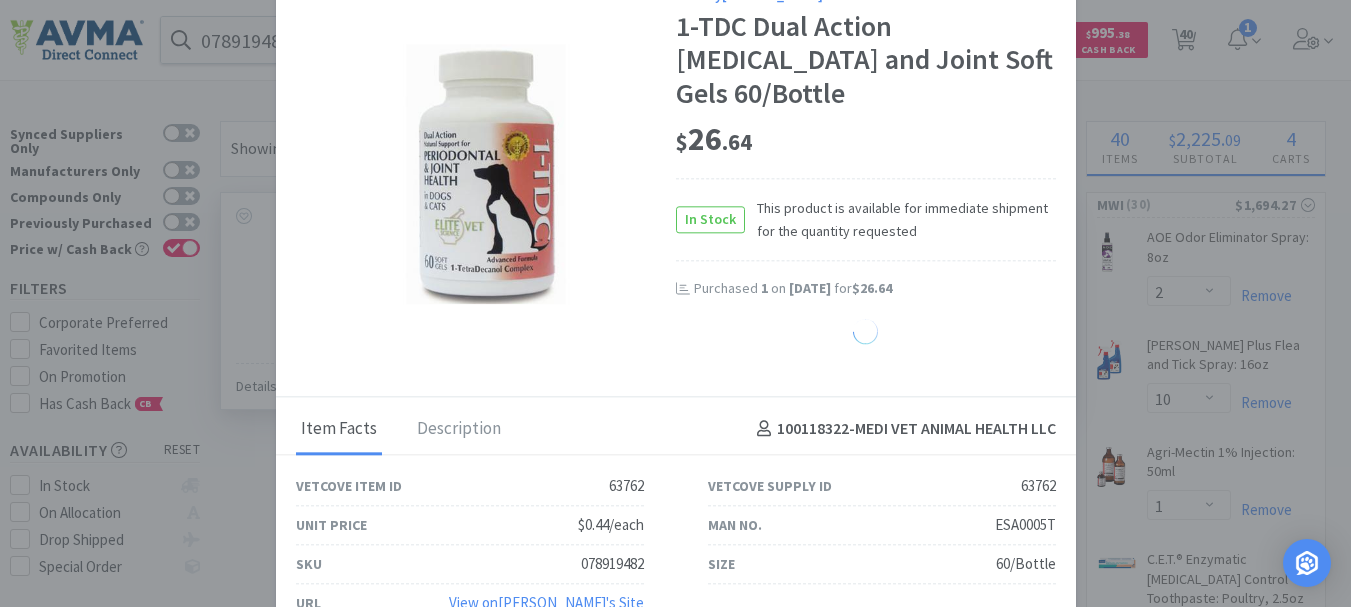 select on "1" 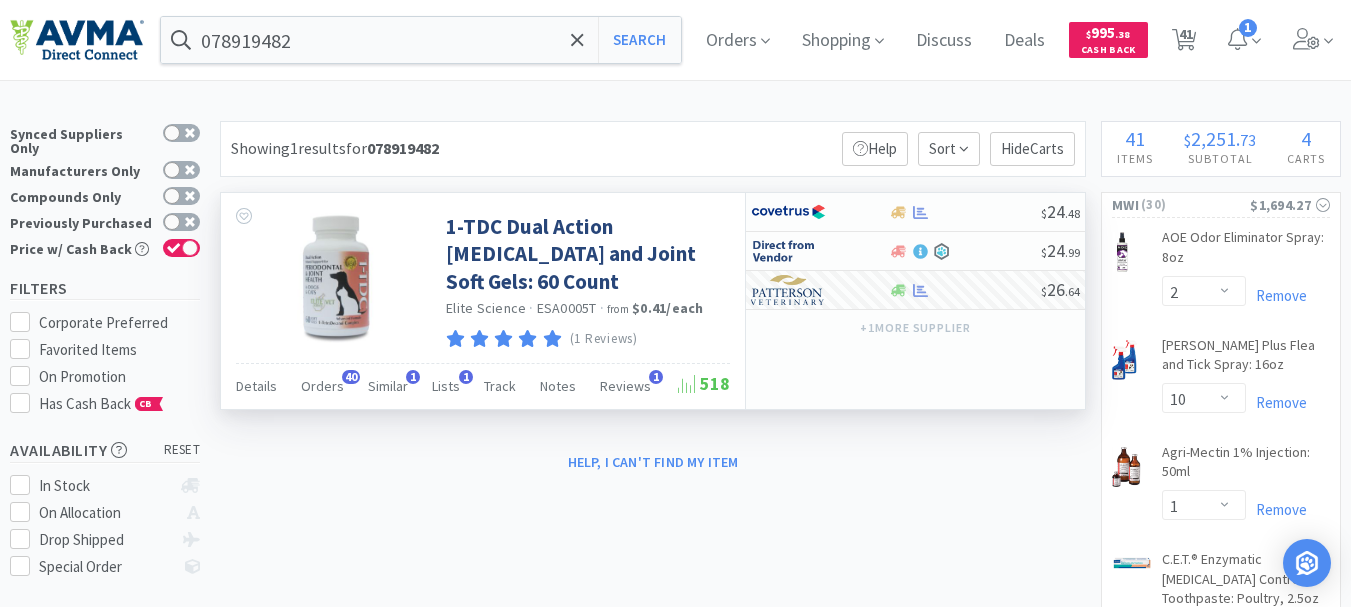 click on "078919482 Search Orders Shopping Discuss Discuss Deals Deals $ 995 . 38 Cash Back 41 41 1" at bounding box center [675, 40] 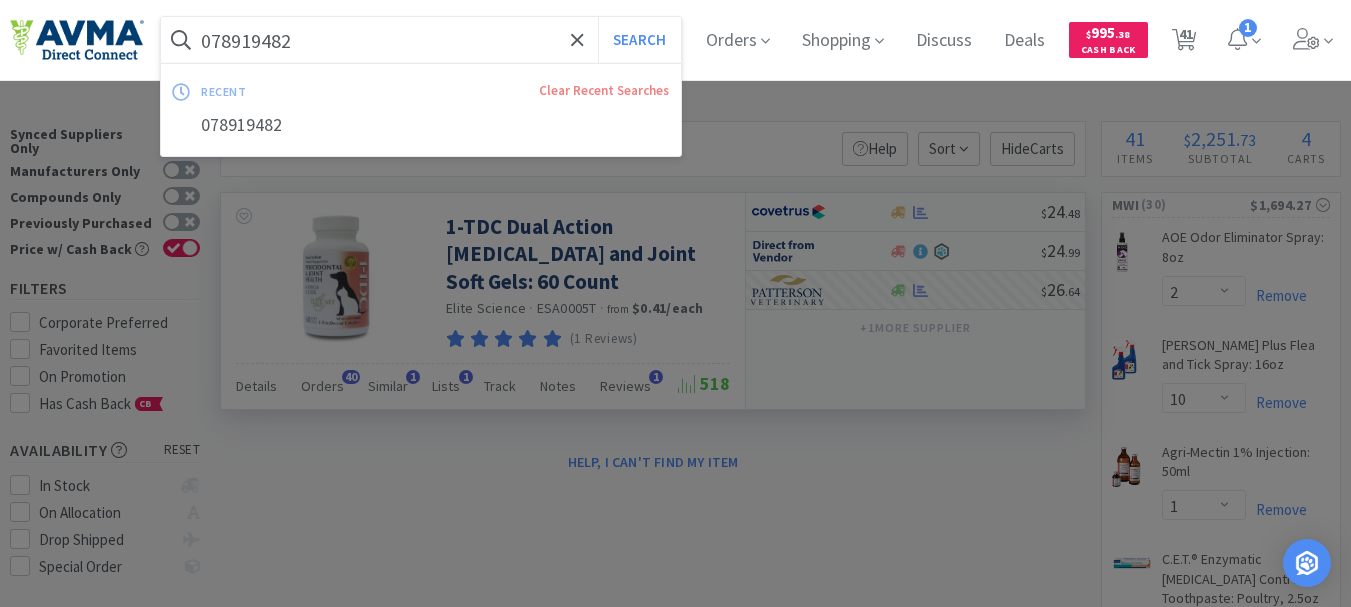 click on "078919482" at bounding box center (421, 40) 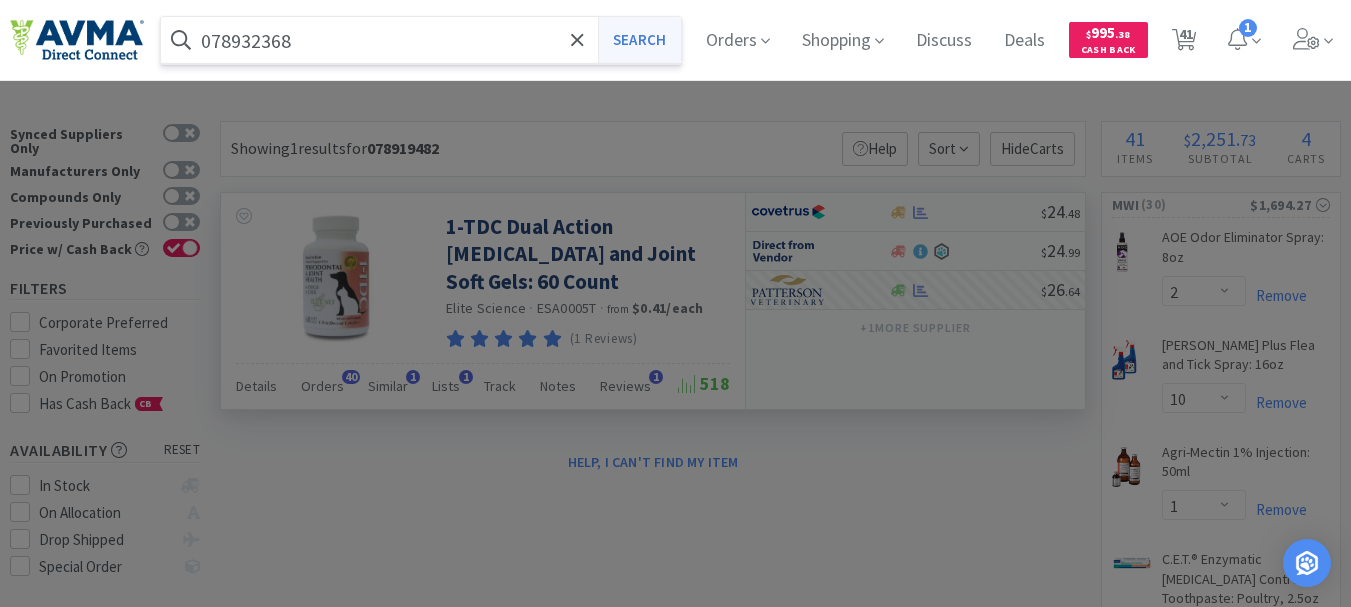 type on "078932368" 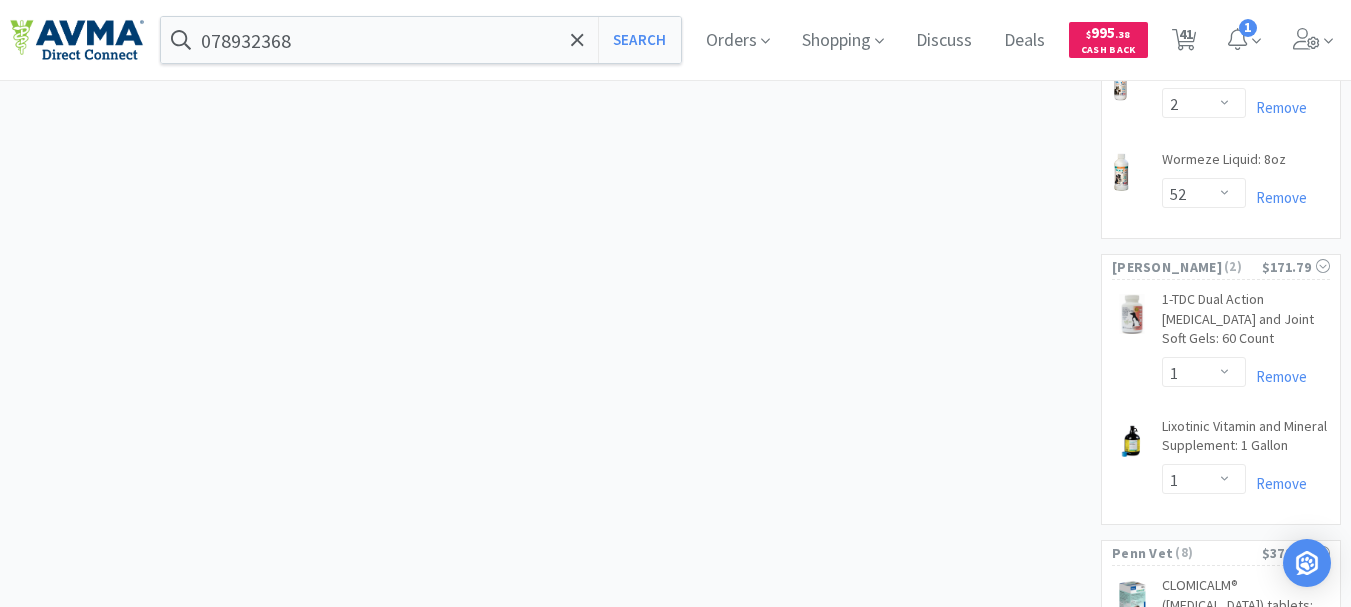 scroll, scrollTop: 3300, scrollLeft: 0, axis: vertical 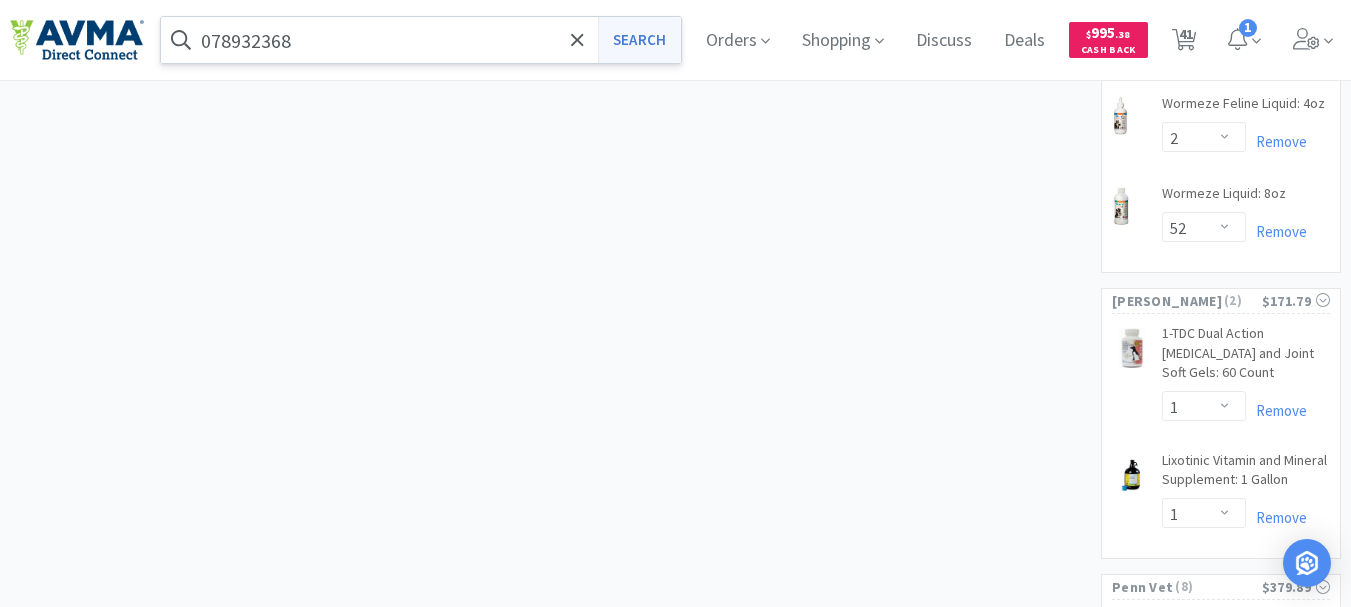 click on "Search" at bounding box center (639, 40) 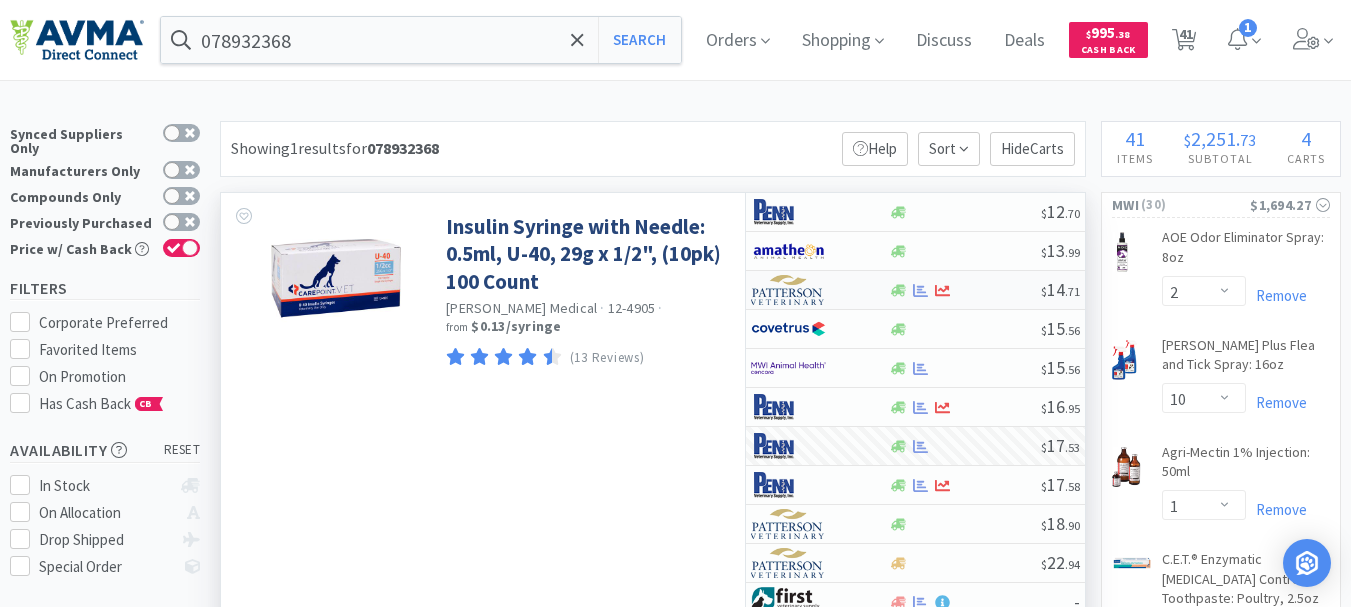 click at bounding box center [788, 290] 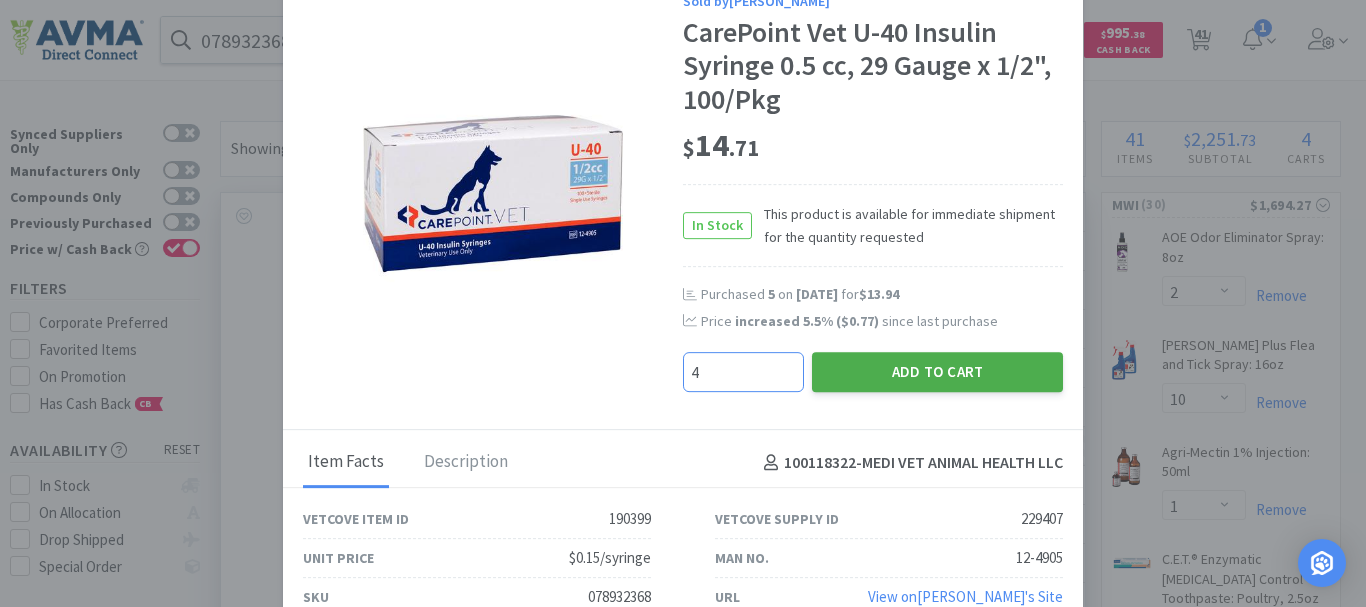 type on "4" 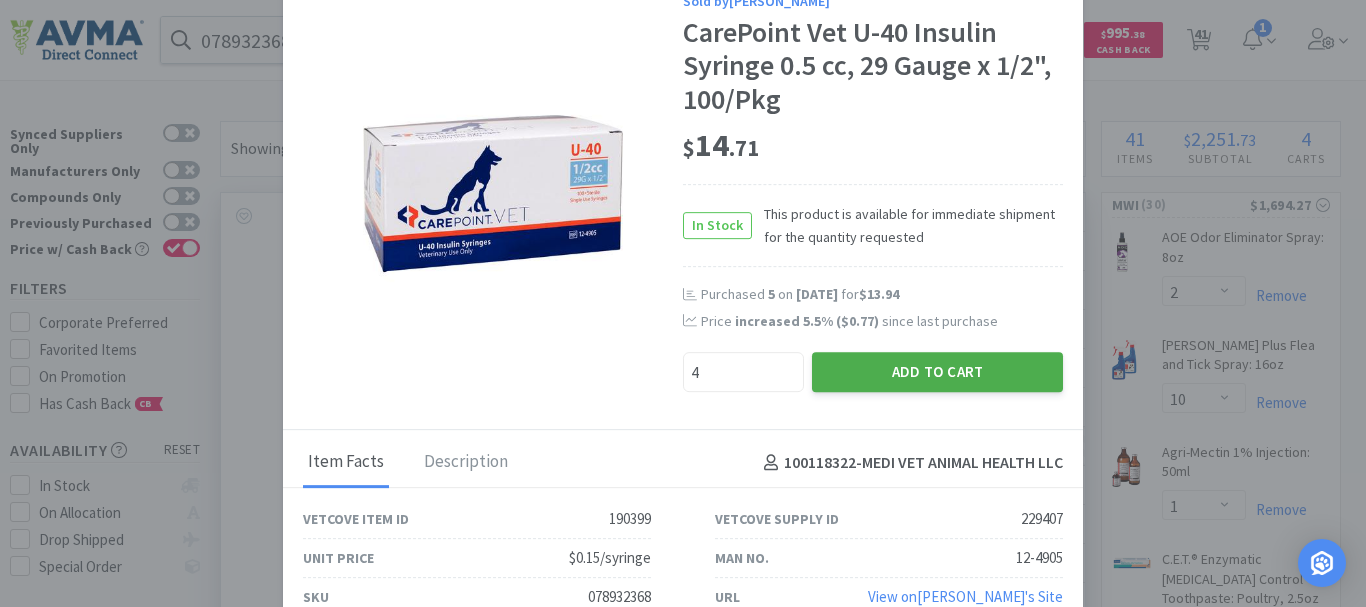 click on "Add to Cart" at bounding box center (937, 372) 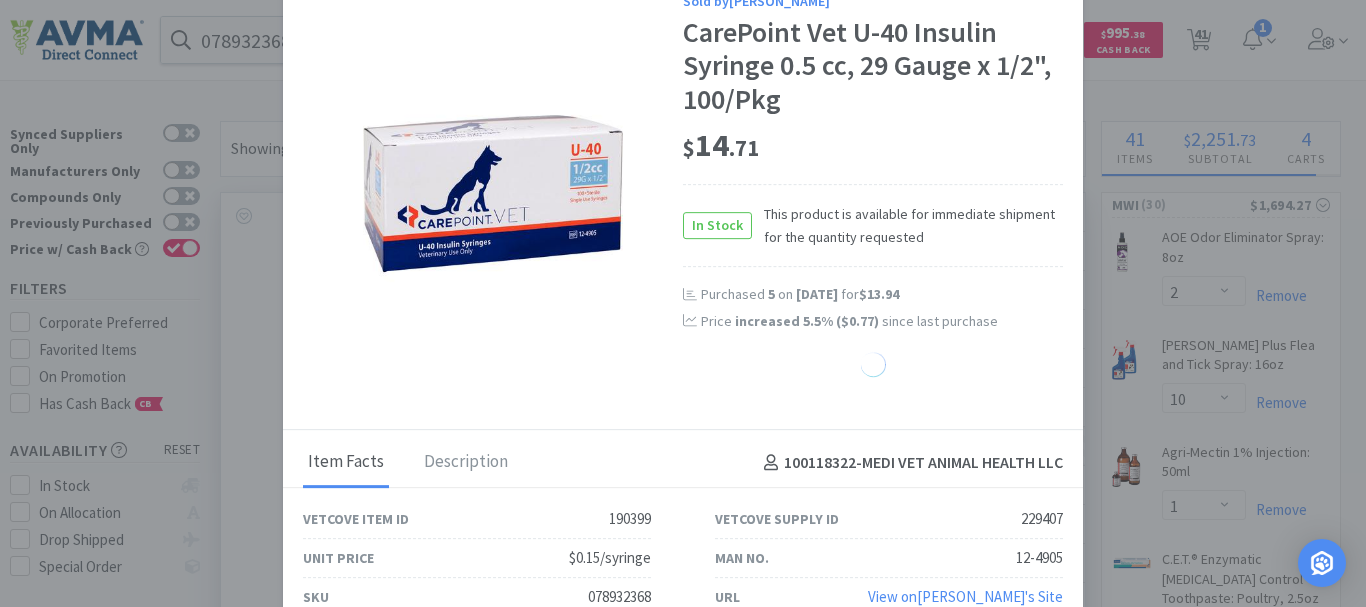 select on "4" 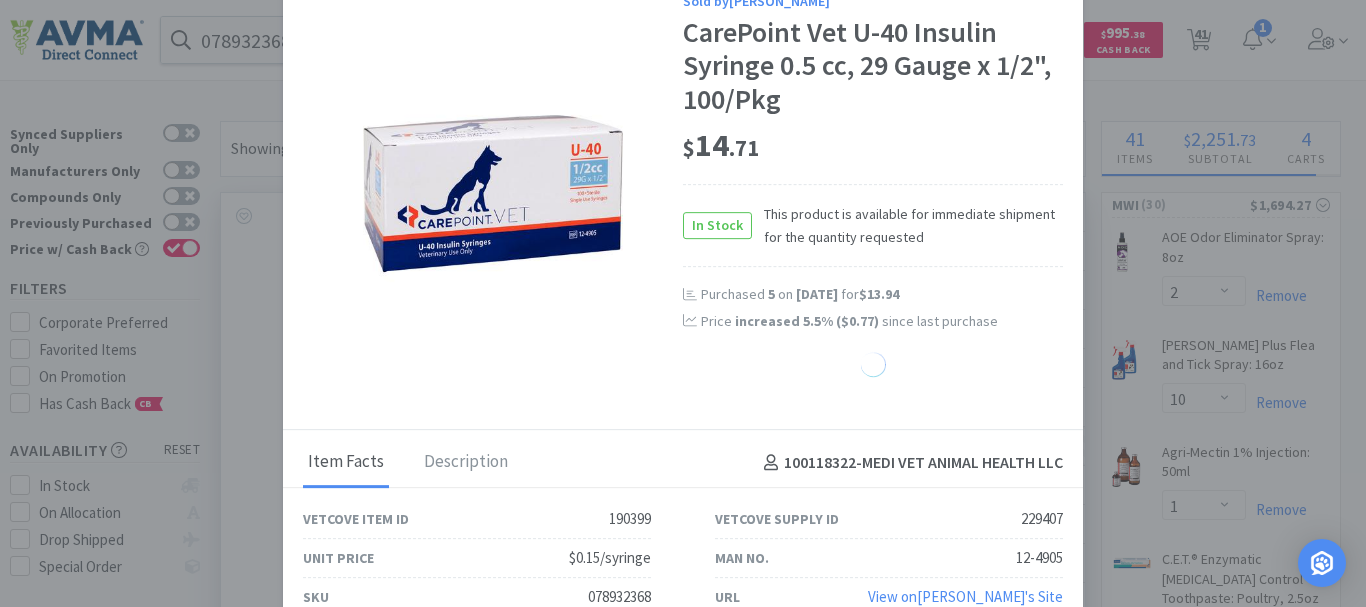 select on "1" 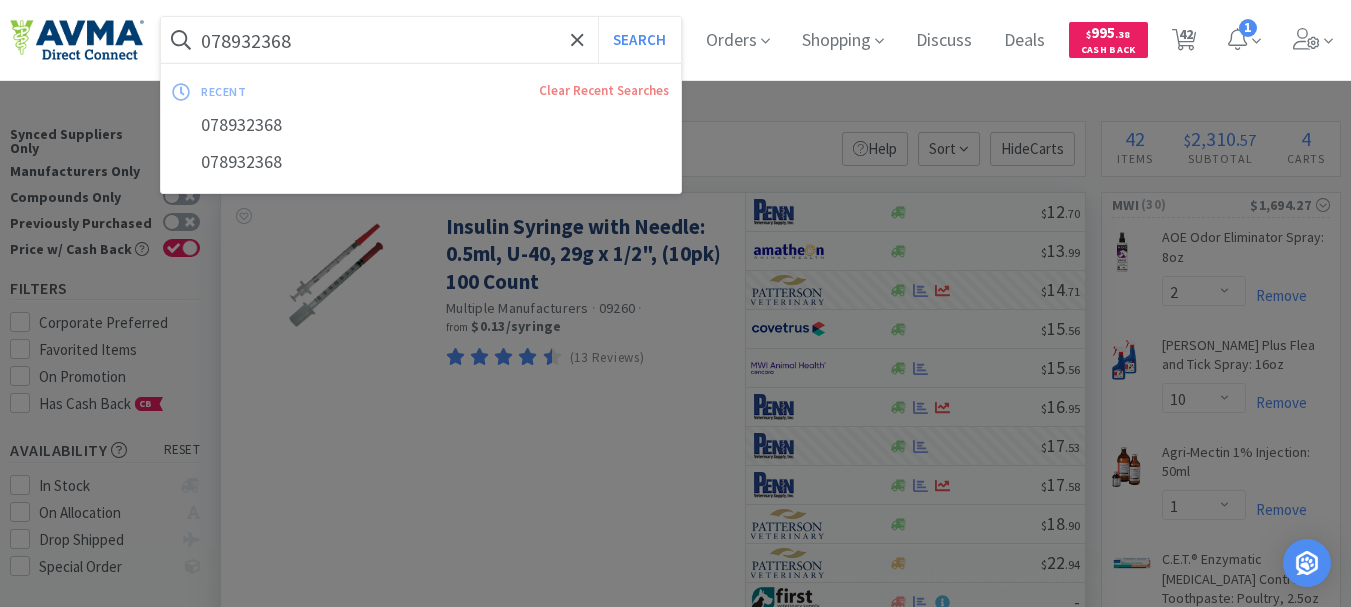click on "078932368" at bounding box center [421, 40] 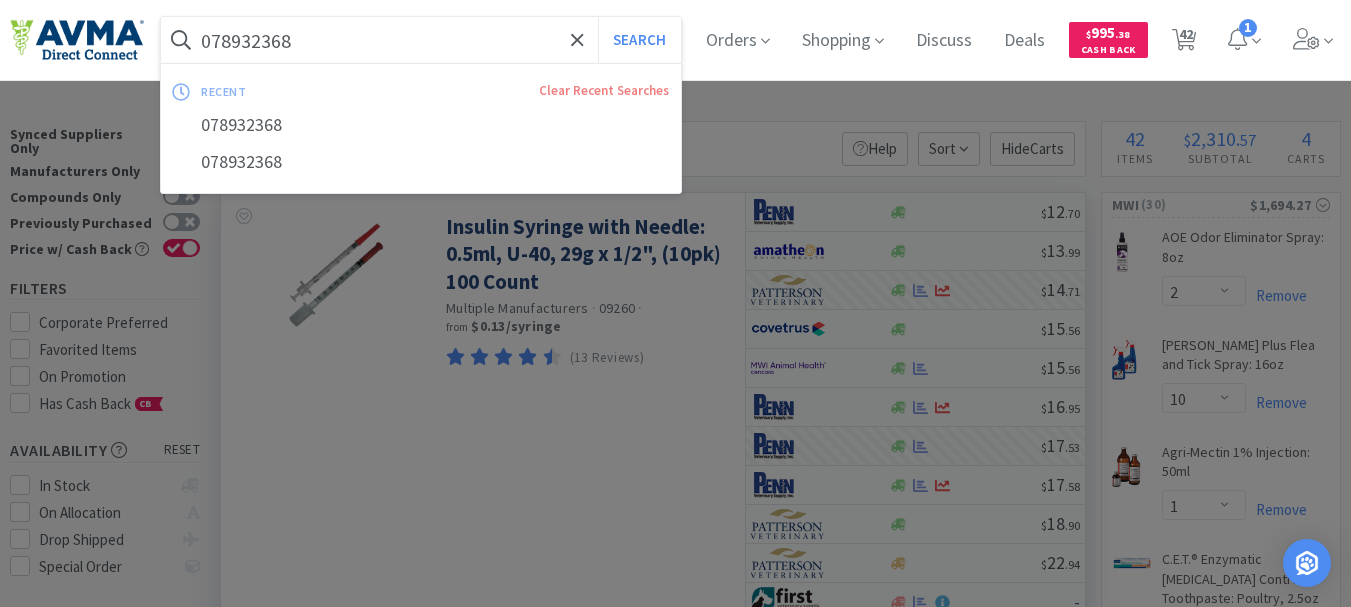 paste on "489785" 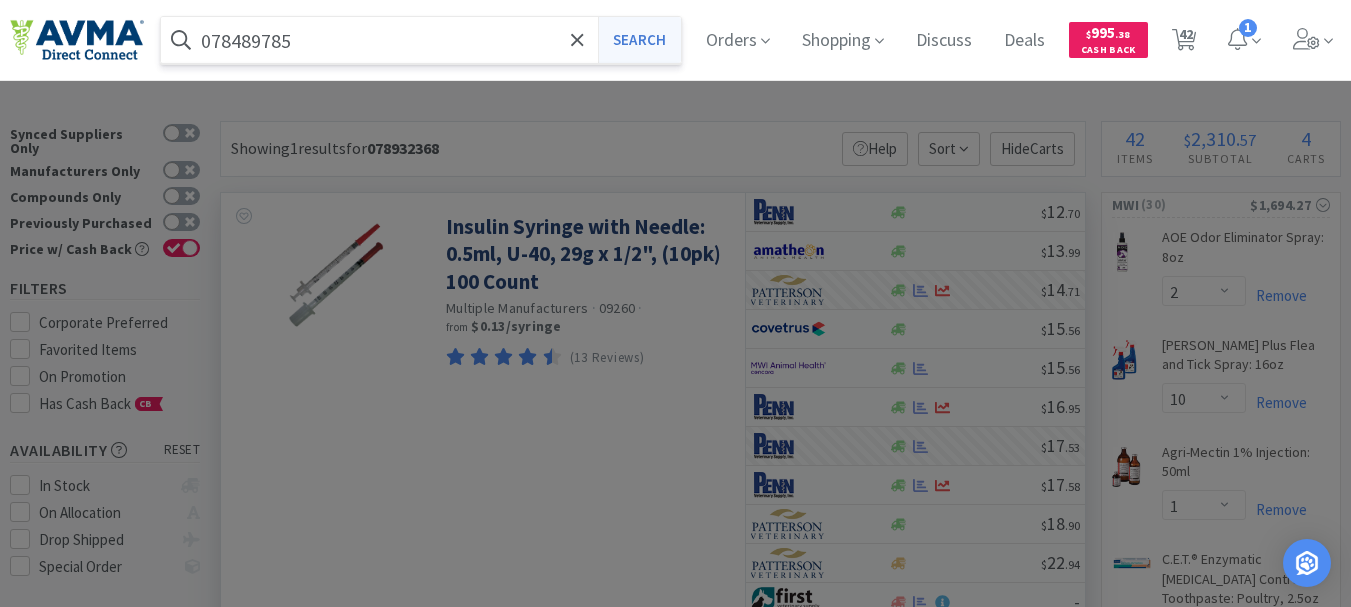 type on "078489785" 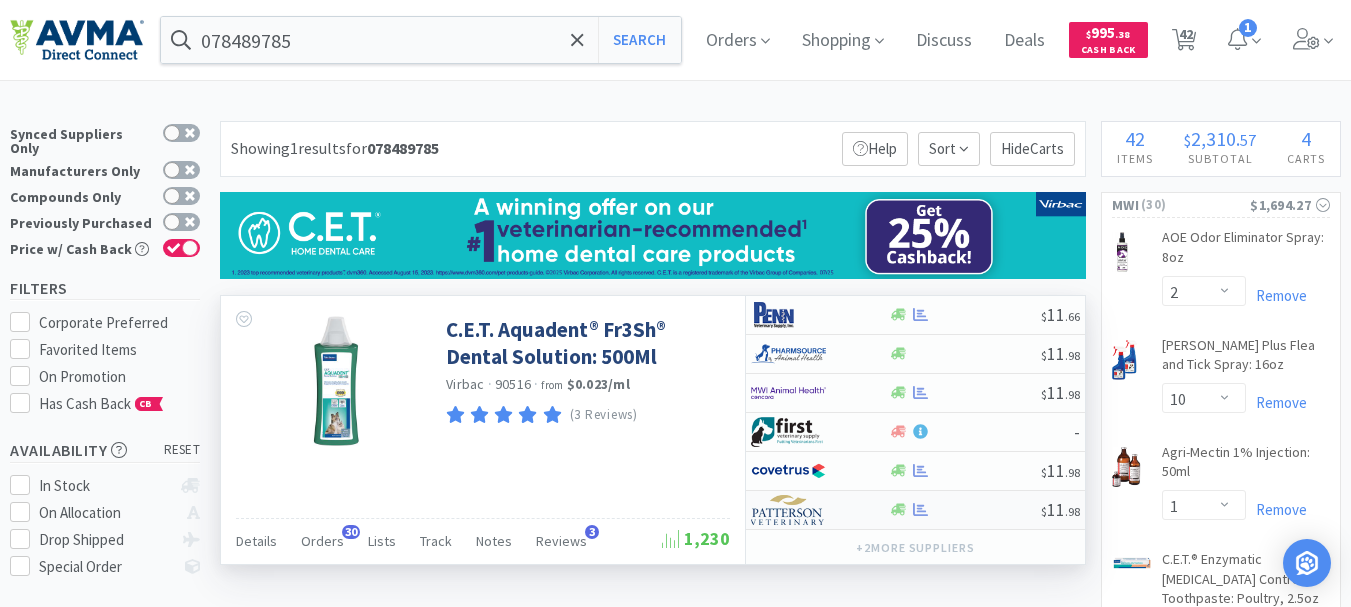 click at bounding box center [788, 510] 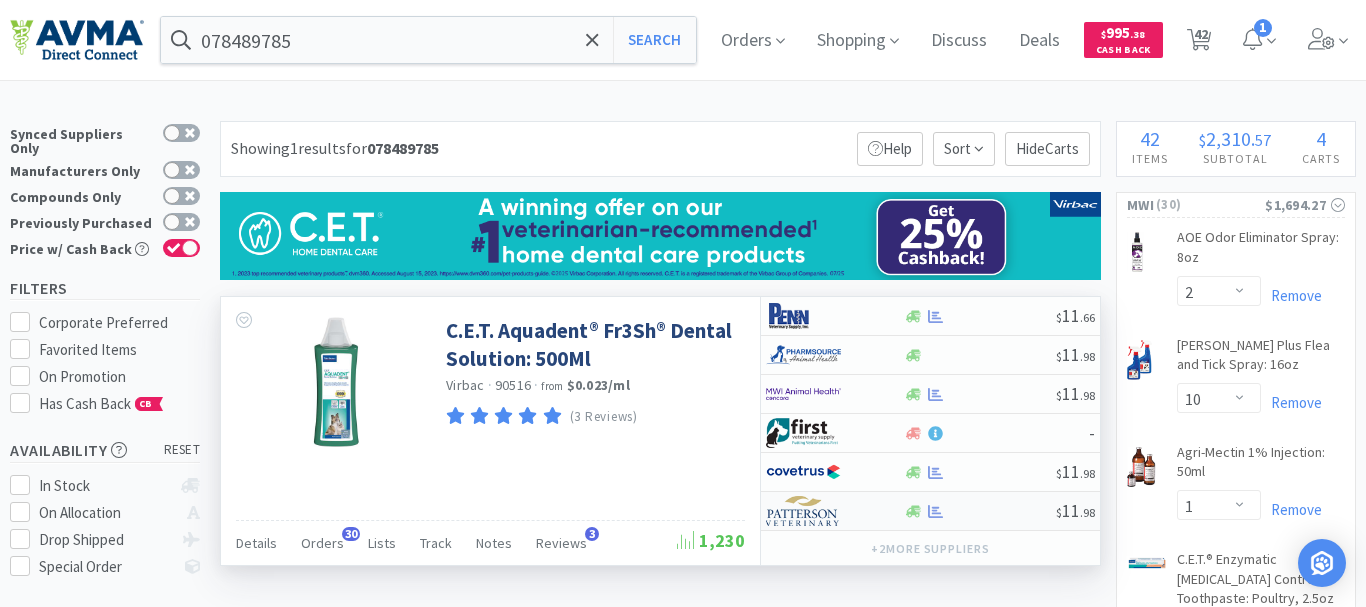 select on "1" 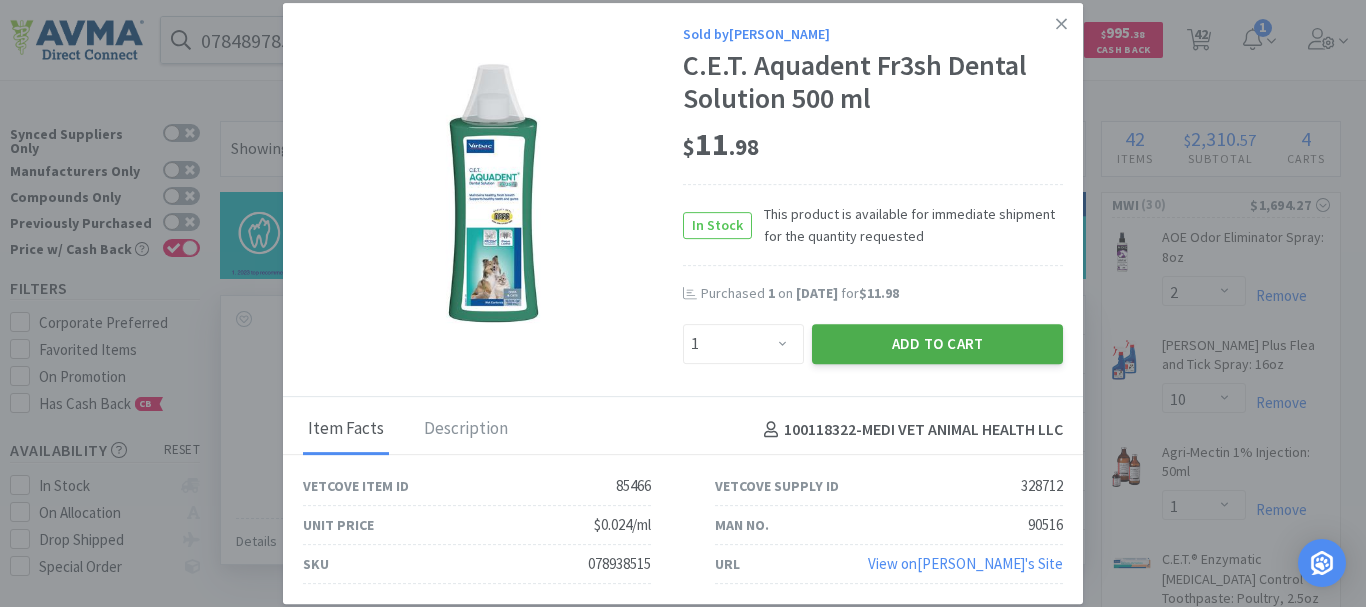click on "Add to Cart" at bounding box center [937, 344] 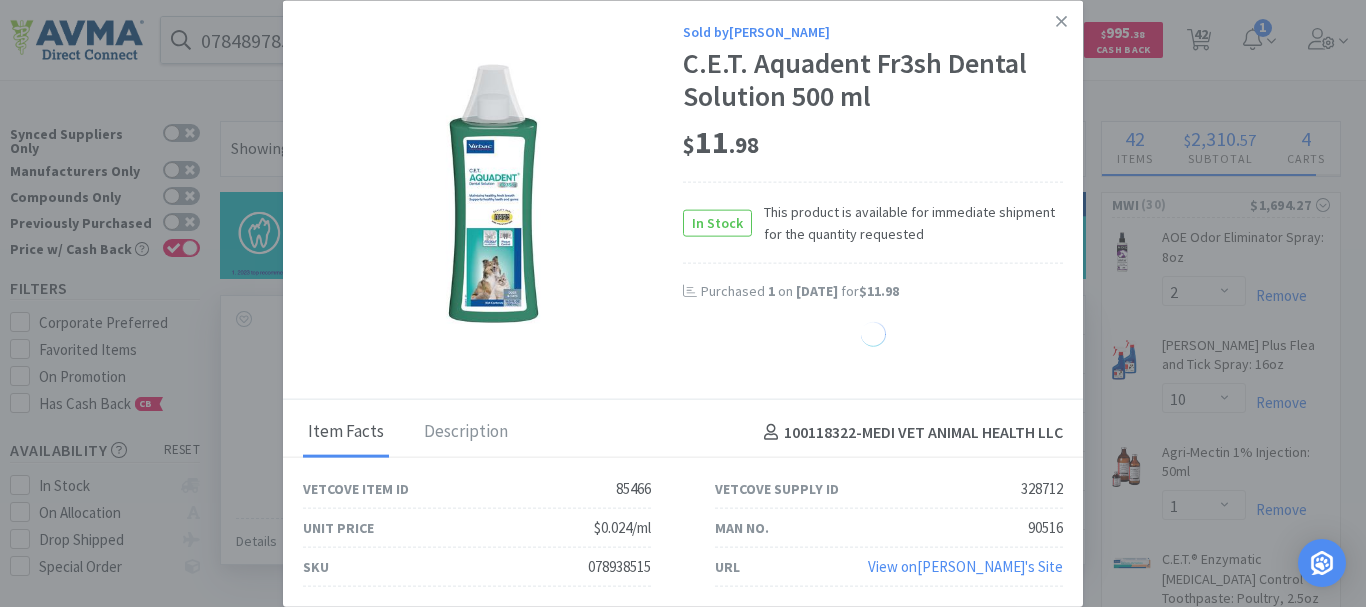 select on "1" 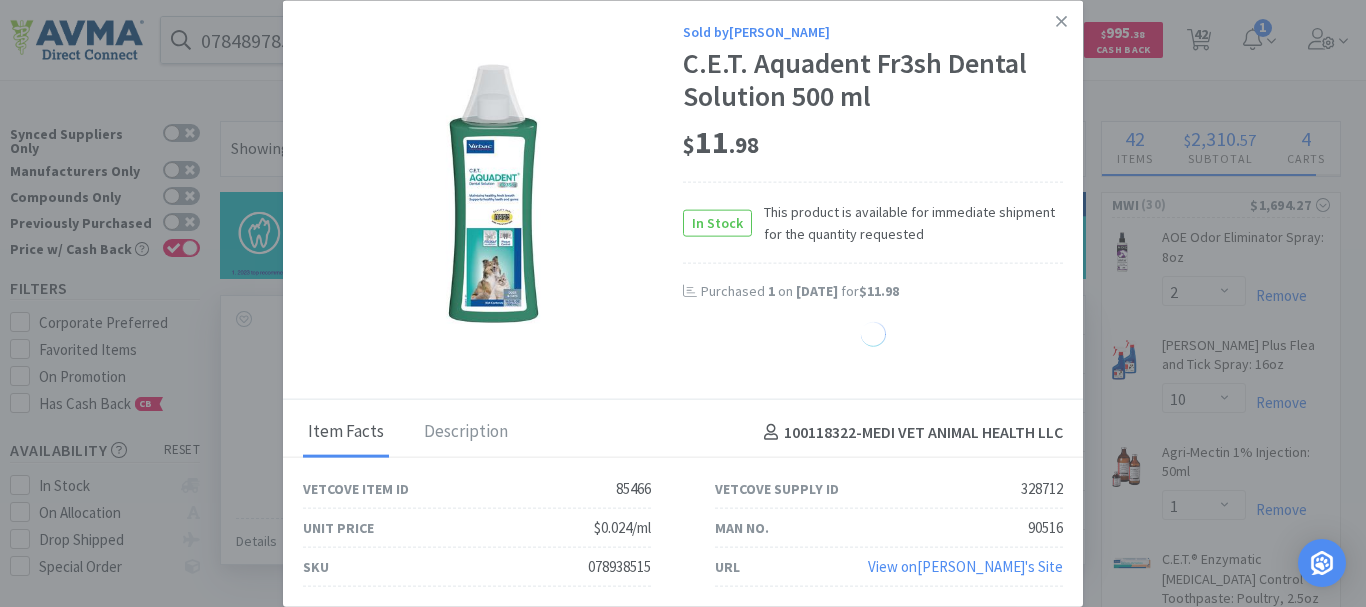 select on "4" 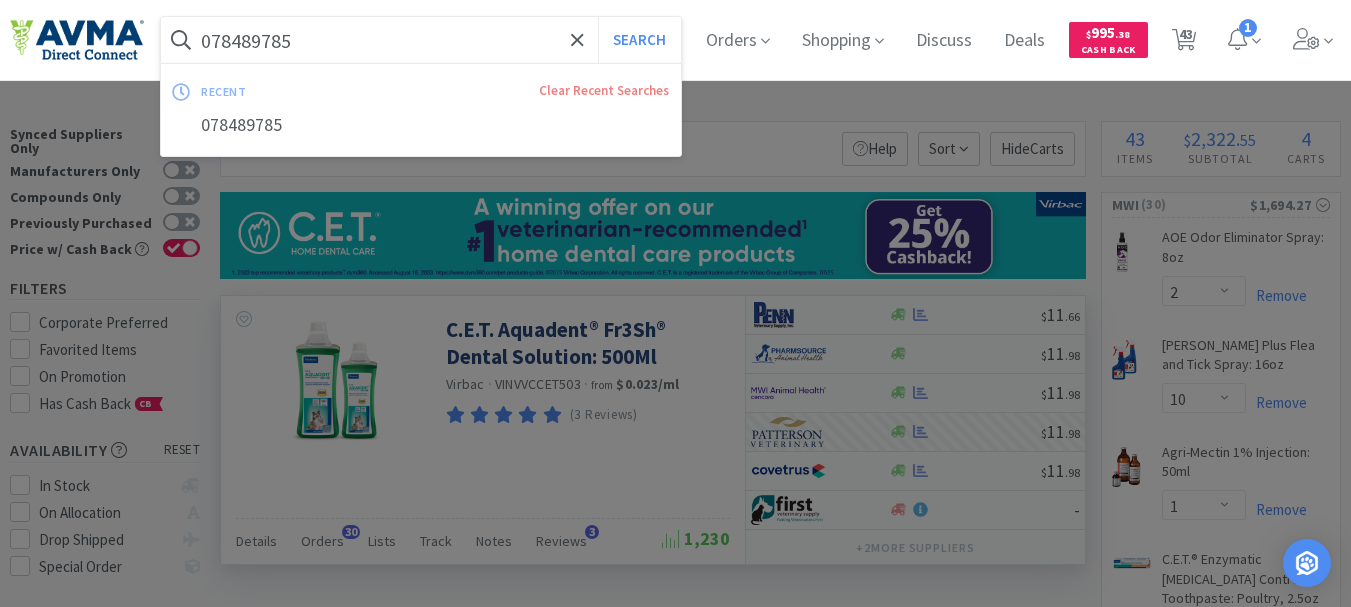 click on "078489785" at bounding box center [421, 40] 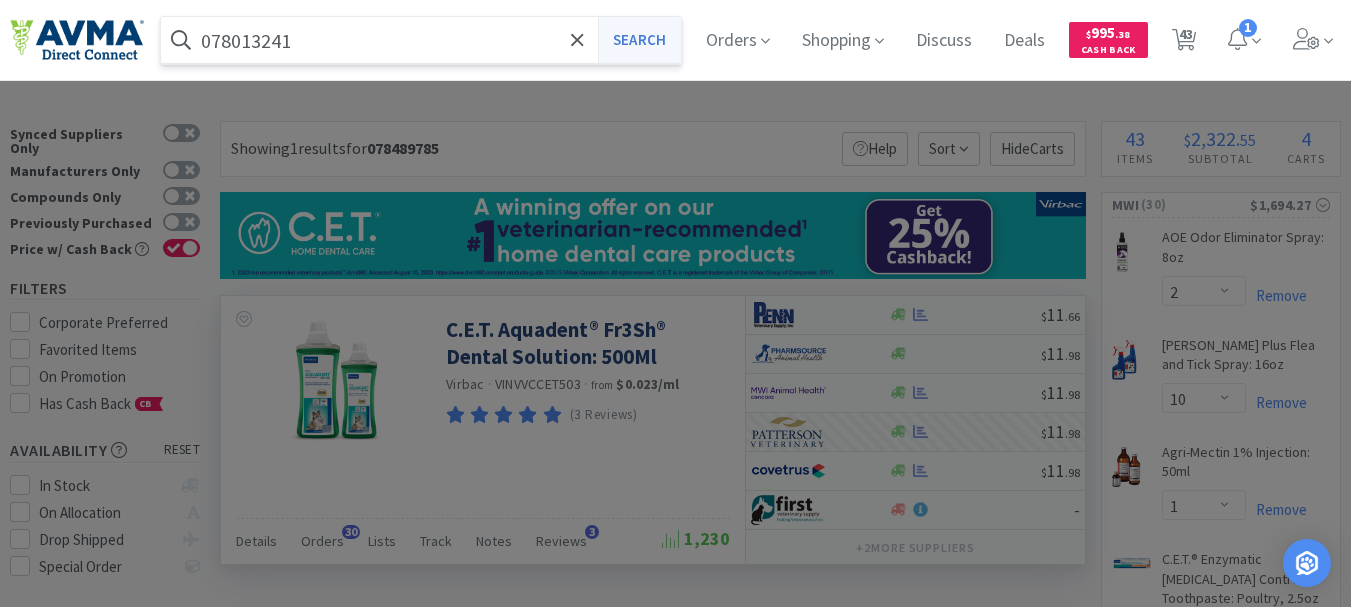 type on "078013241" 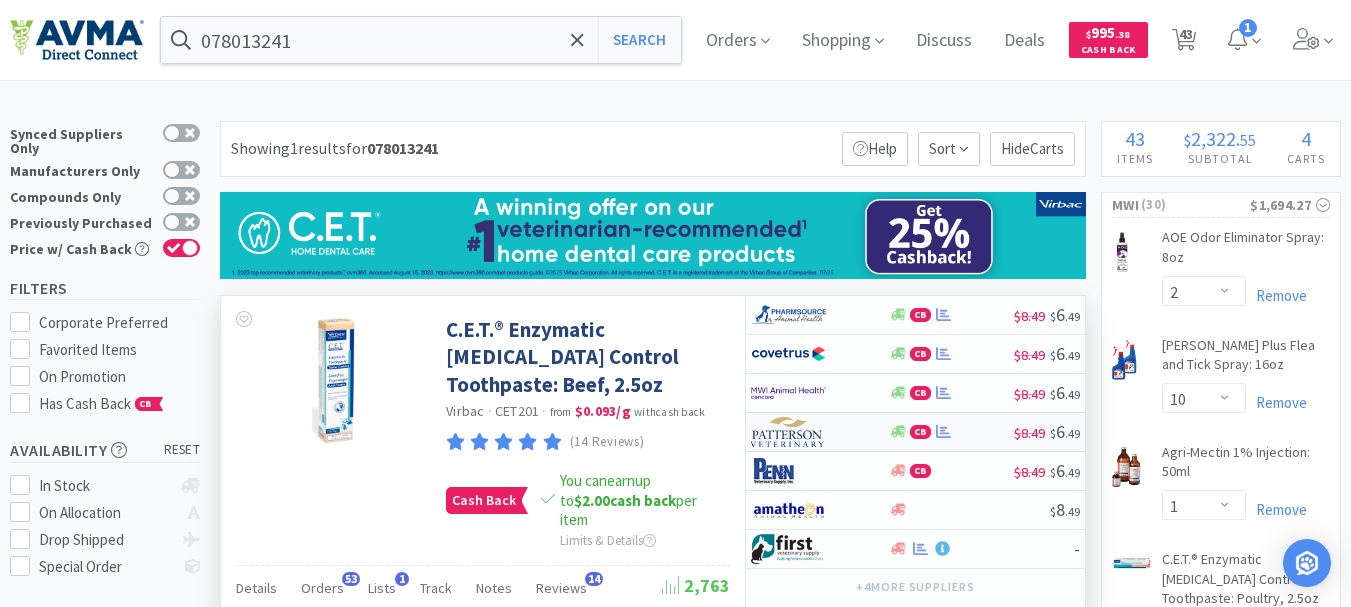 click at bounding box center [788, 432] 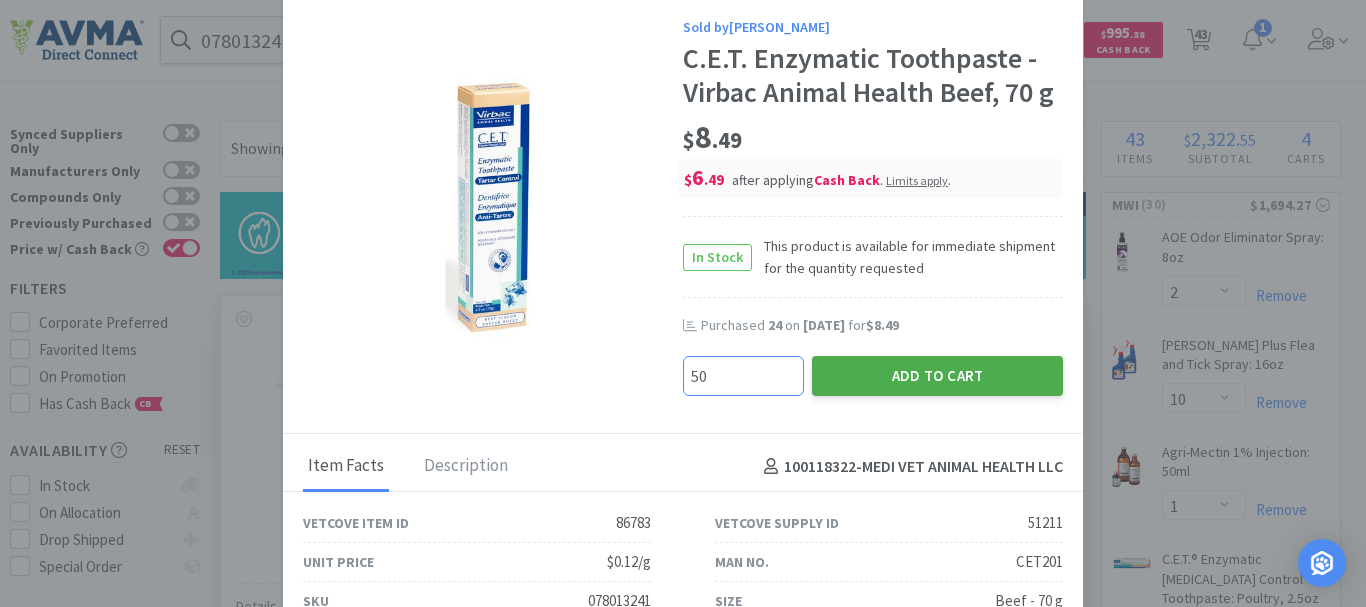 type on "50" 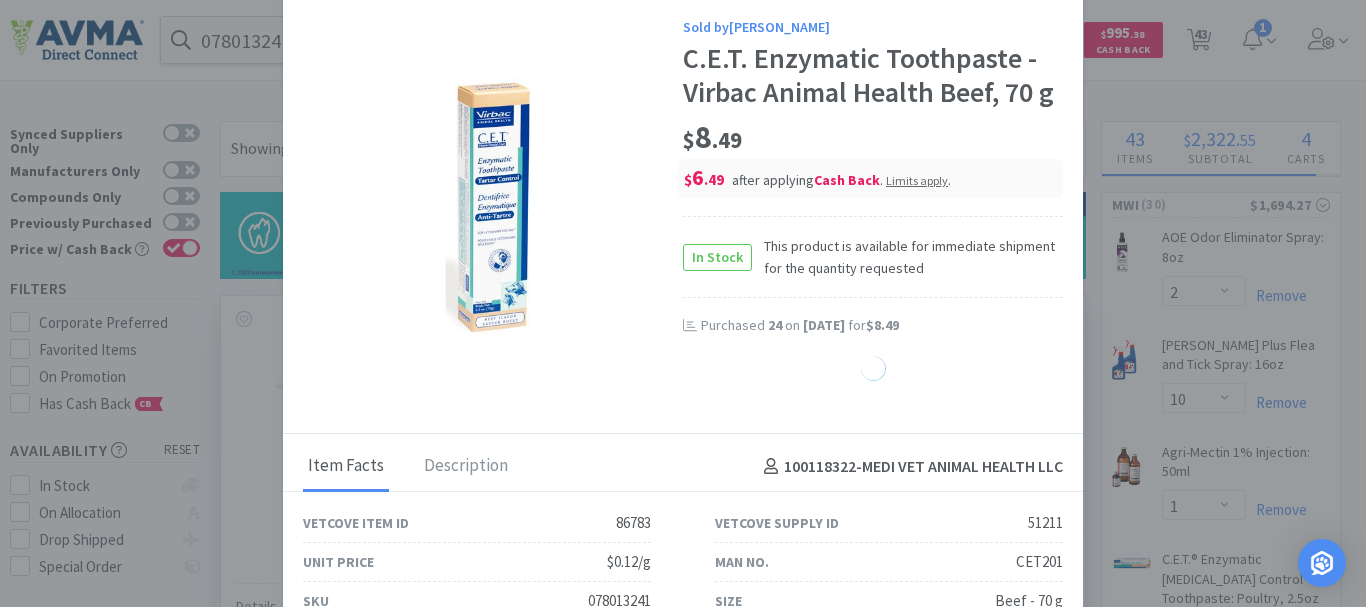 select on "4" 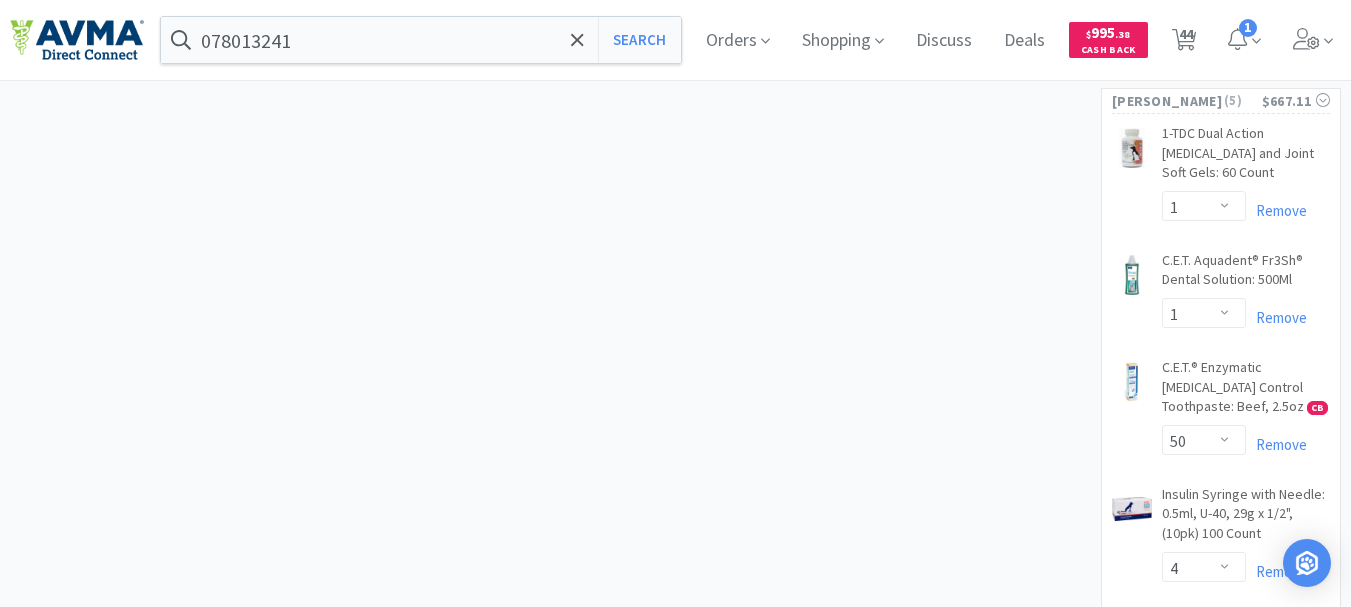 scroll, scrollTop: 3600, scrollLeft: 0, axis: vertical 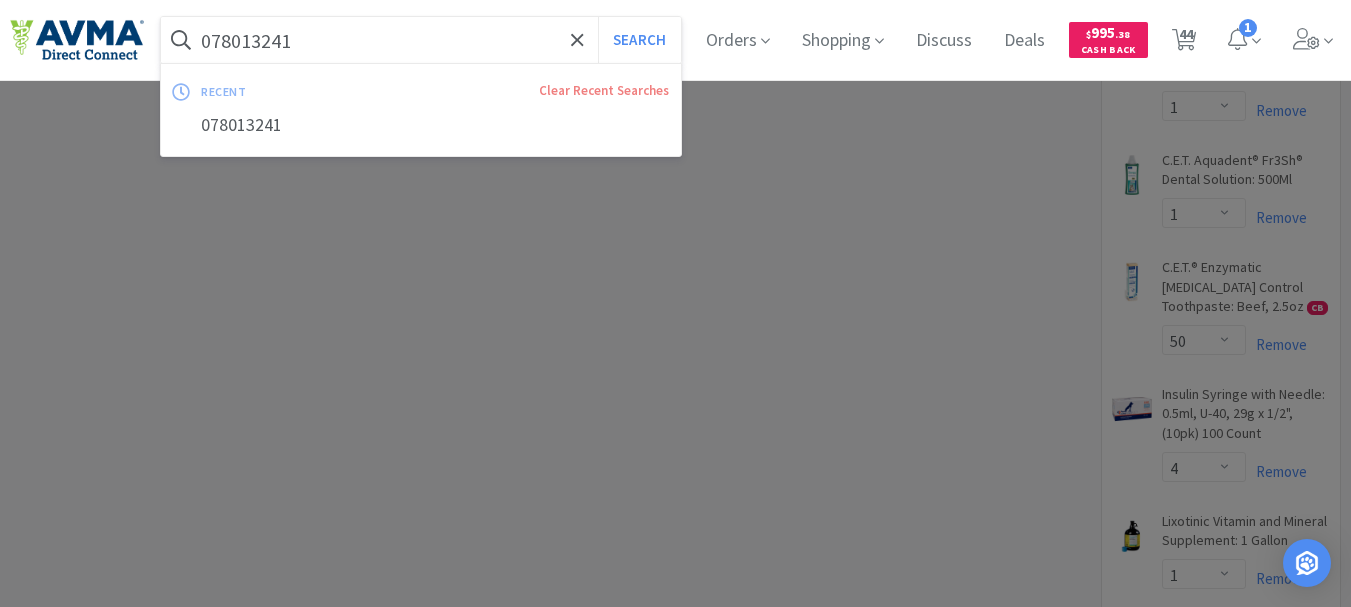 click on "078013241" at bounding box center [421, 40] 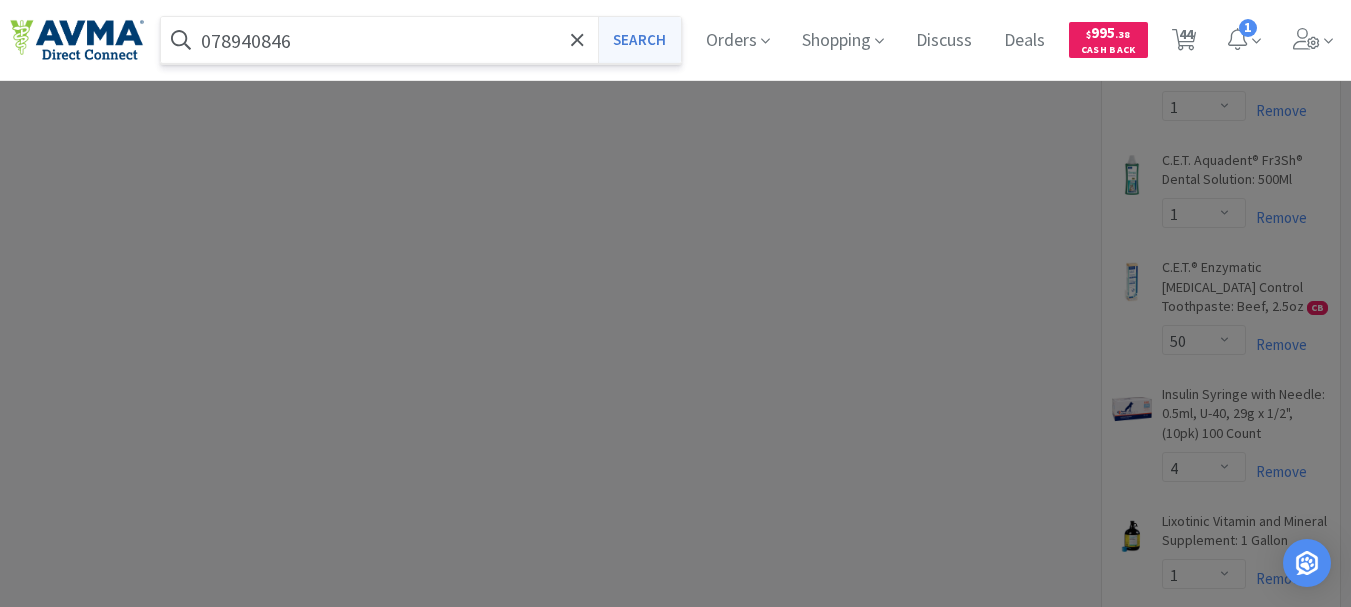 type on "078940846" 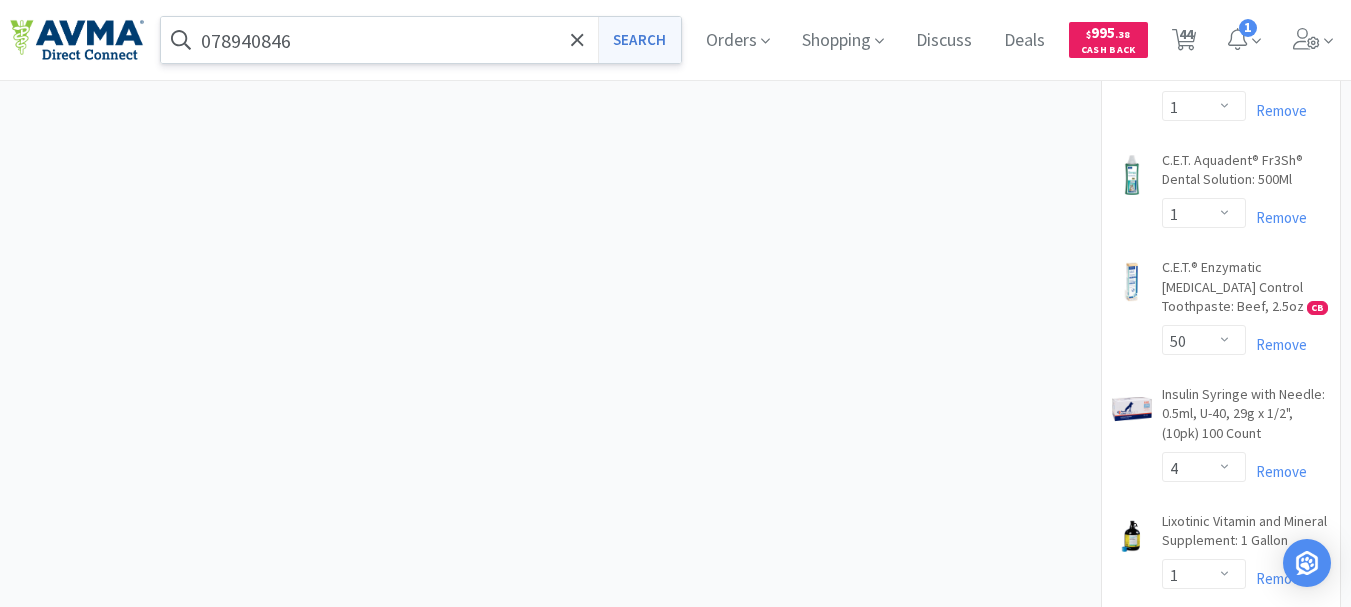scroll, scrollTop: 0, scrollLeft: 0, axis: both 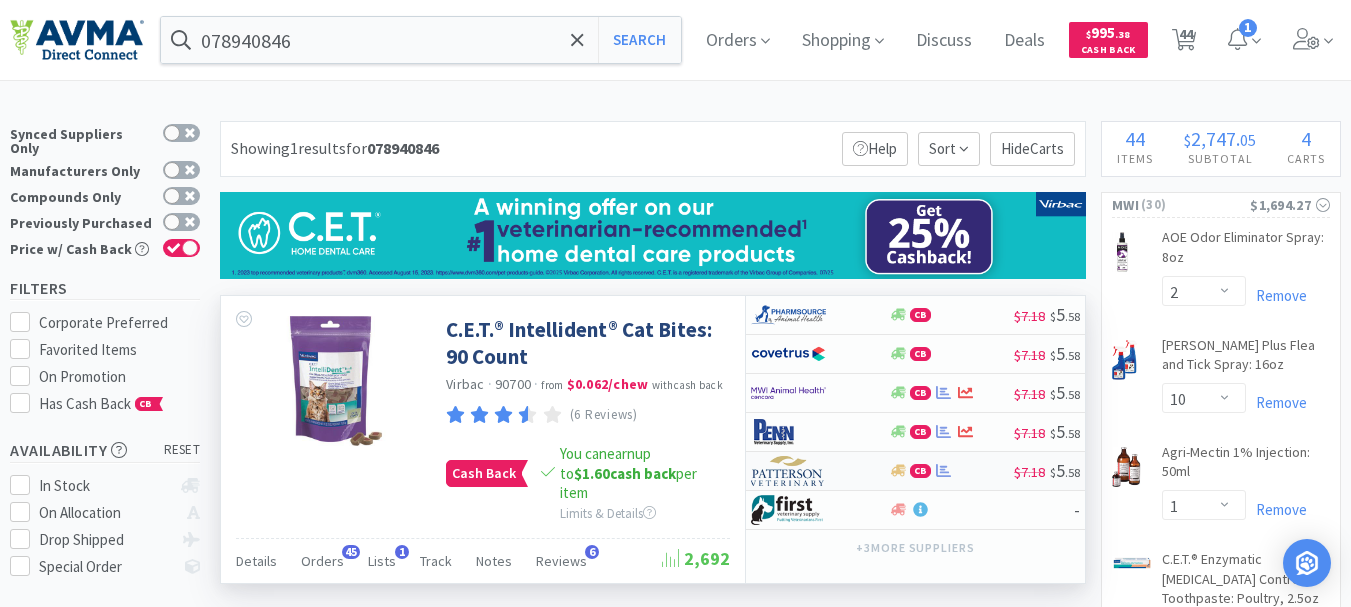 click at bounding box center (788, 471) 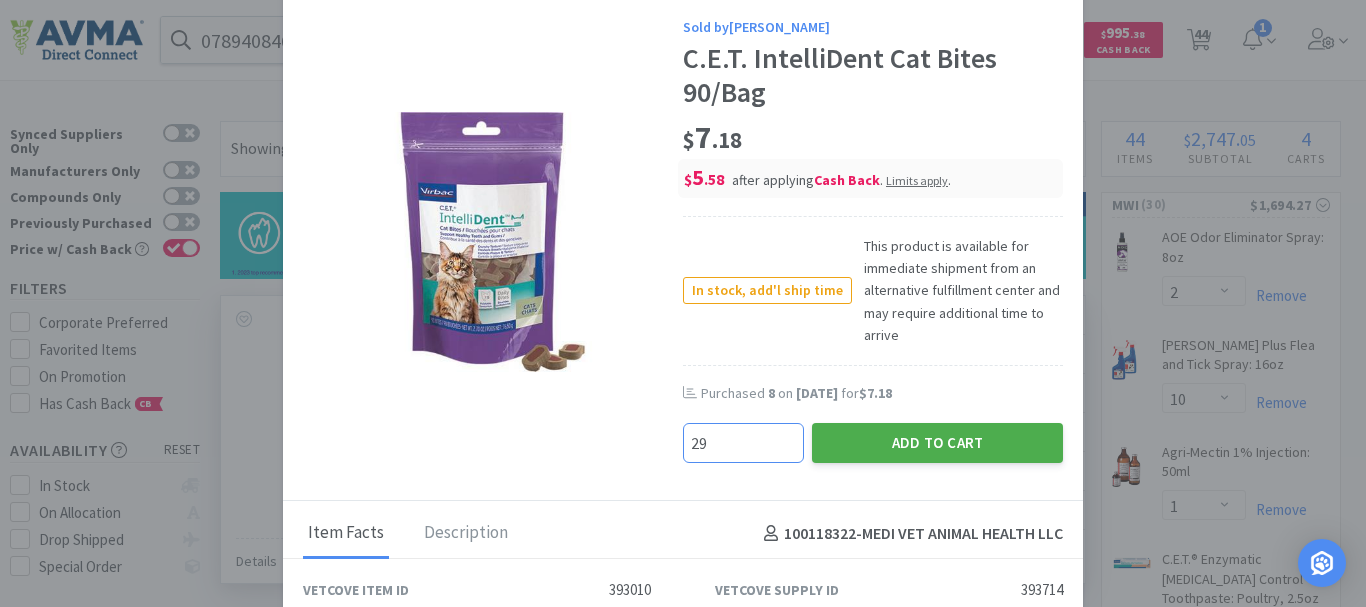 type on "29" 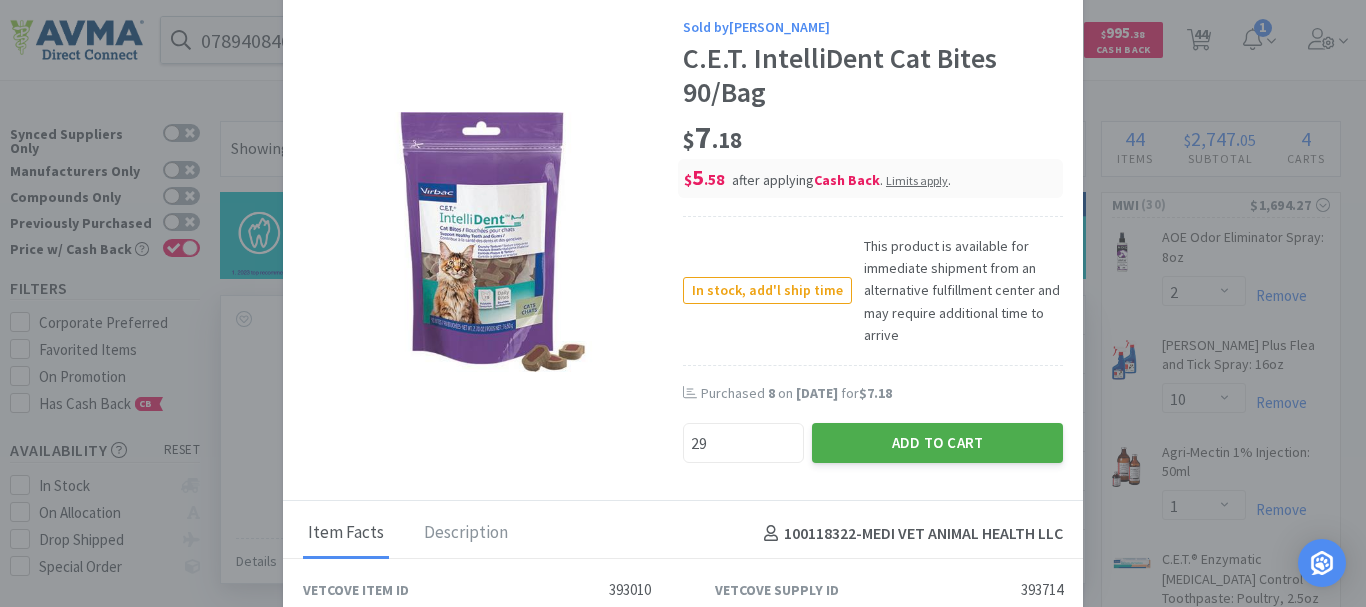 click on "Add to Cart" at bounding box center [937, 443] 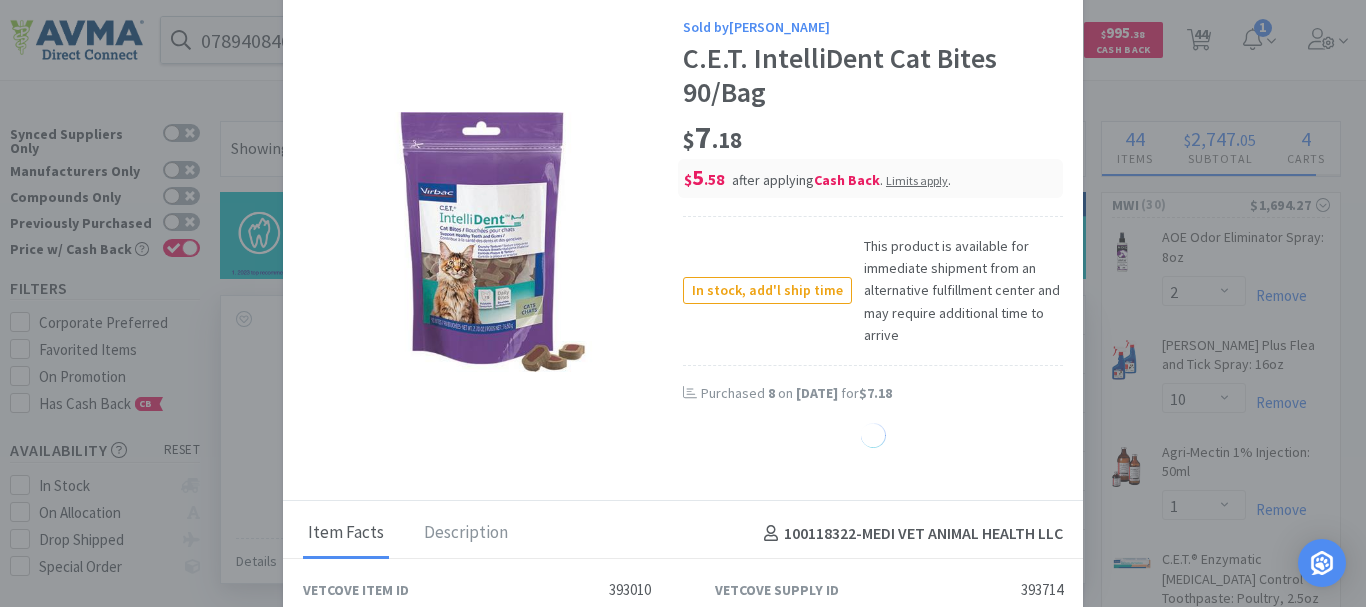 select on "4" 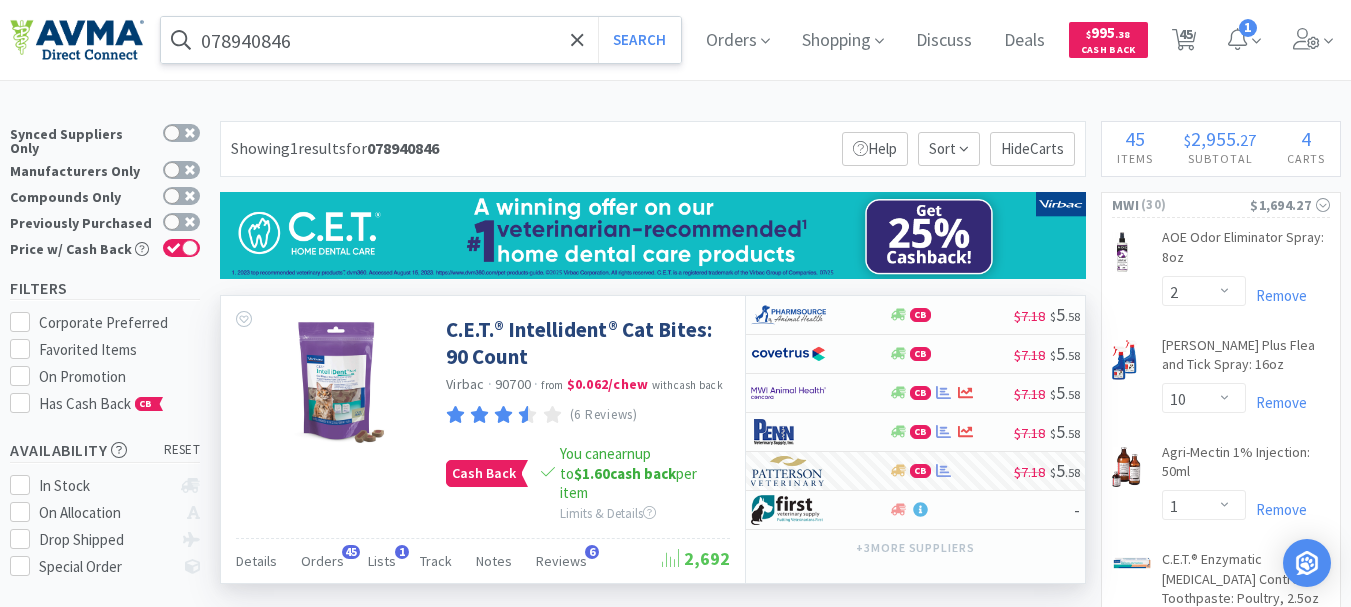 click on "078940846" at bounding box center (421, 40) 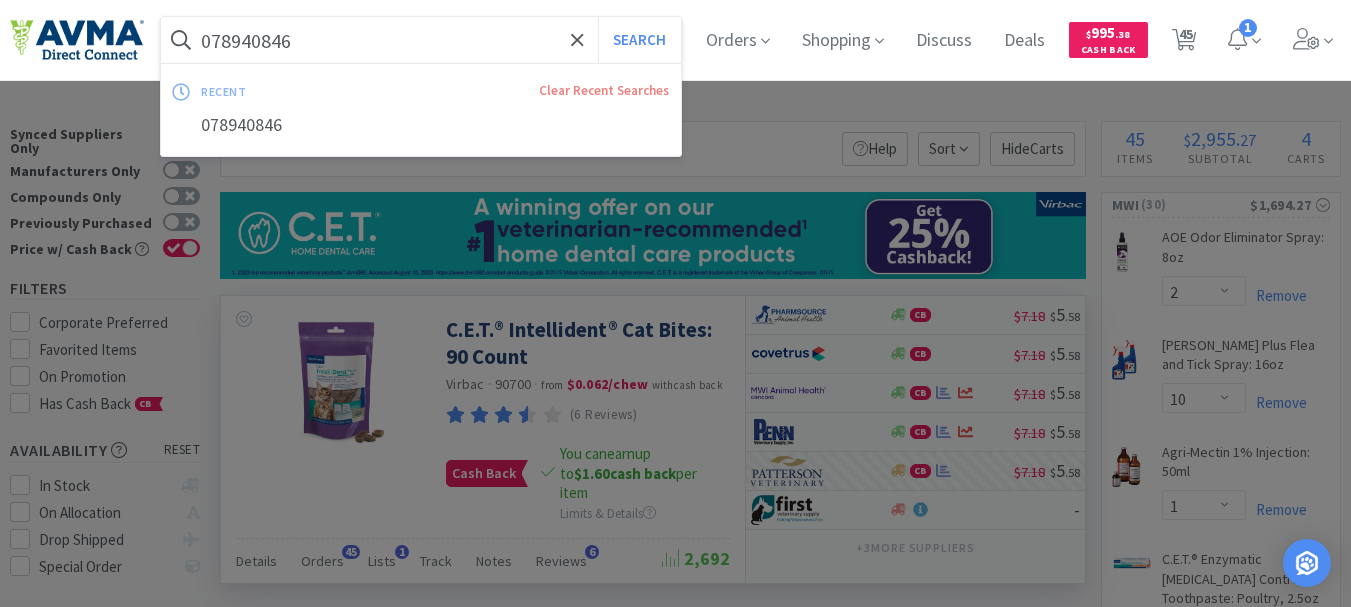 paste on "34207" 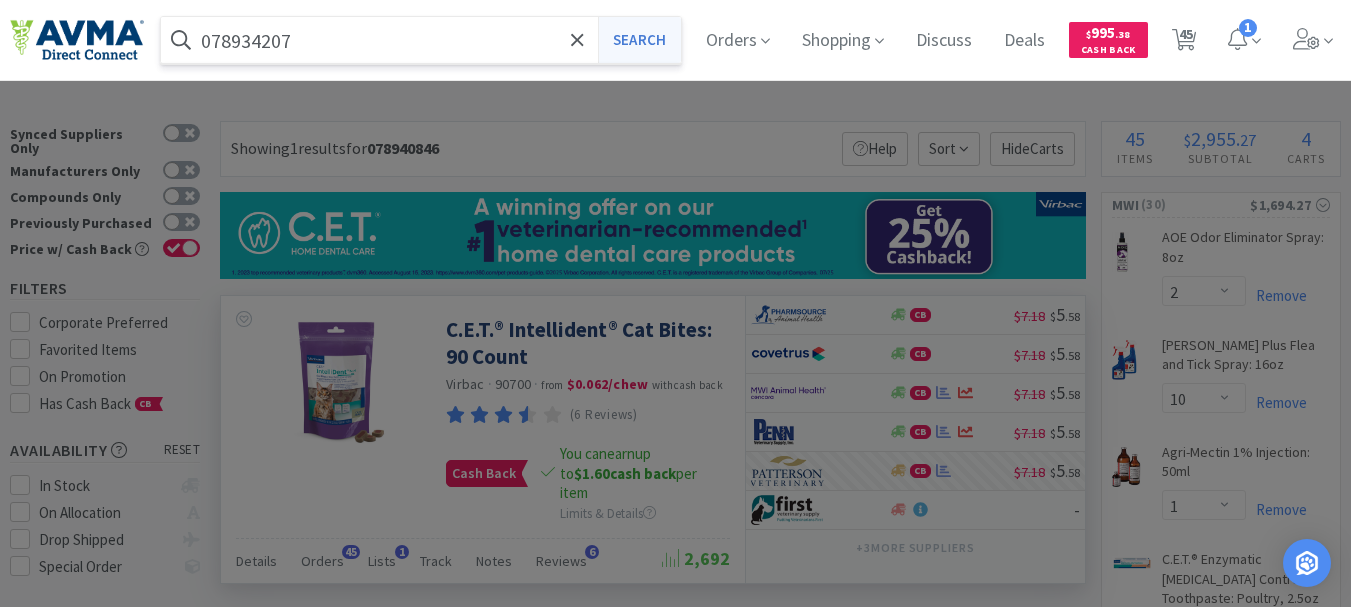 type on "078934207" 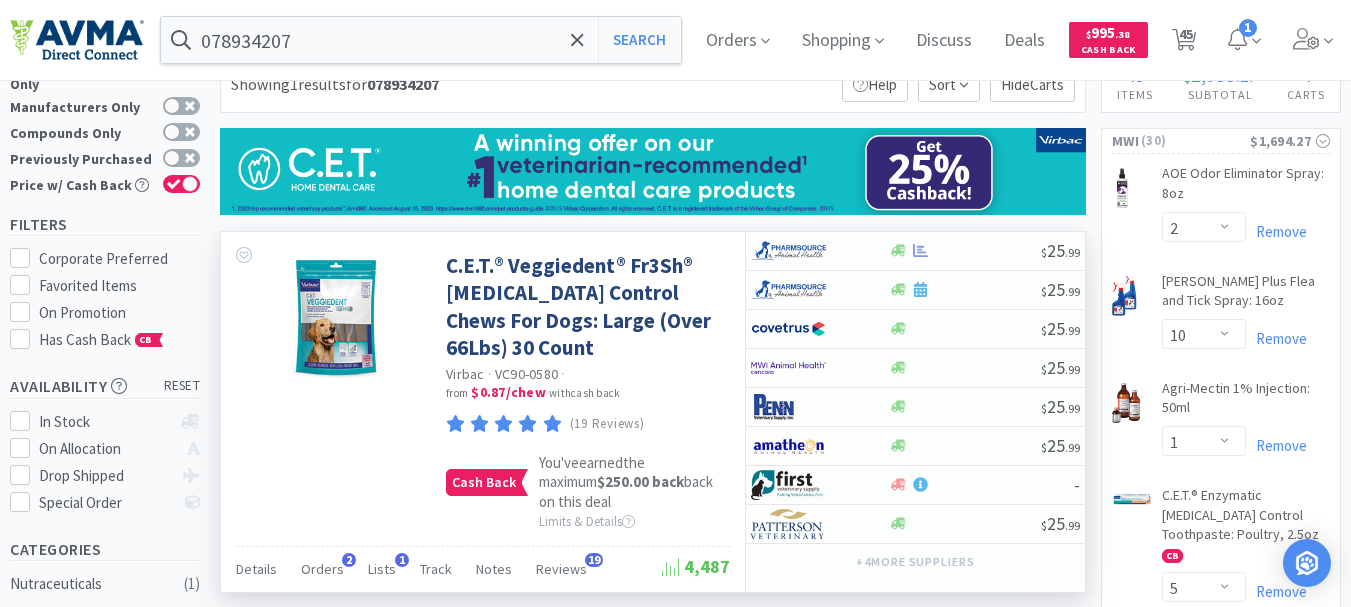 scroll, scrollTop: 100, scrollLeft: 0, axis: vertical 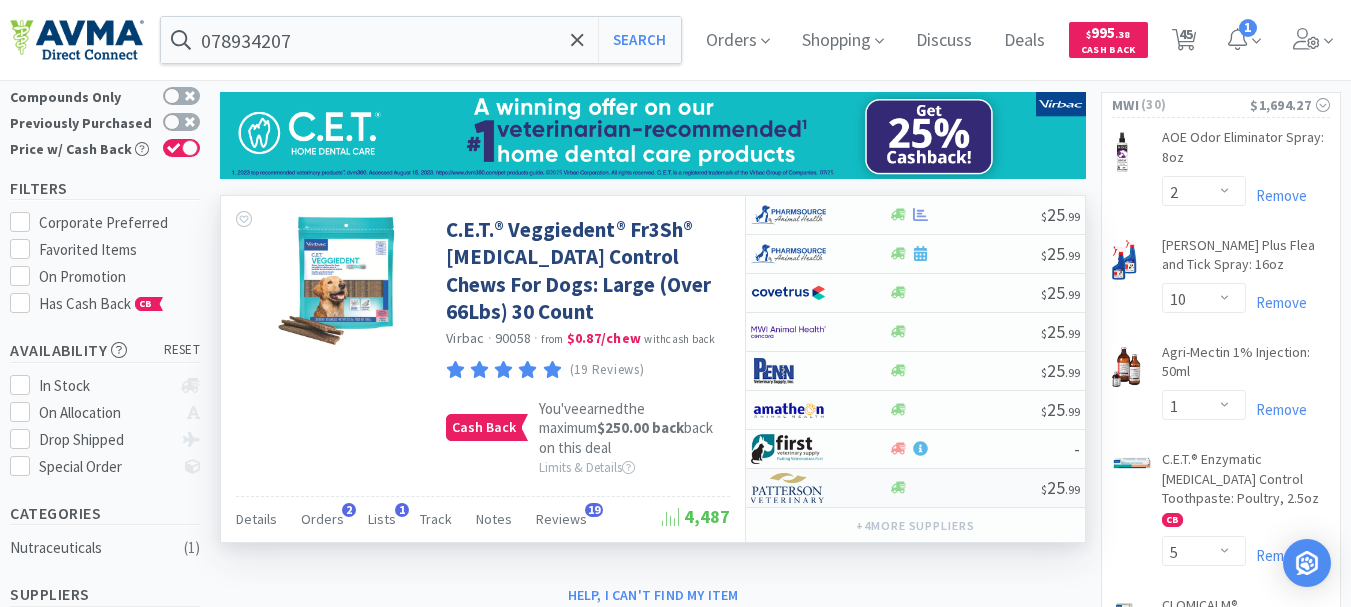 click at bounding box center (788, 488) 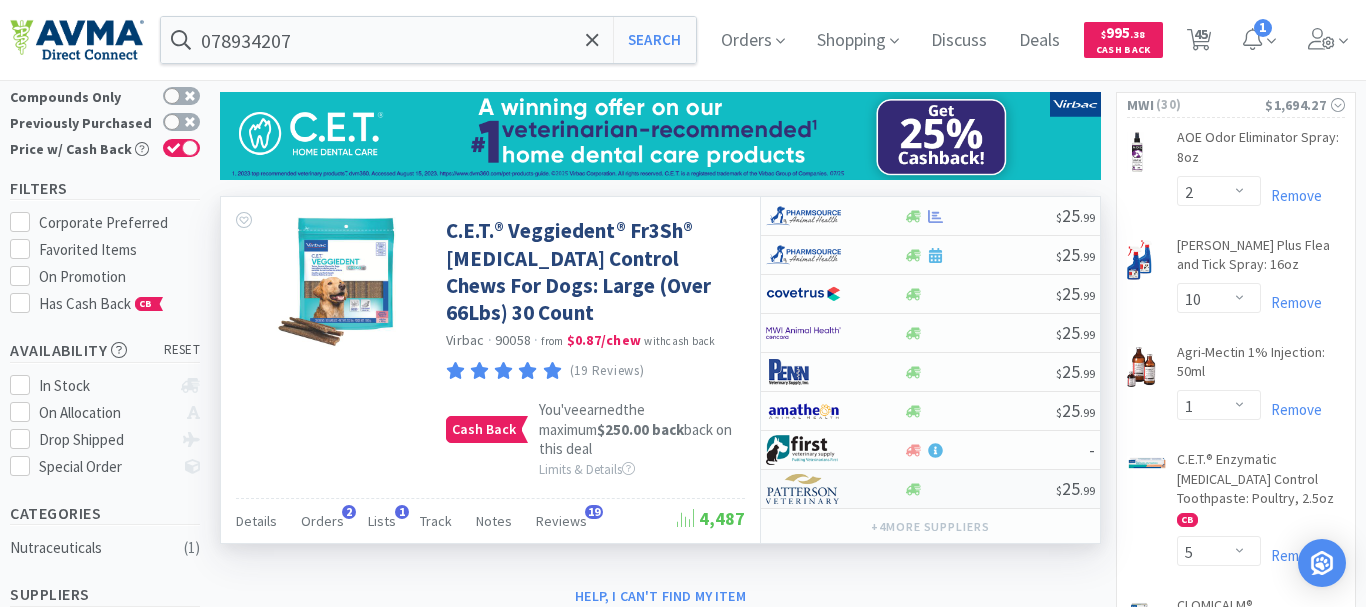 select on "1" 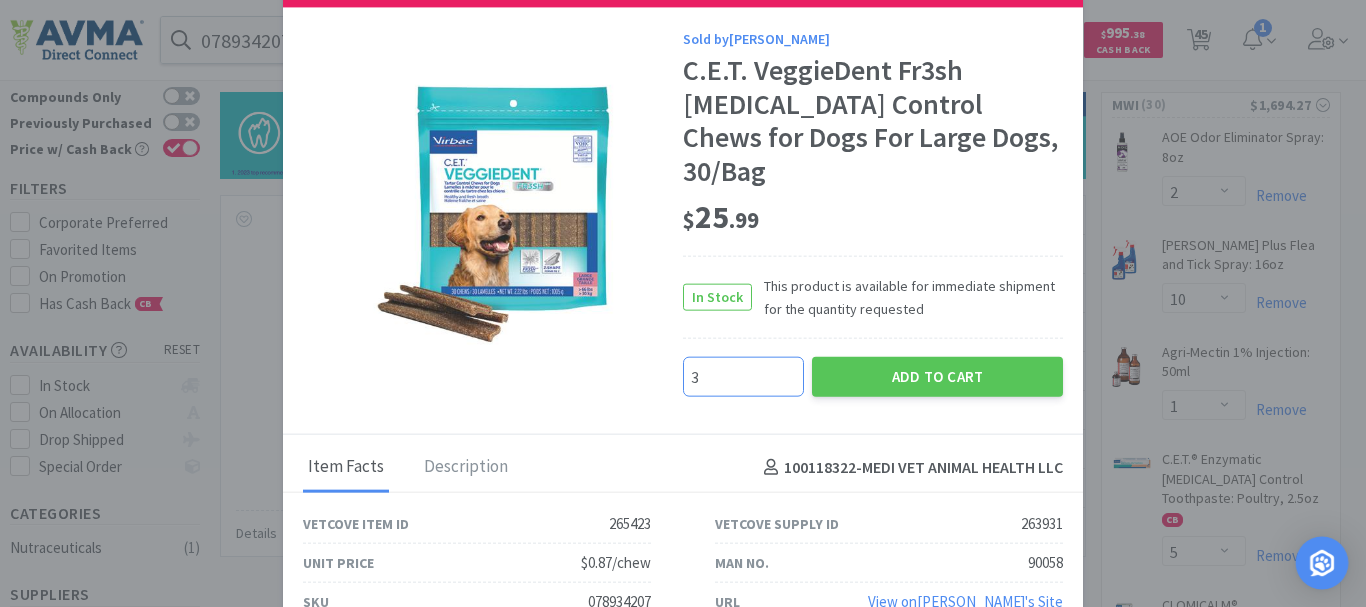 type on "3" 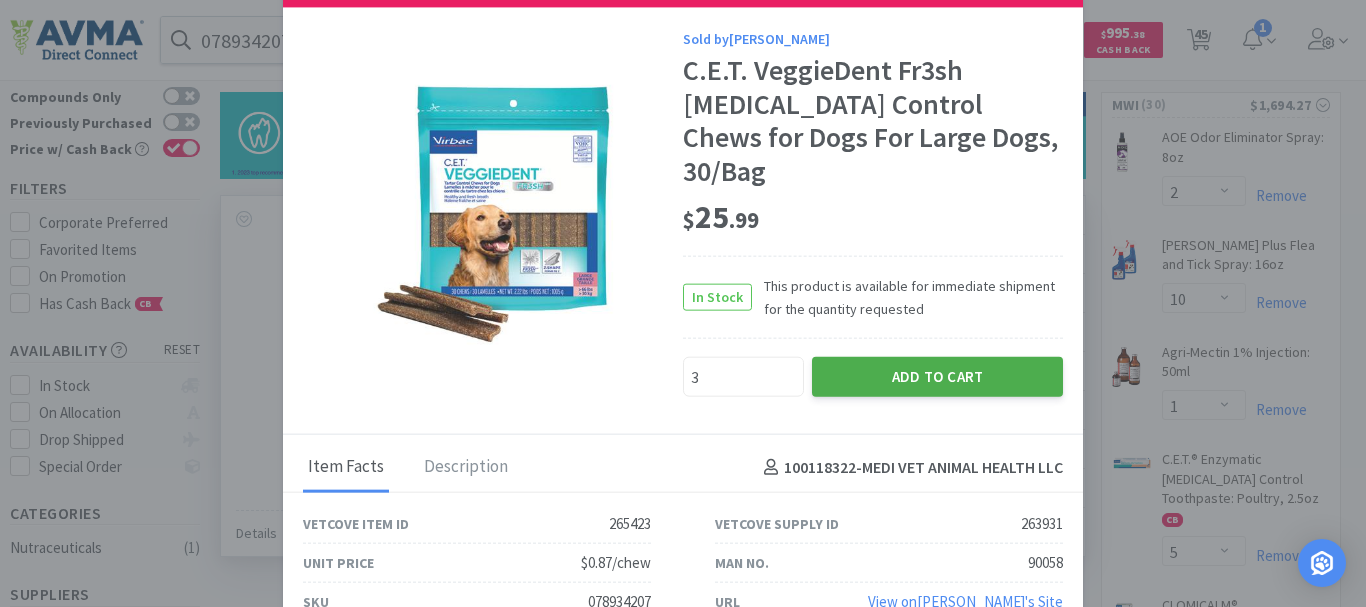 click on "Add to Cart" at bounding box center [937, 377] 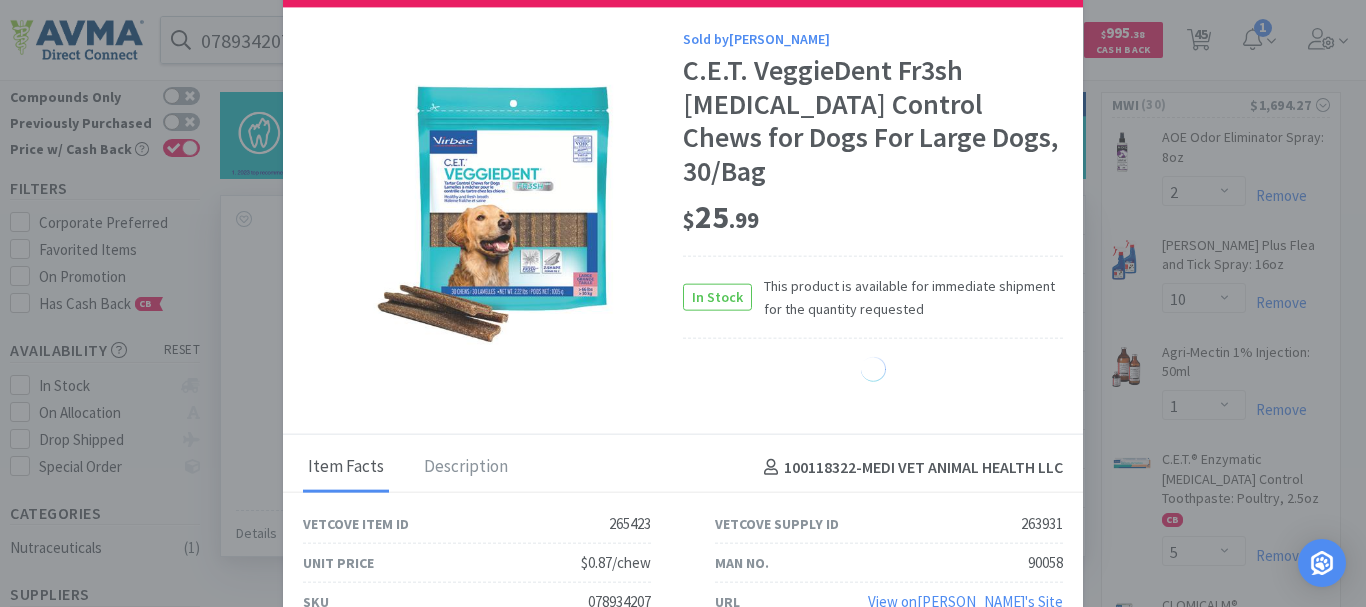 select on "3" 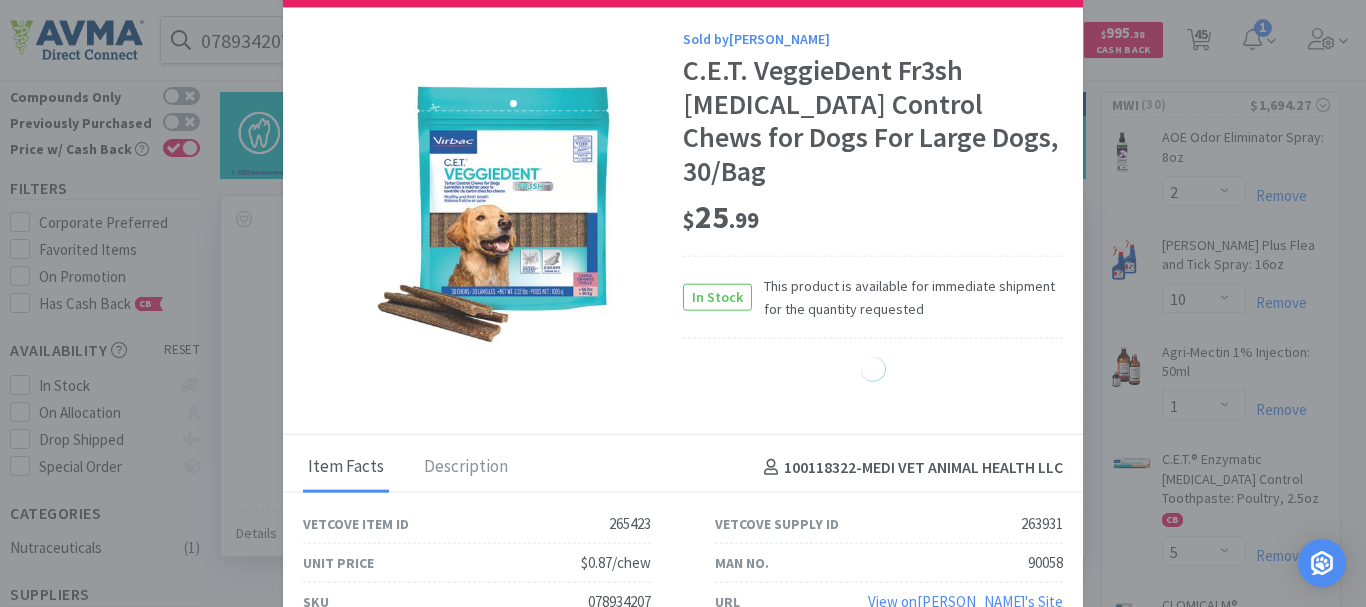 select on "4" 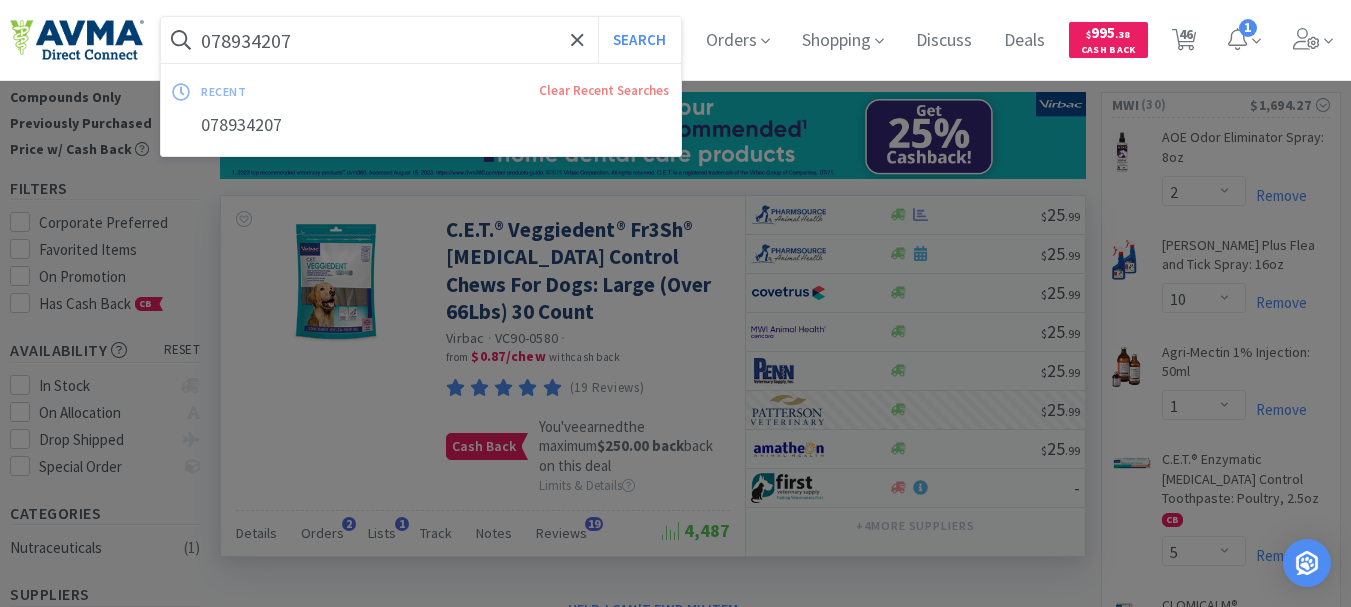 click on "078934207" at bounding box center (421, 40) 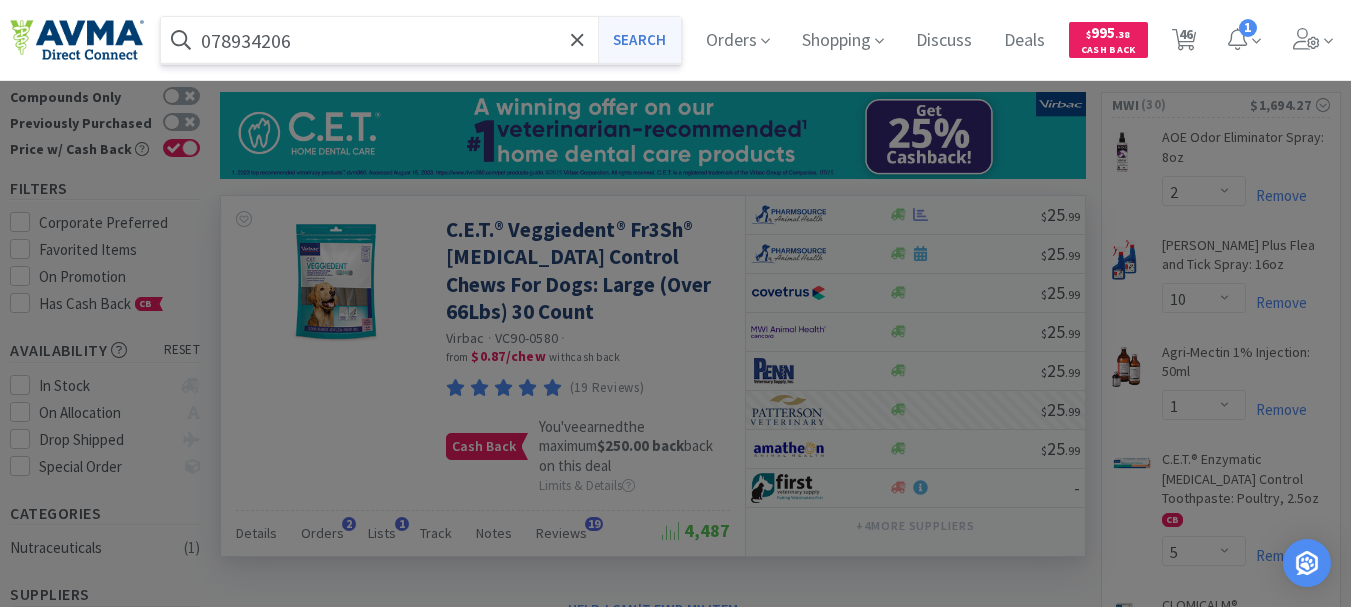 type on "078934206" 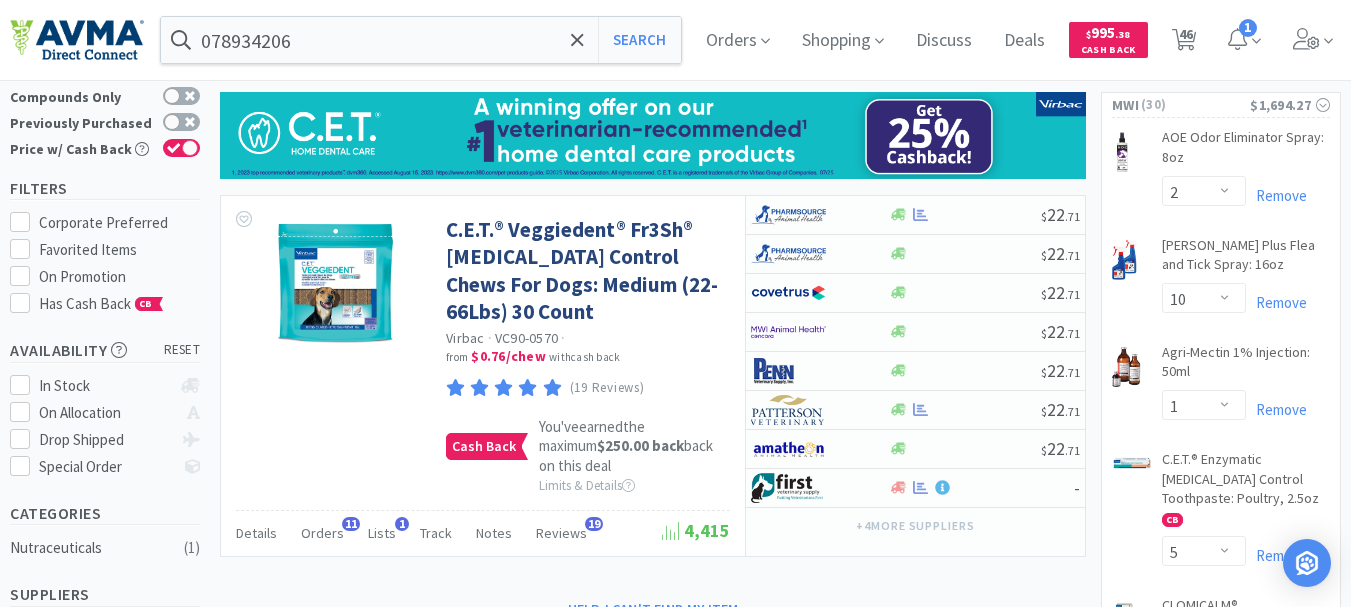 scroll, scrollTop: 200, scrollLeft: 0, axis: vertical 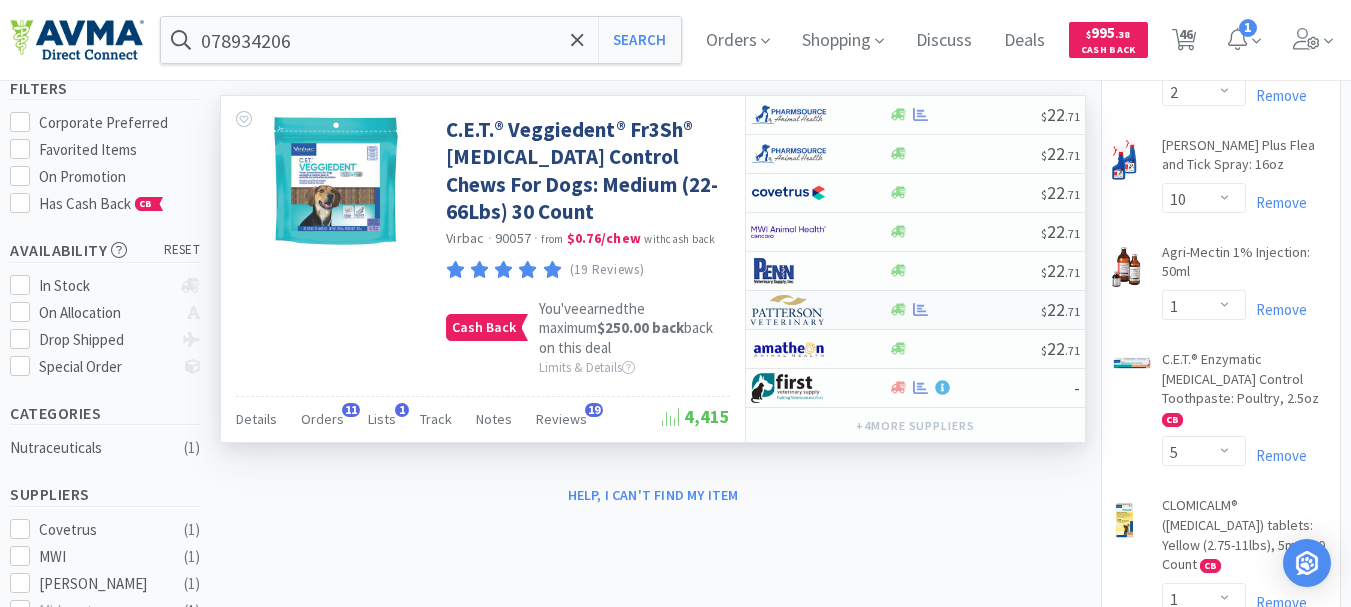 click at bounding box center (788, 310) 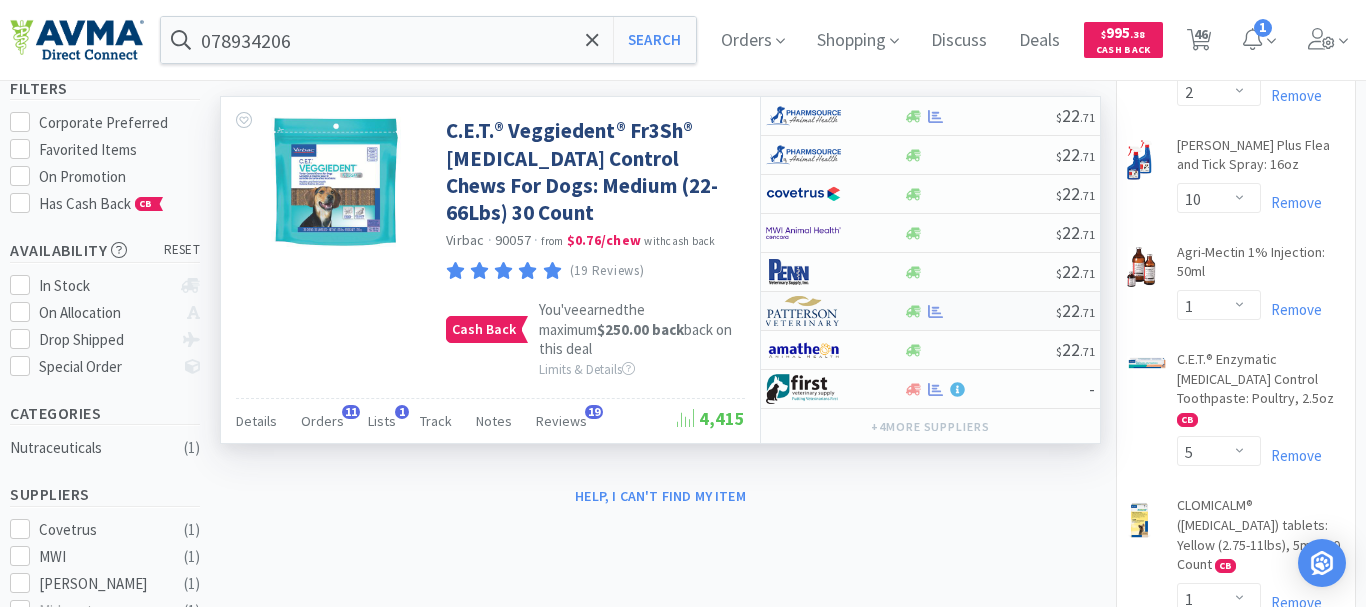 select on "1" 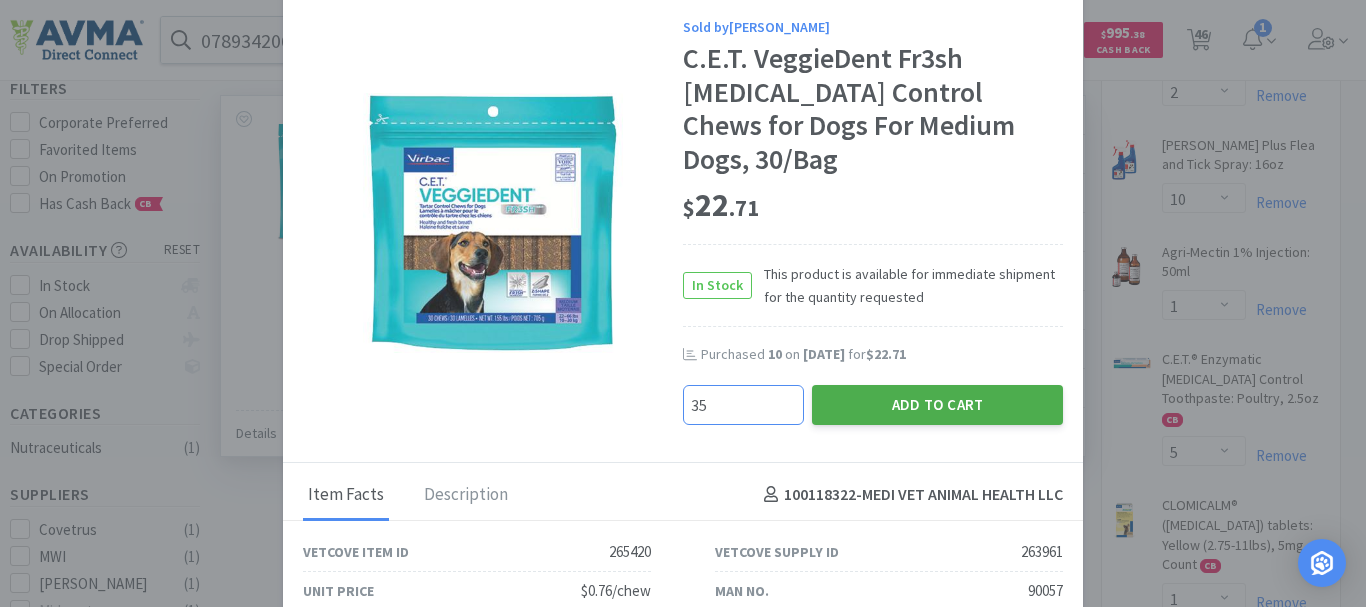 type on "35" 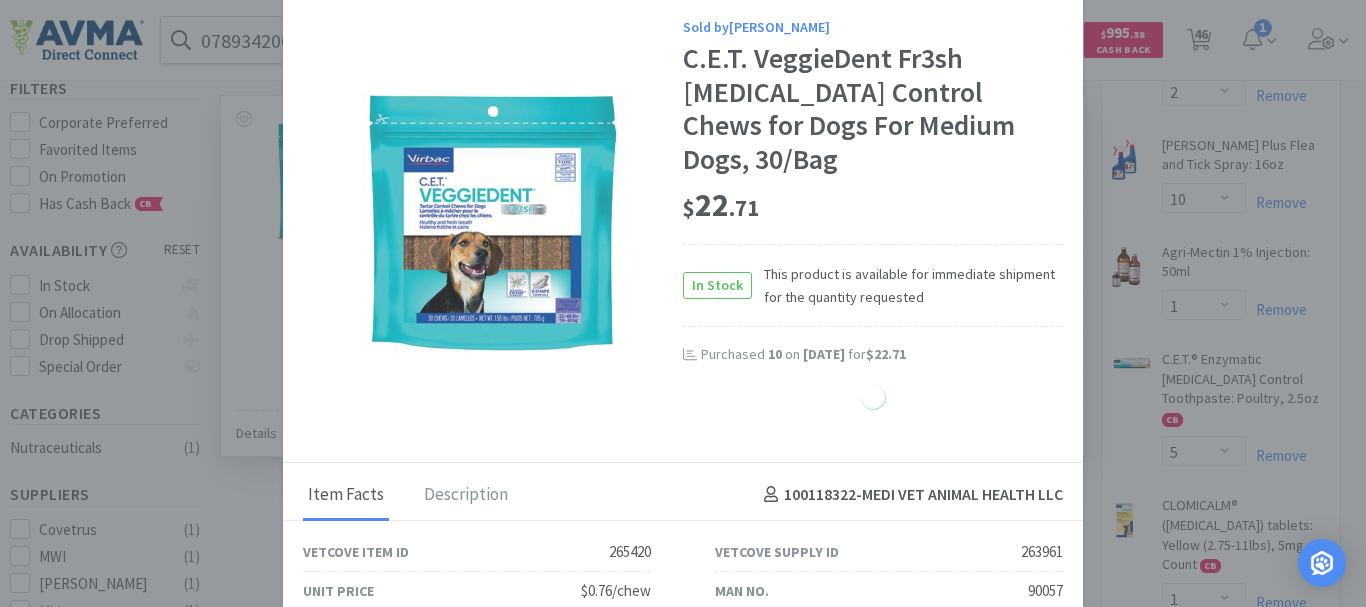 select on "4" 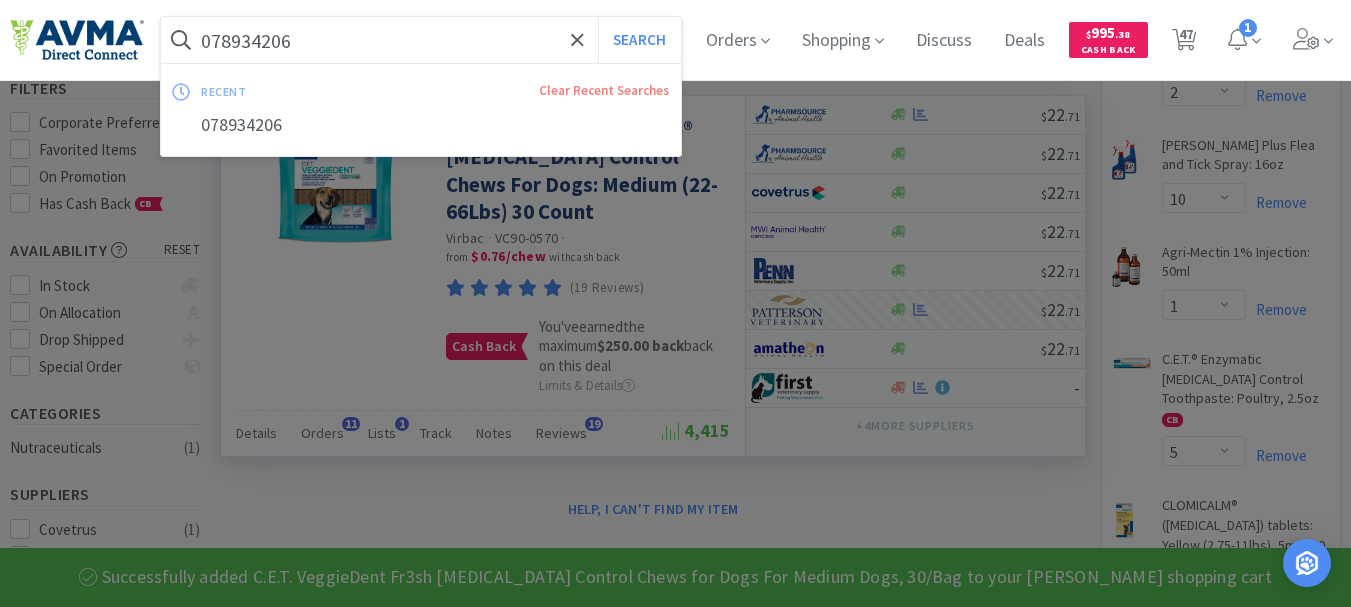 click on "078934206" at bounding box center (421, 40) 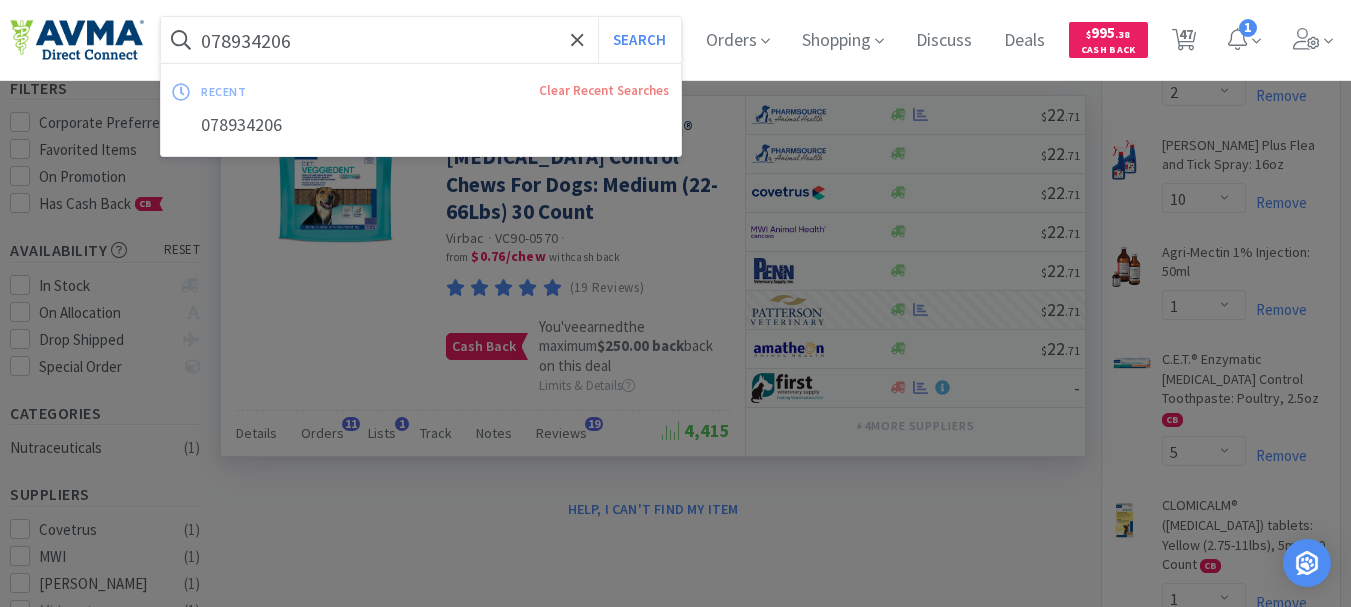 paste on "4" 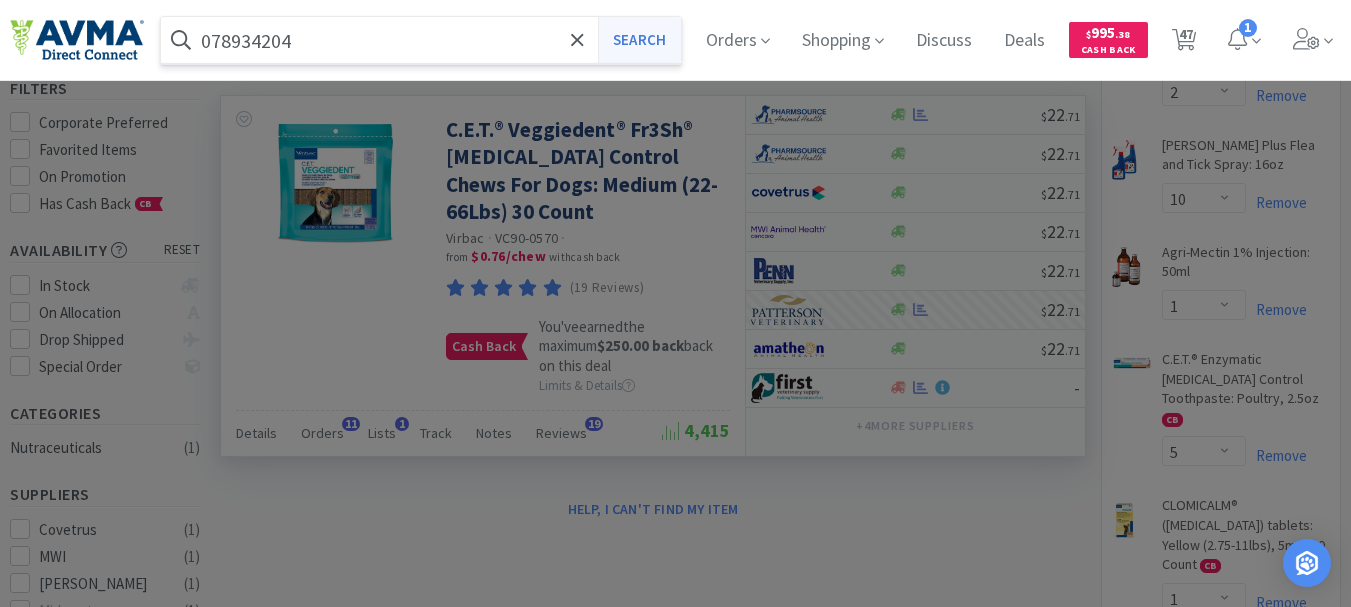 type on "078934204" 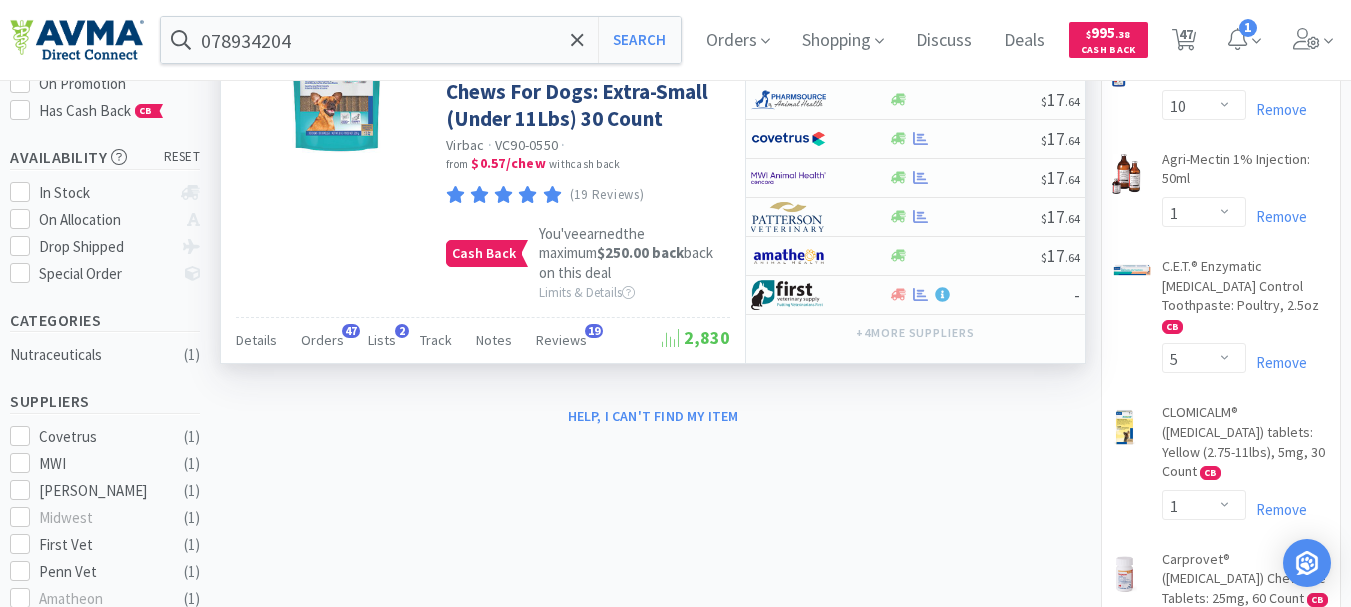 scroll, scrollTop: 300, scrollLeft: 0, axis: vertical 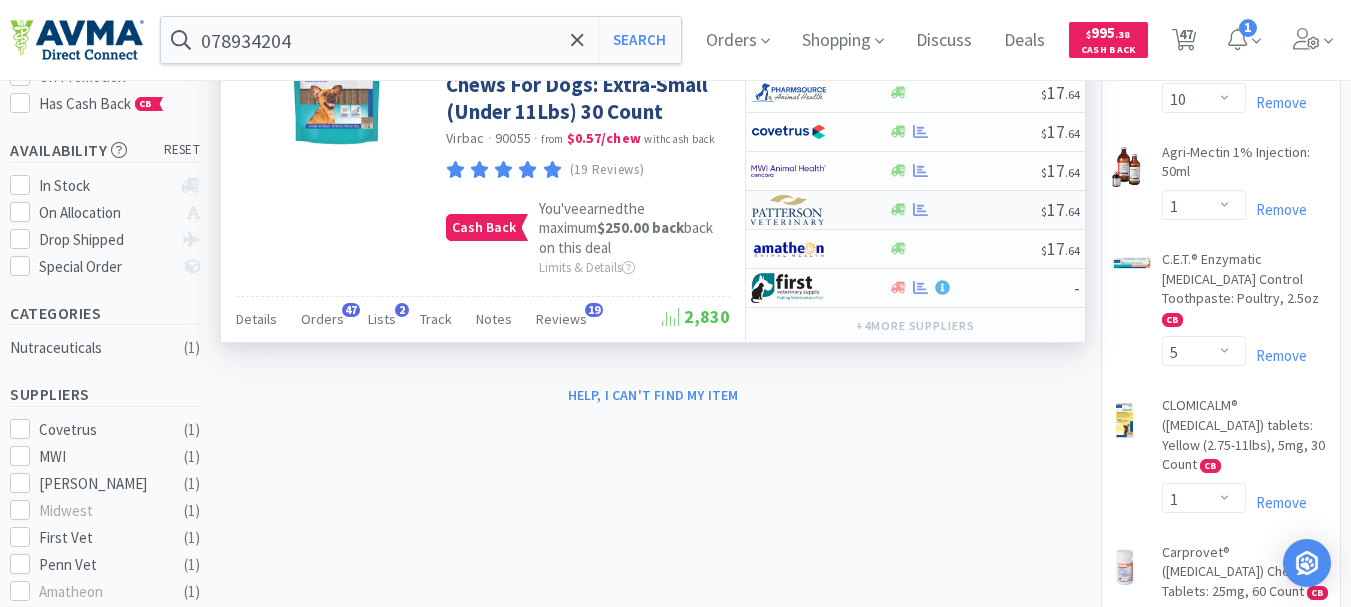 click at bounding box center [788, 210] 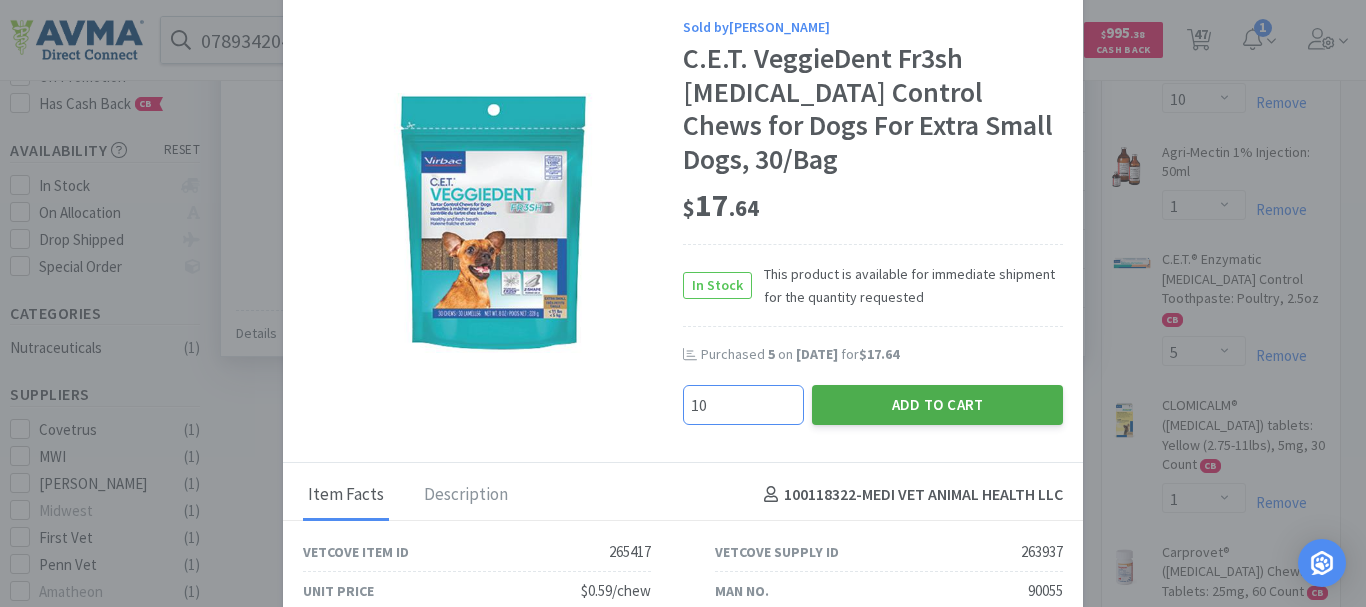type on "10" 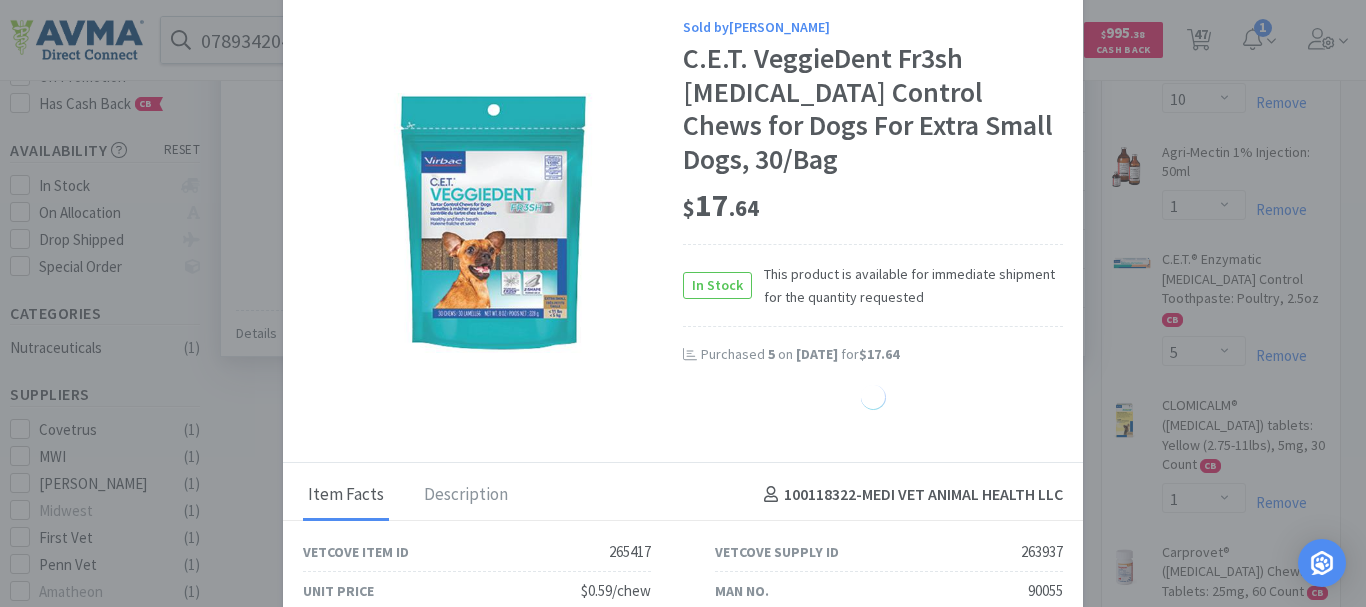 select on "10" 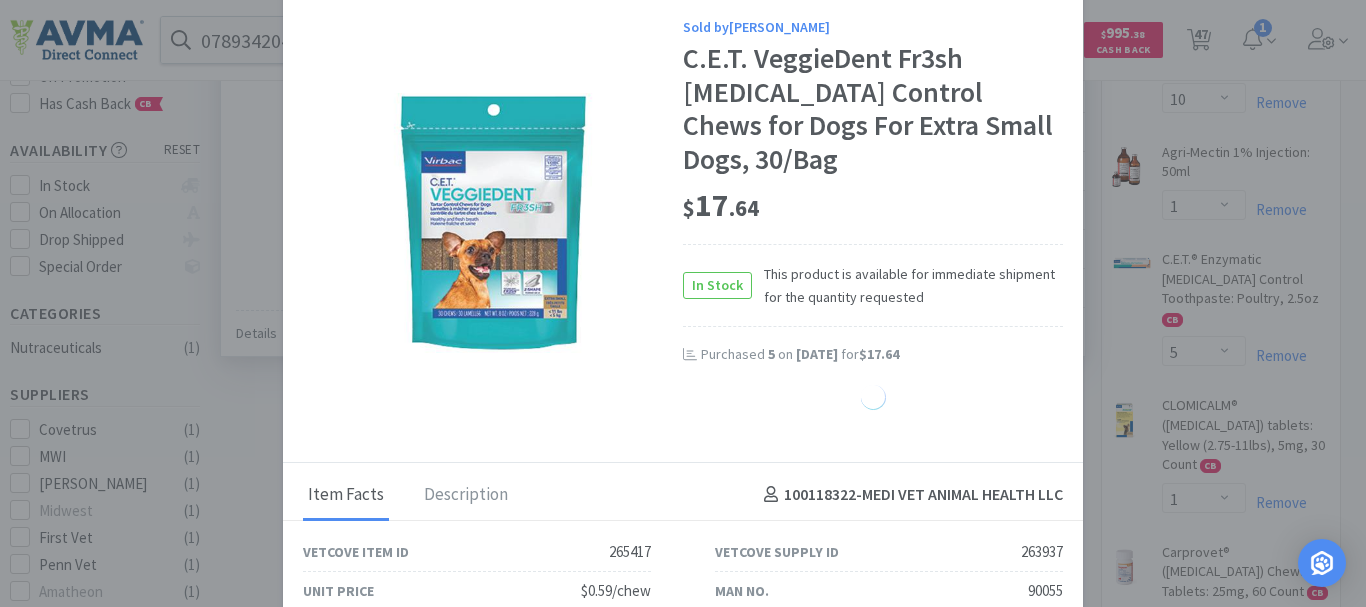 select on "3" 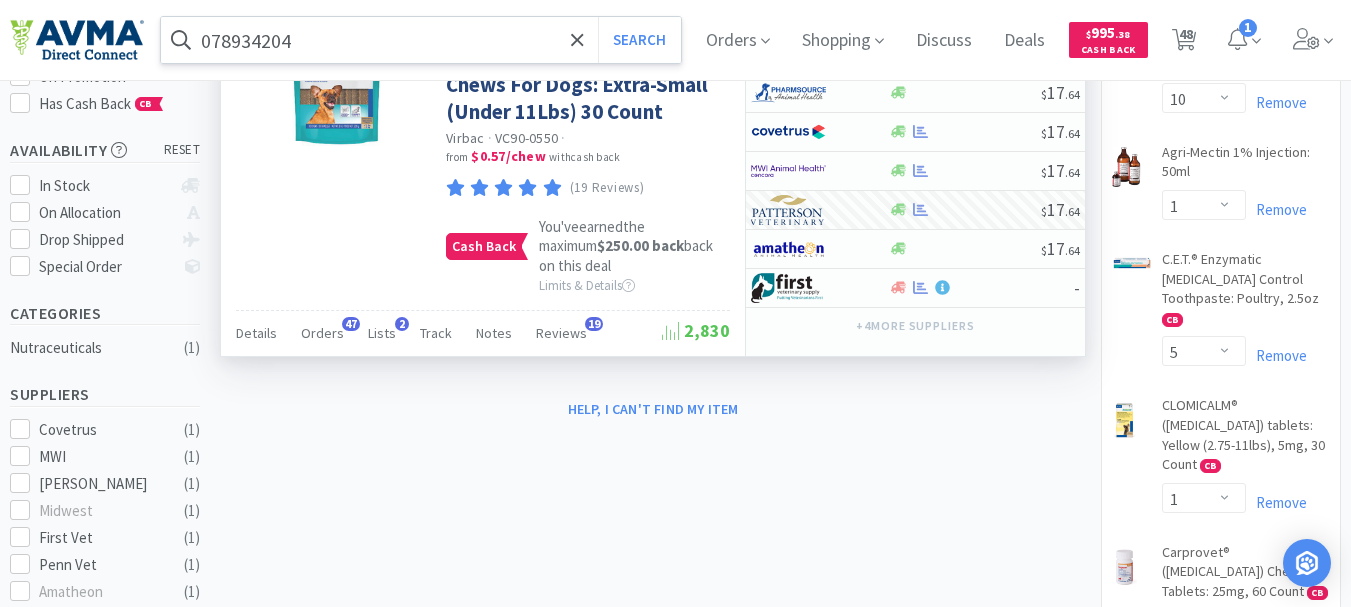 click on "078934204" at bounding box center (421, 40) 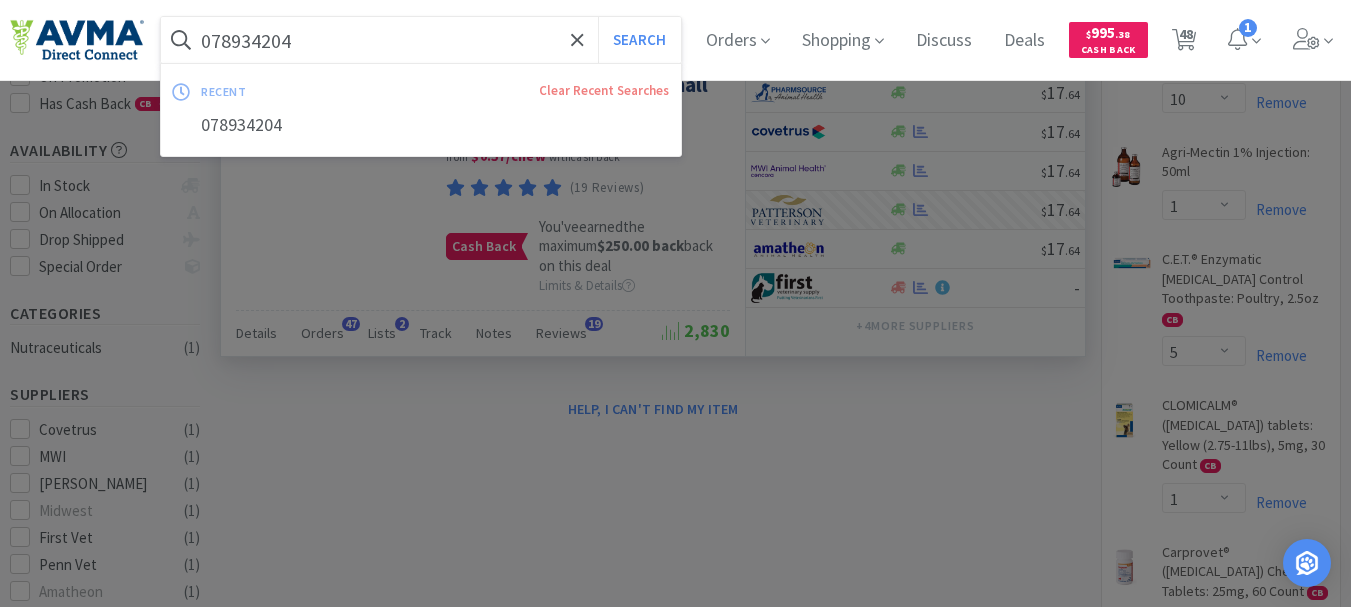 paste on "5" 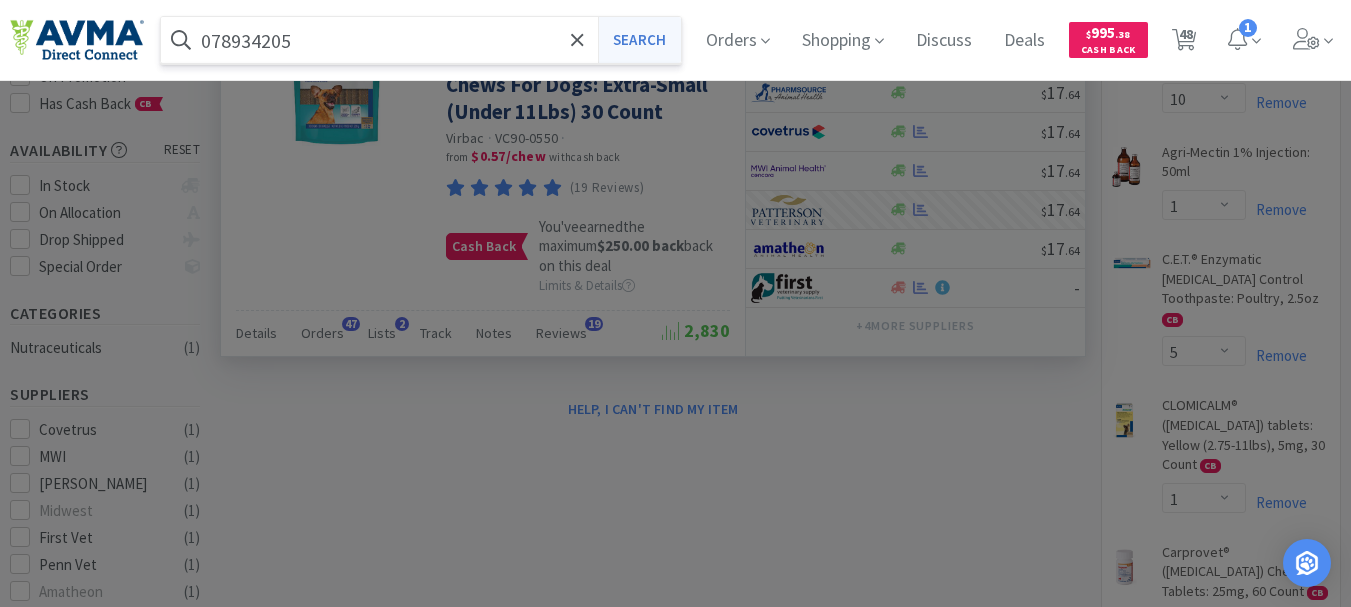 type on "078934205" 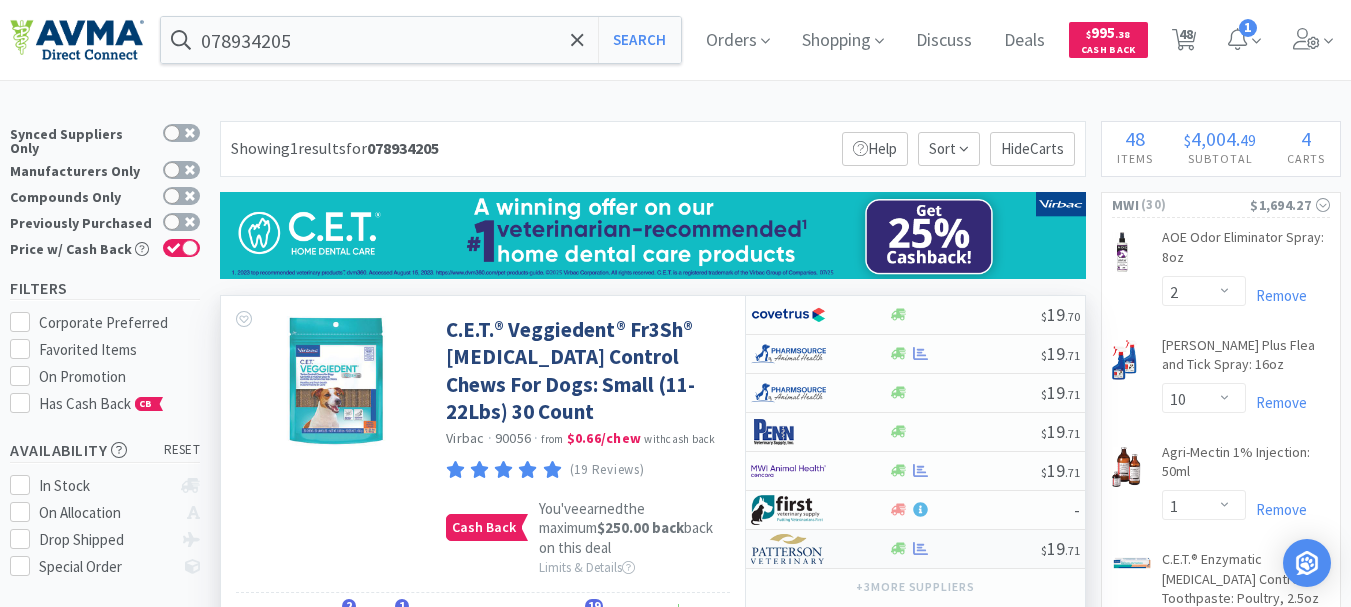 click at bounding box center (788, 549) 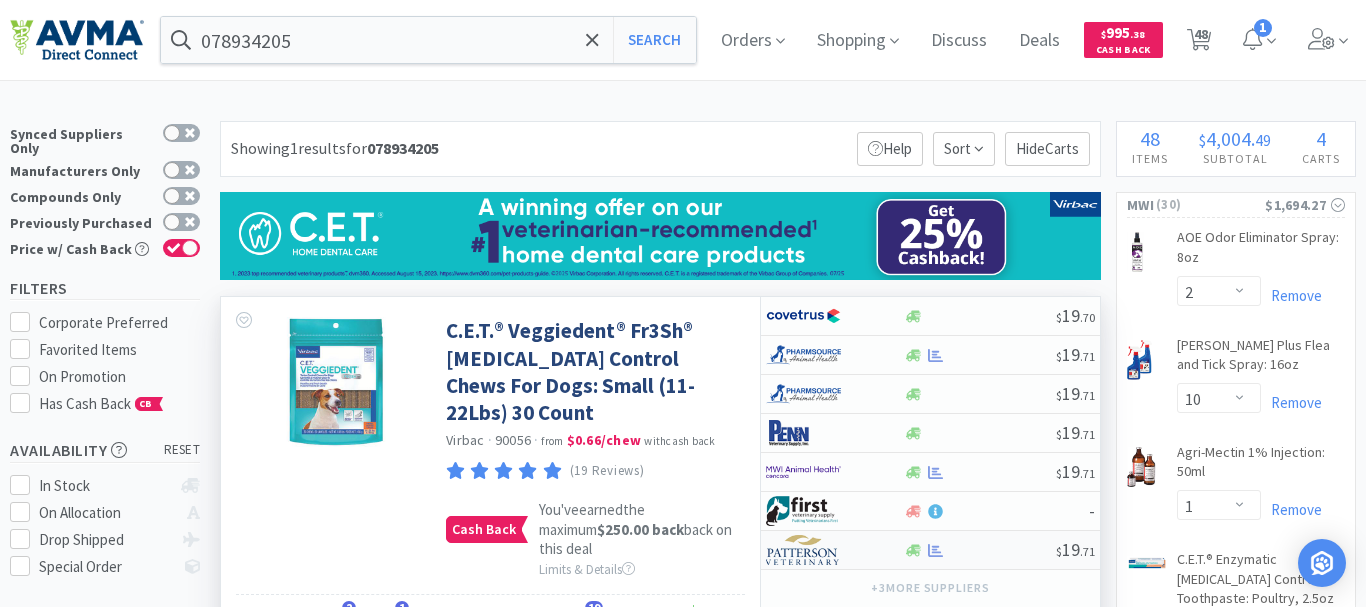 select on "1" 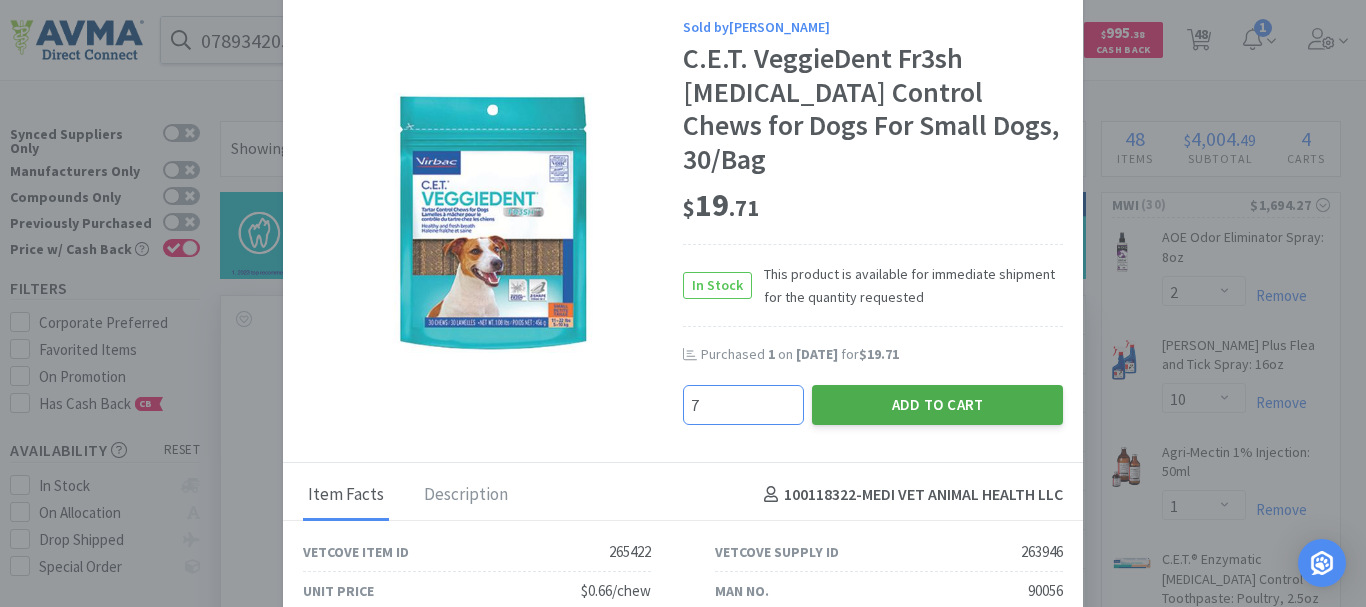 type on "7" 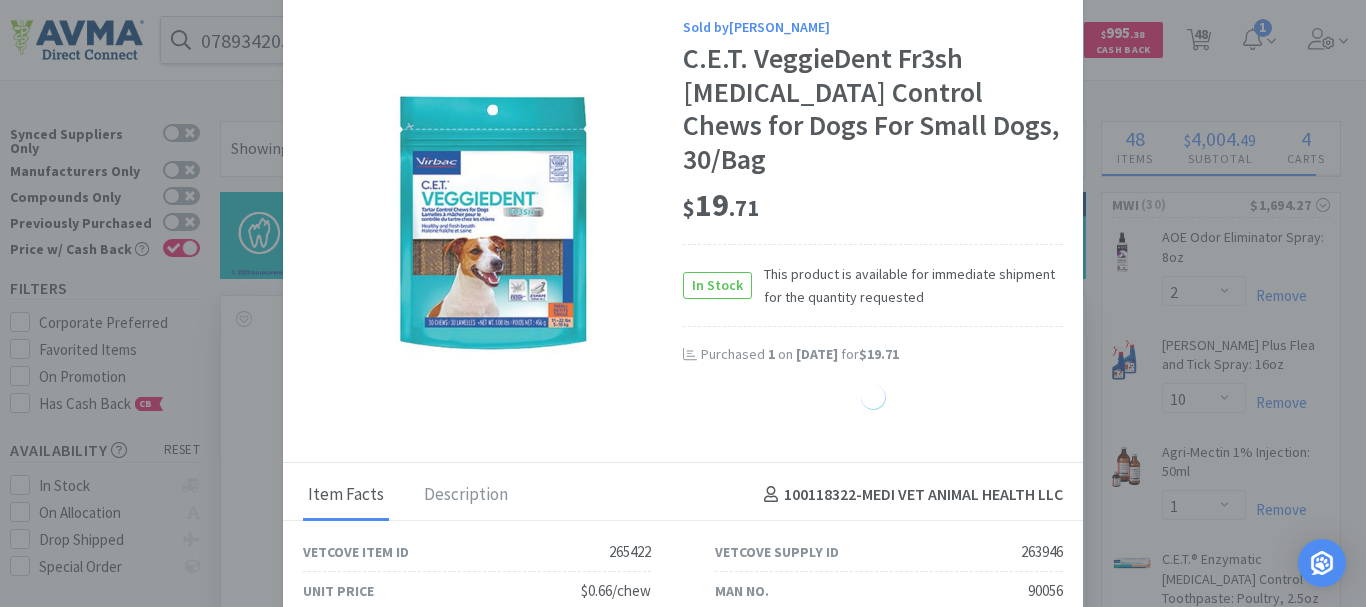 select on "7" 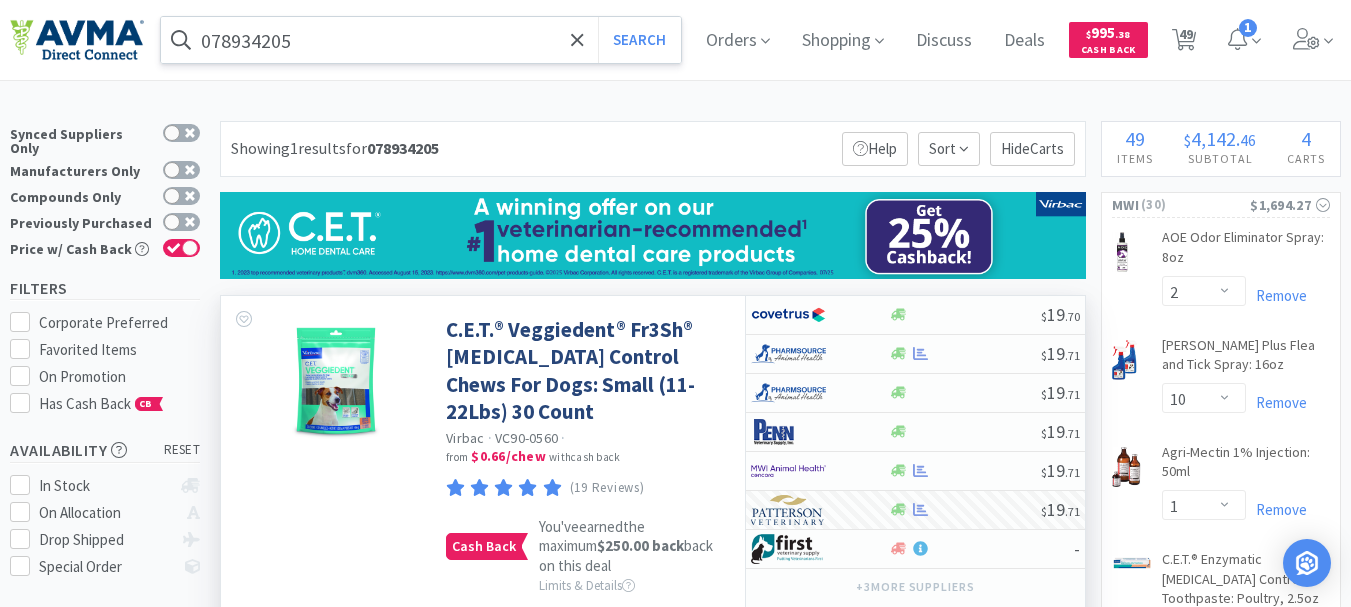 click on "078934205" at bounding box center (421, 40) 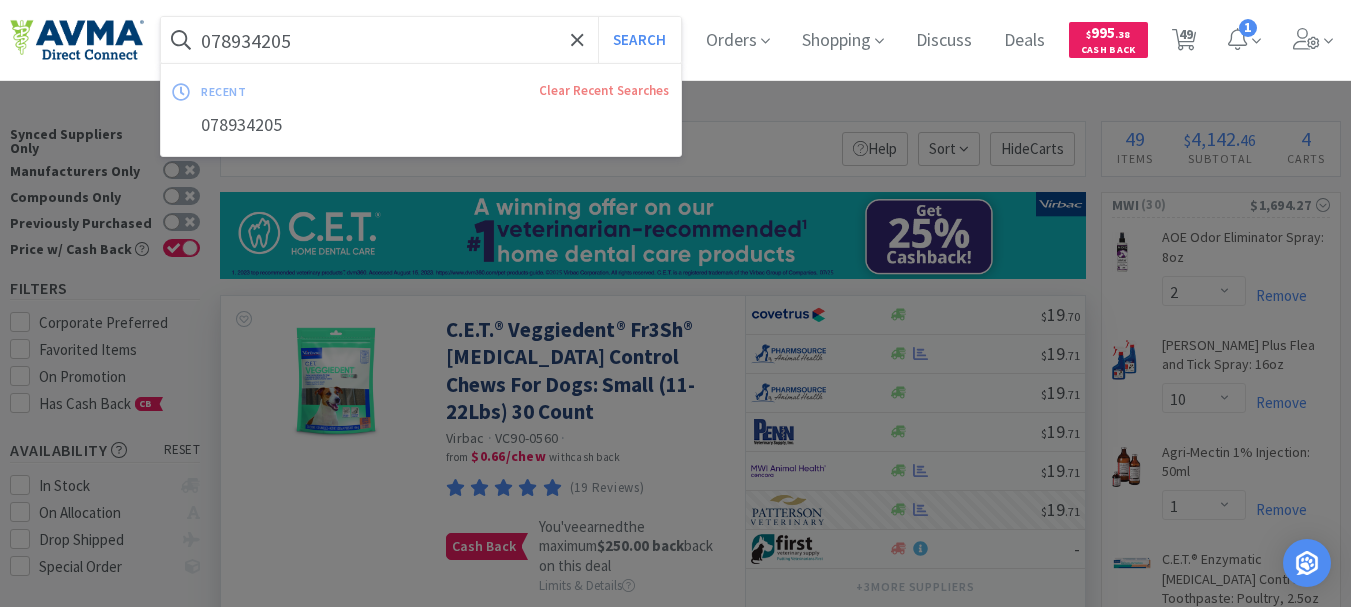 paste on "44794" 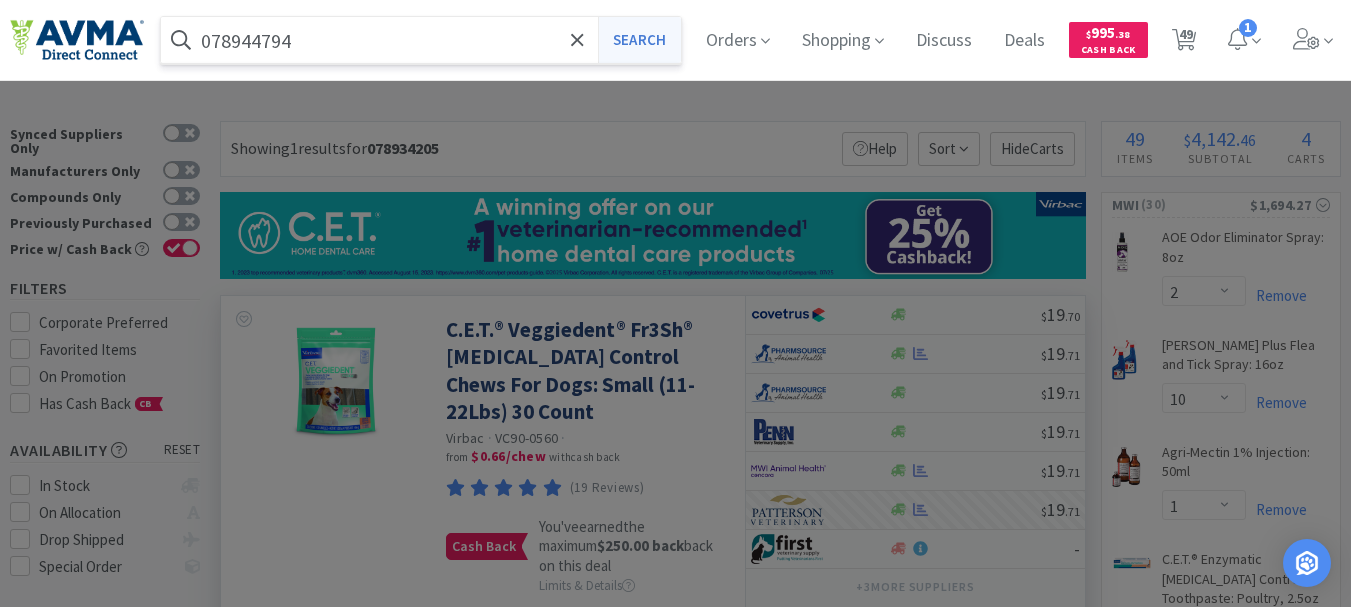 type on "078944794" 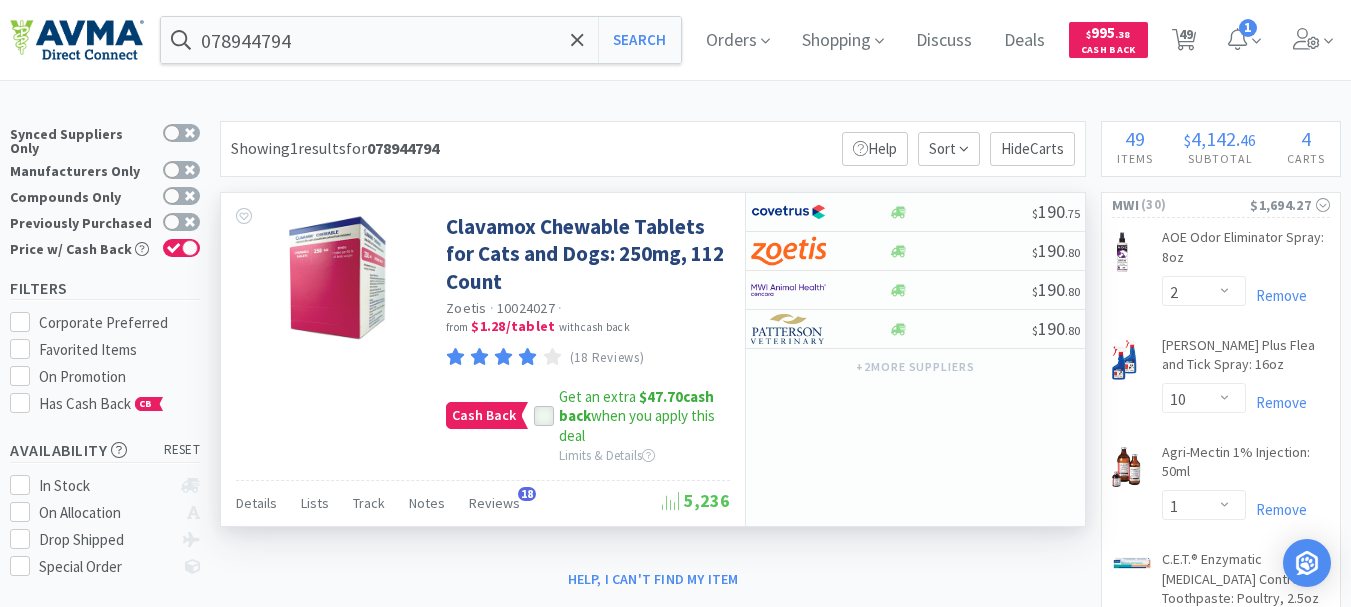click 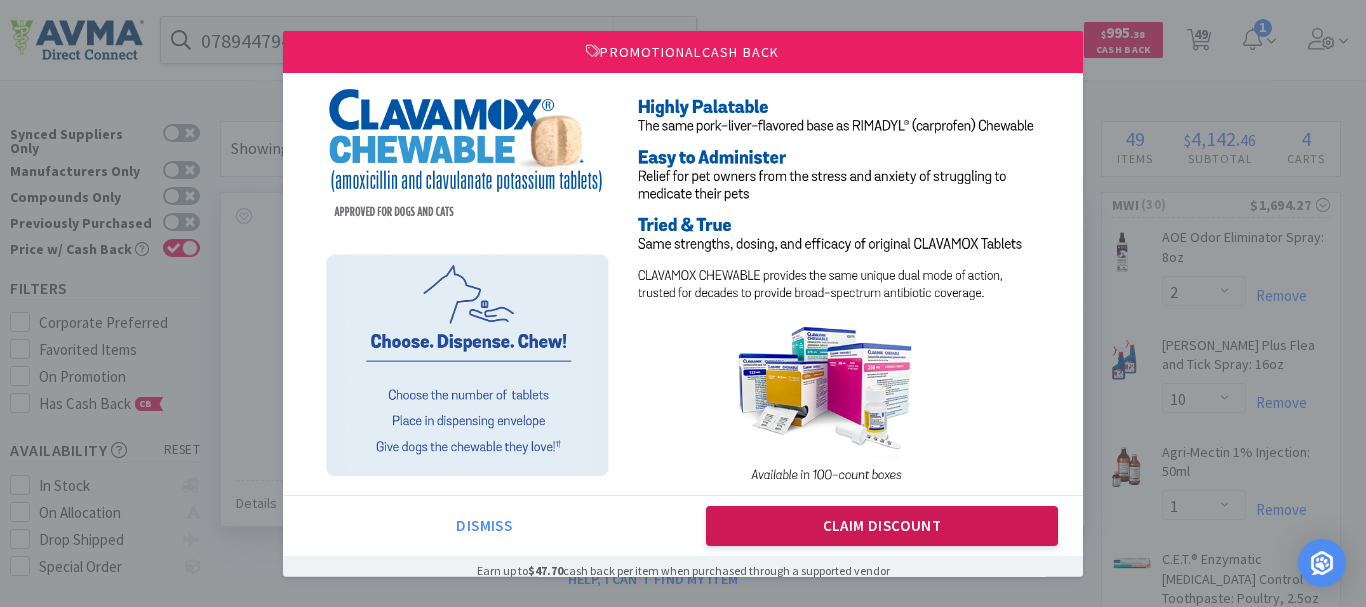 click on "Claim Discount" at bounding box center [882, 526] 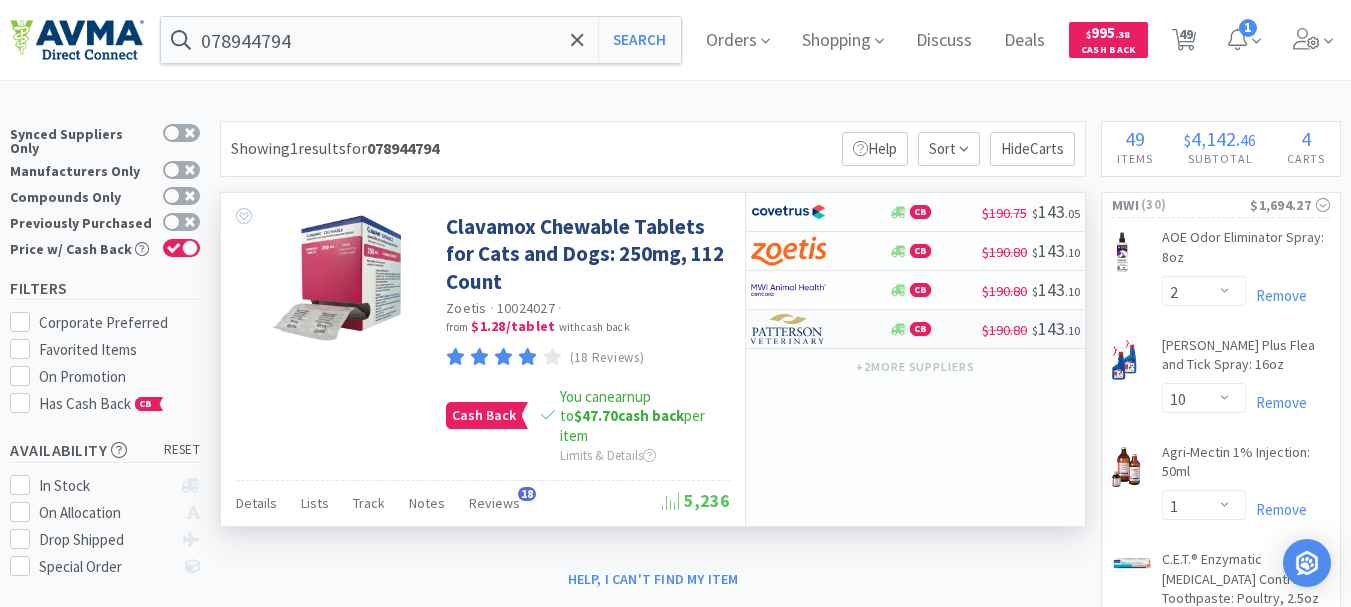 click at bounding box center (788, 329) 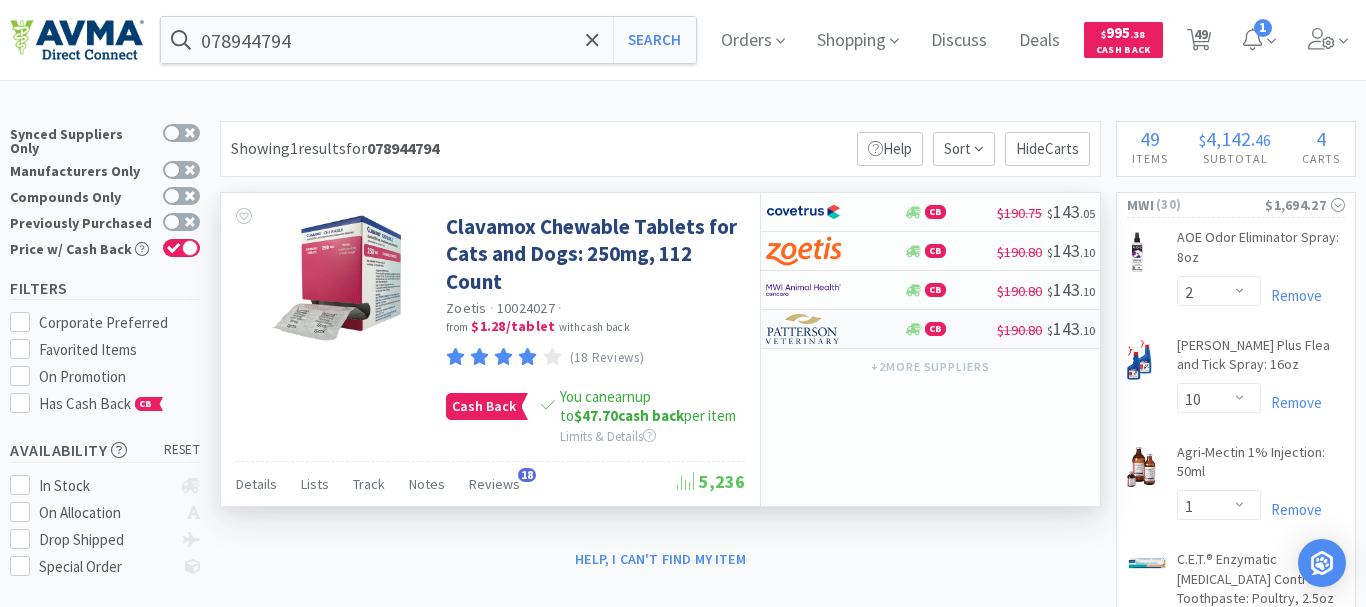 select on "1" 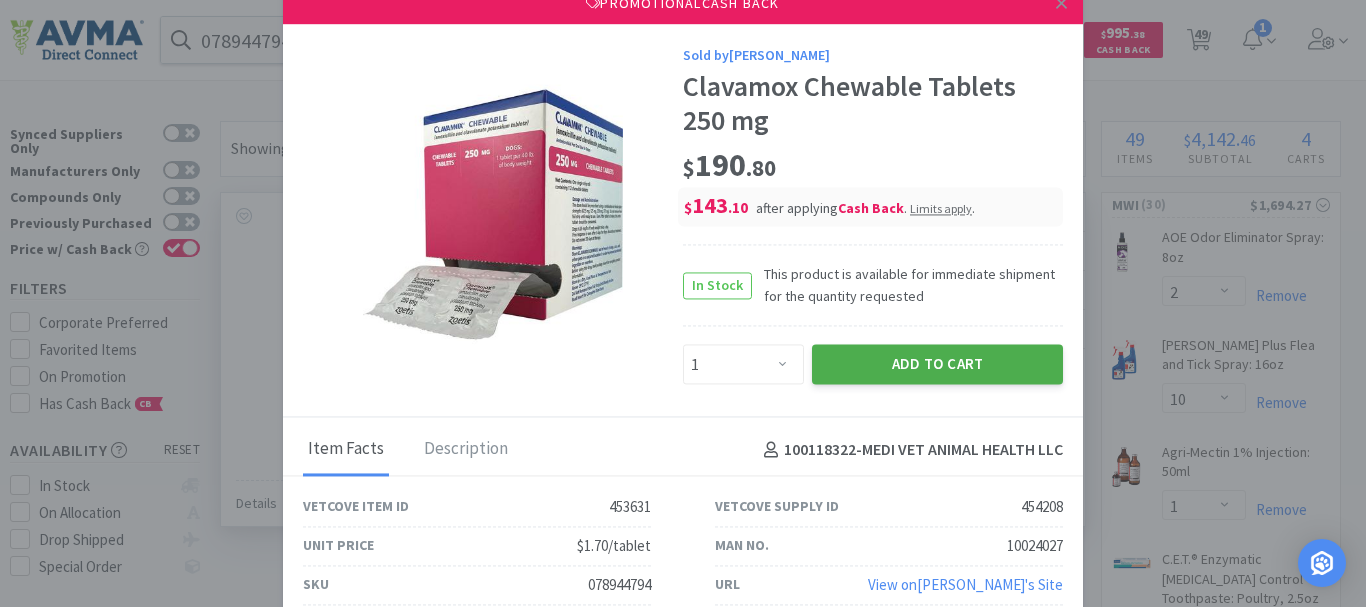 click on "Add to Cart" at bounding box center (937, 365) 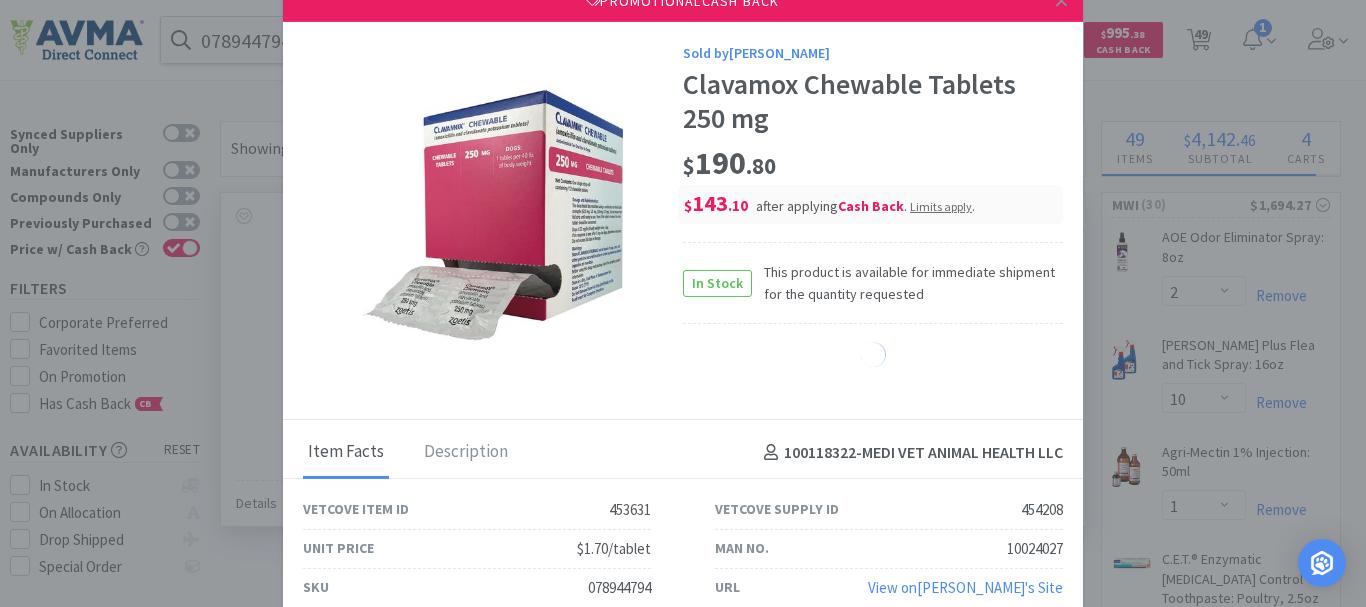 select on "1" 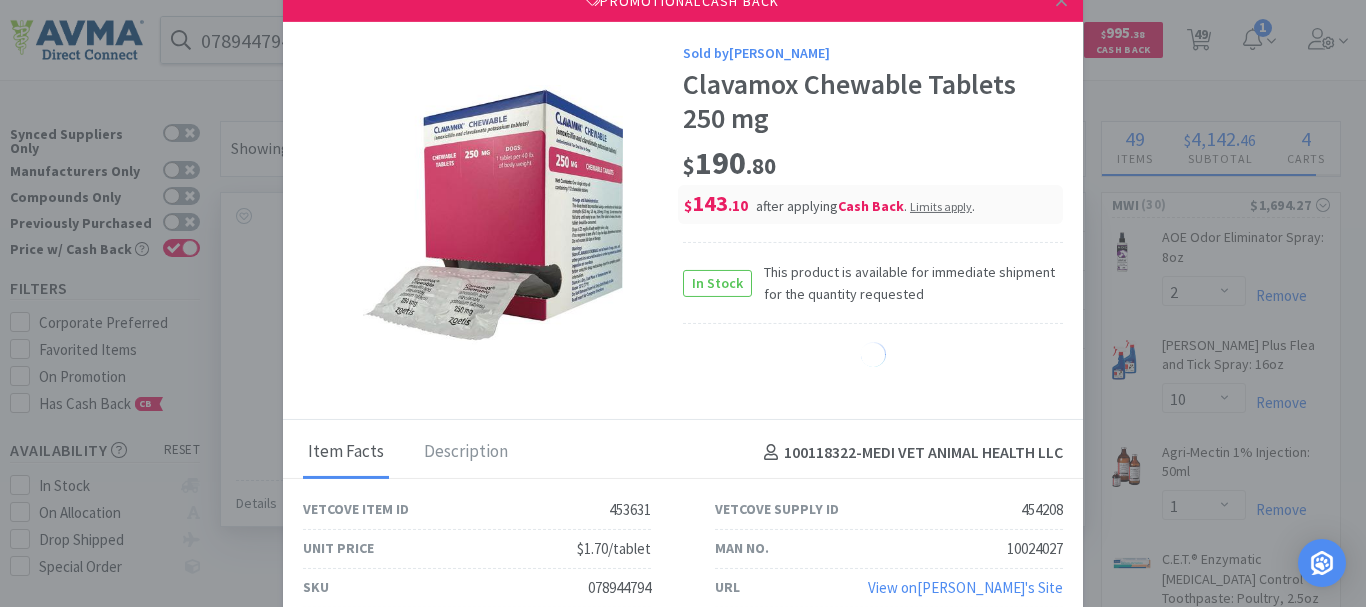 select on "4" 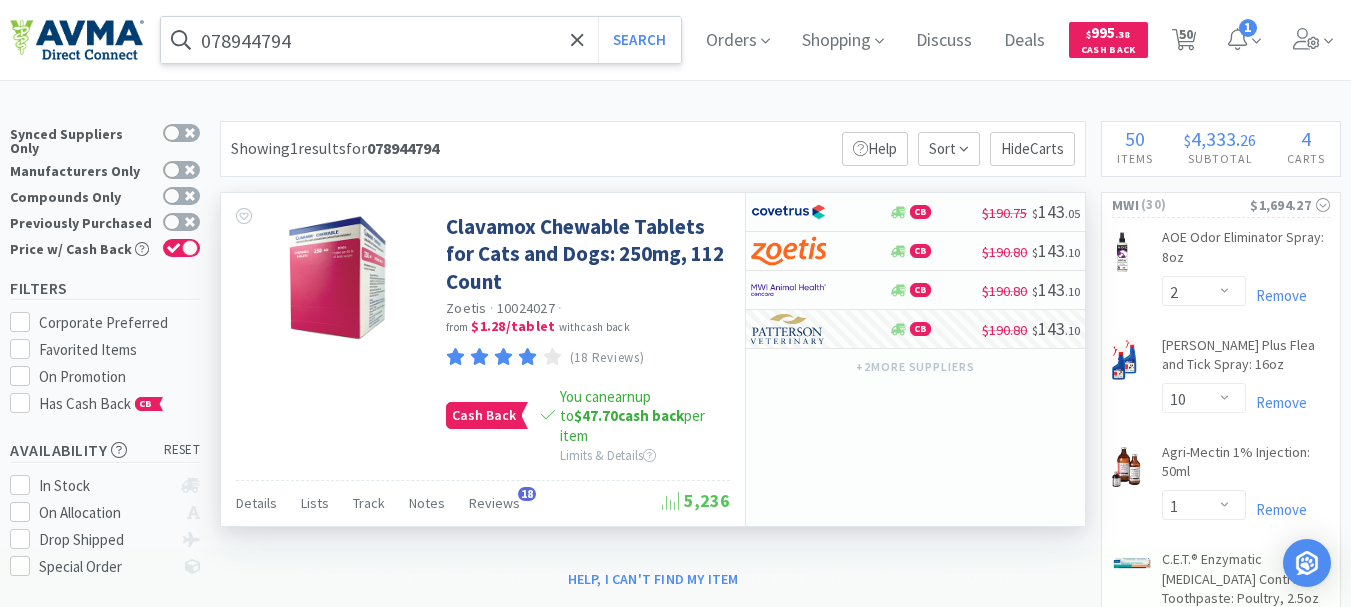 click on "078944794" at bounding box center [421, 40] 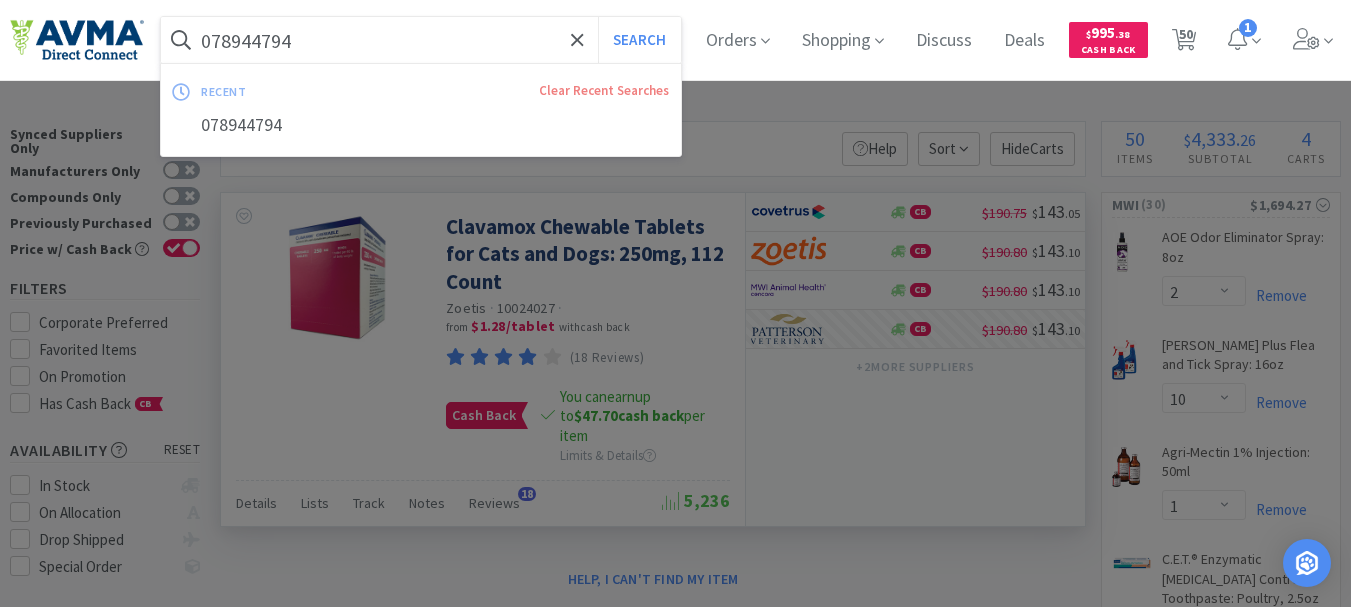 paste on "5" 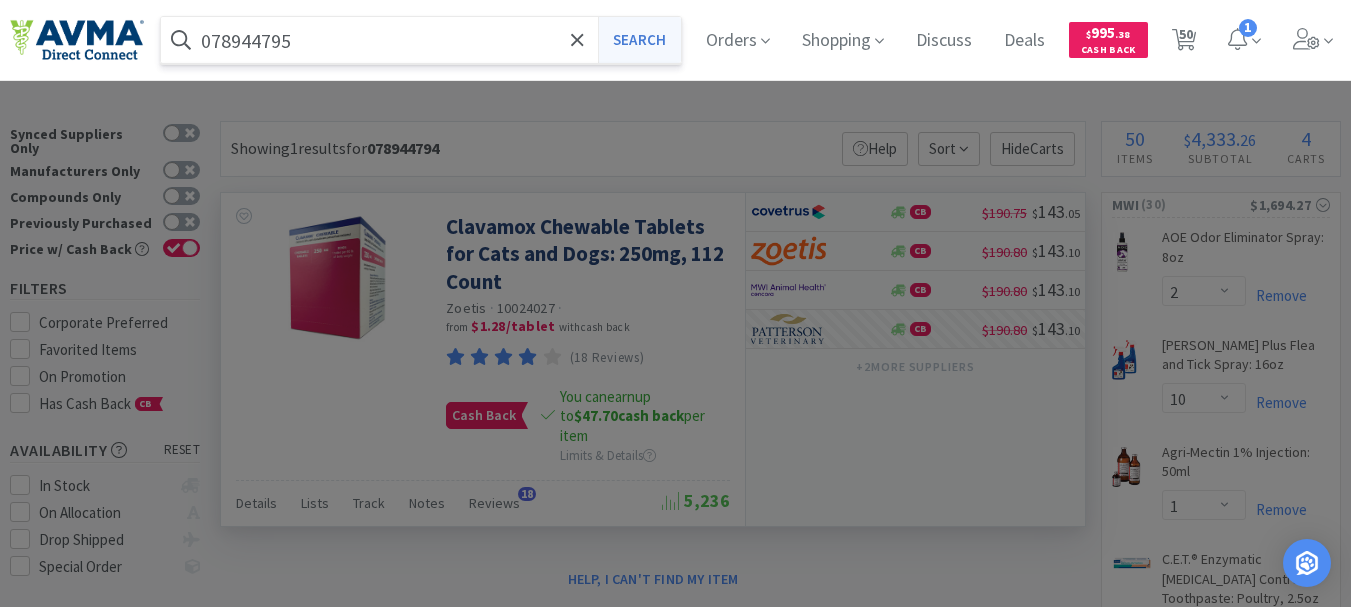 type on "078944795" 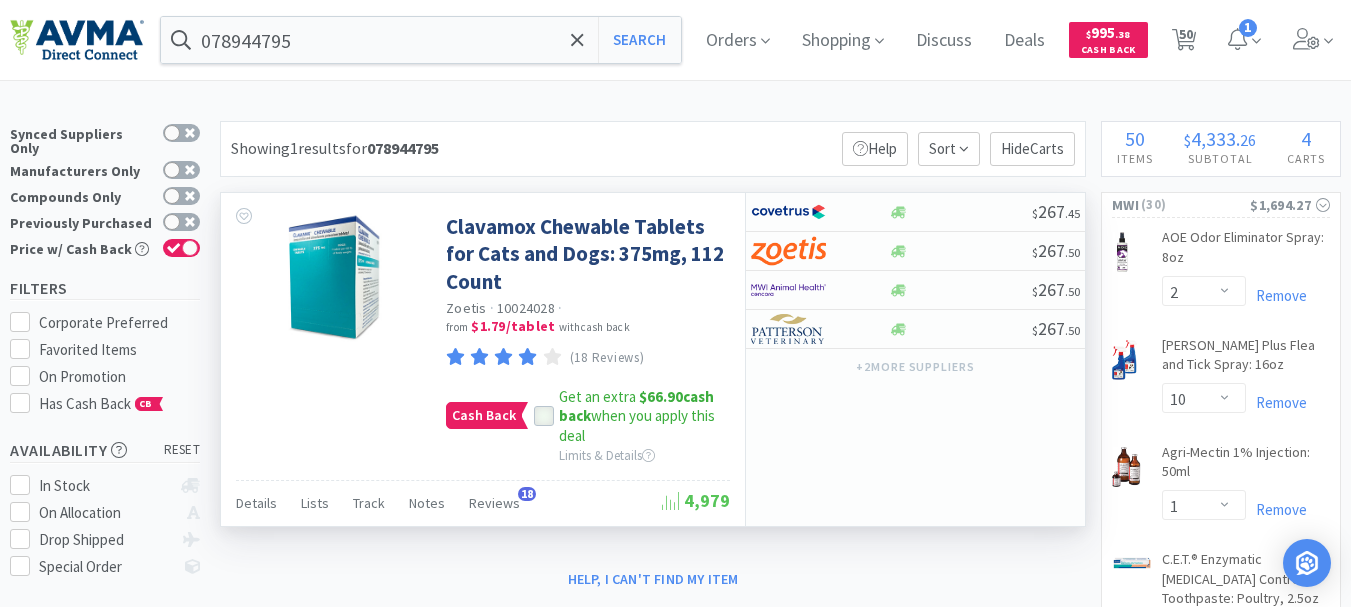 click at bounding box center [544, 416] 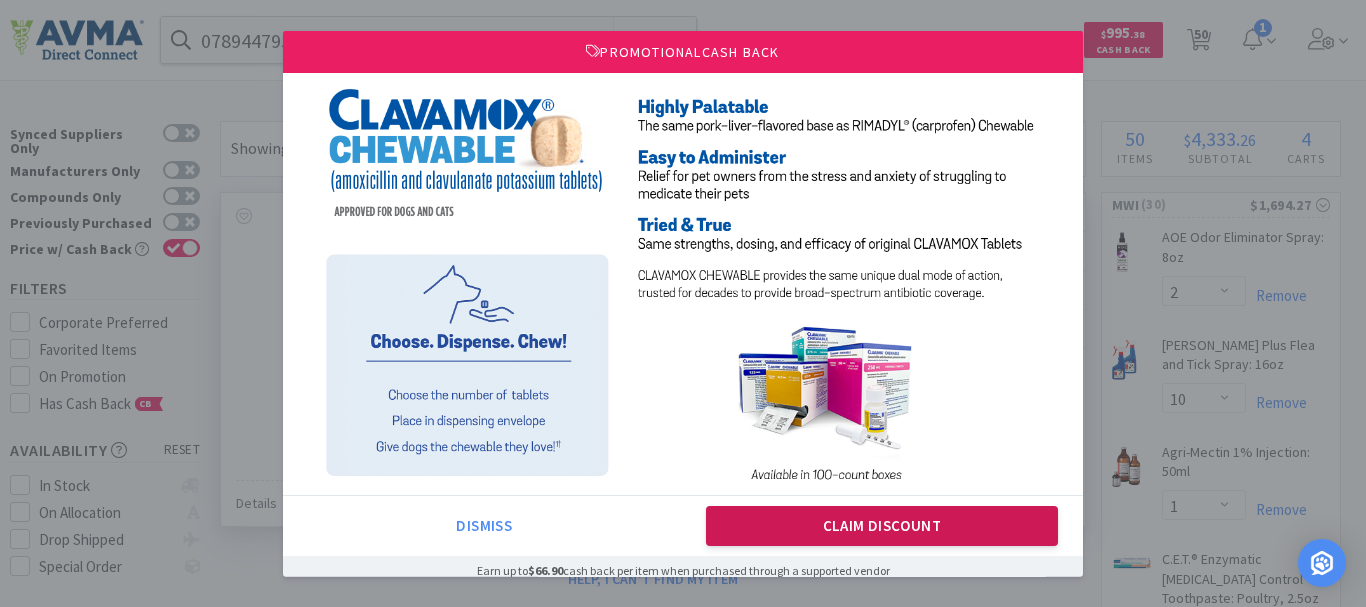 click on "Claim Discount" at bounding box center (882, 526) 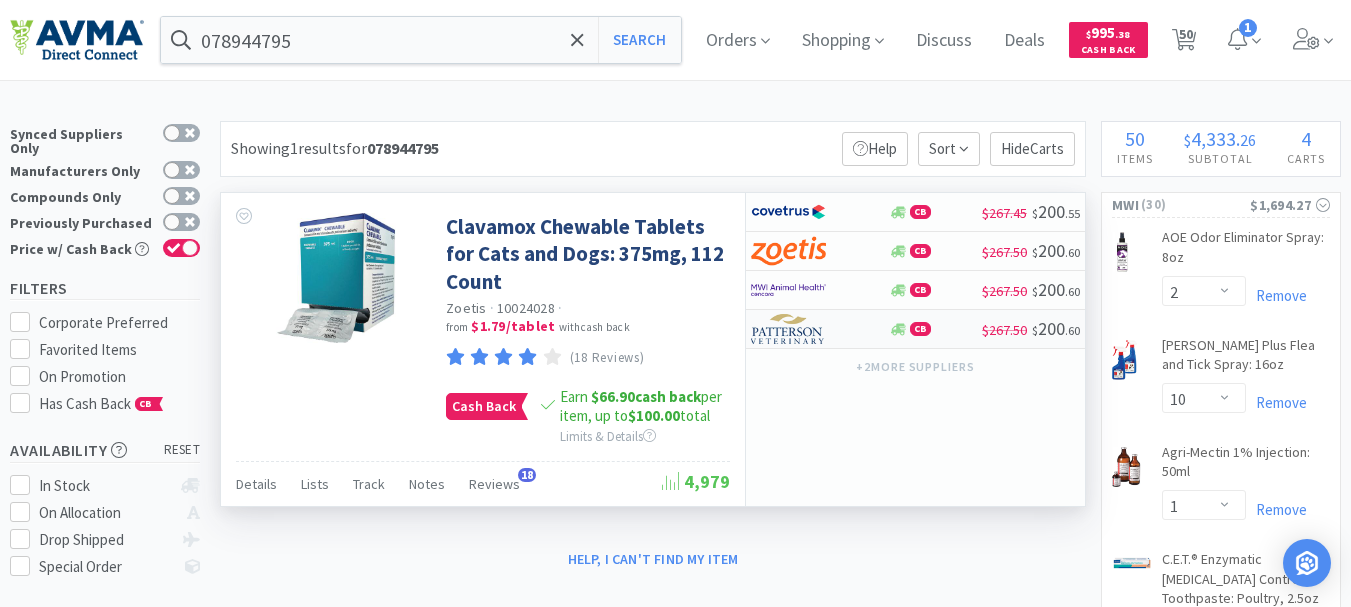 click at bounding box center [788, 329] 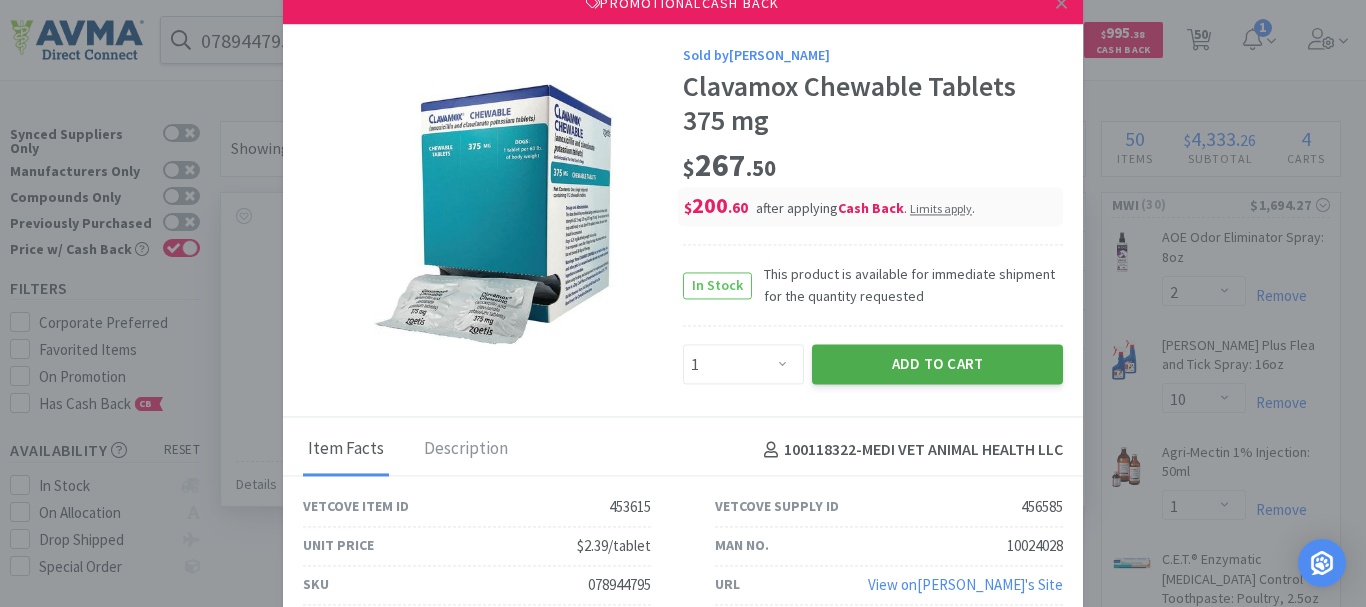click on "Add to Cart" at bounding box center [937, 365] 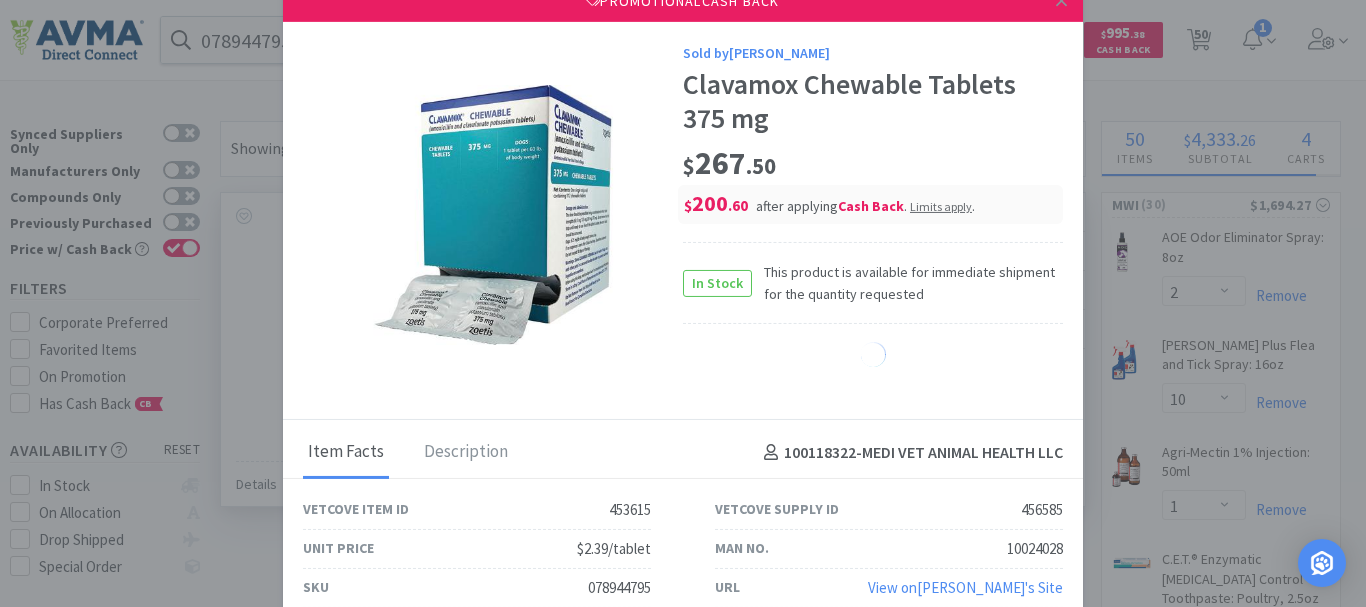 select on "1" 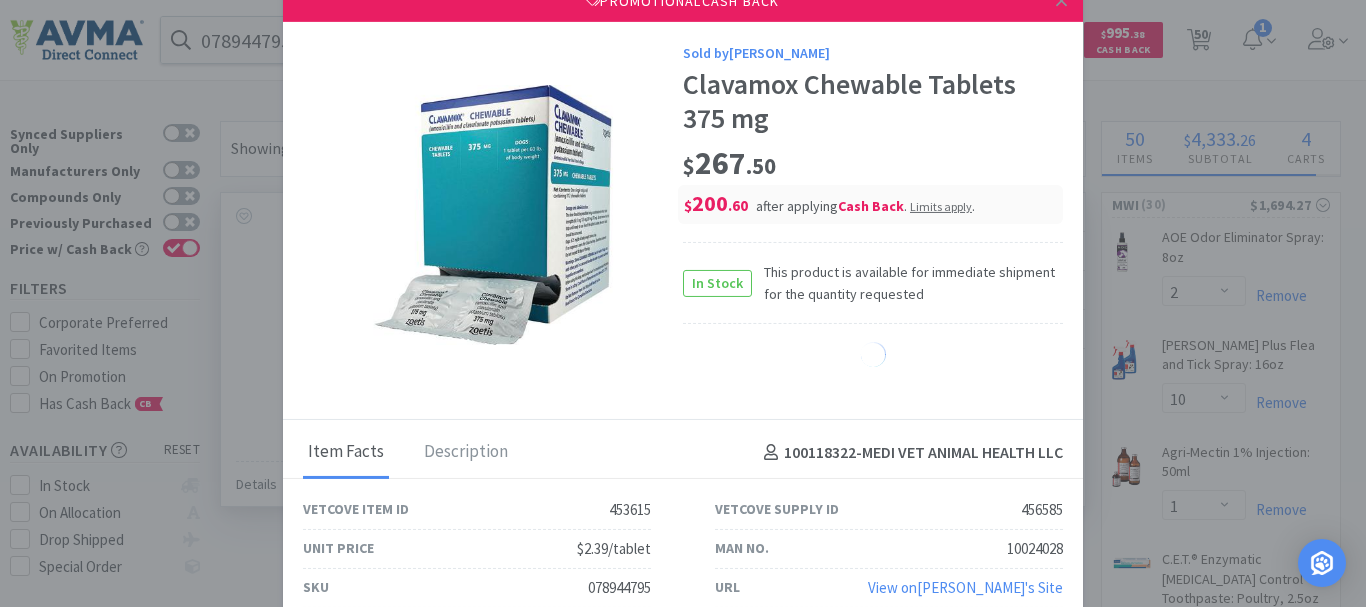 select on "4" 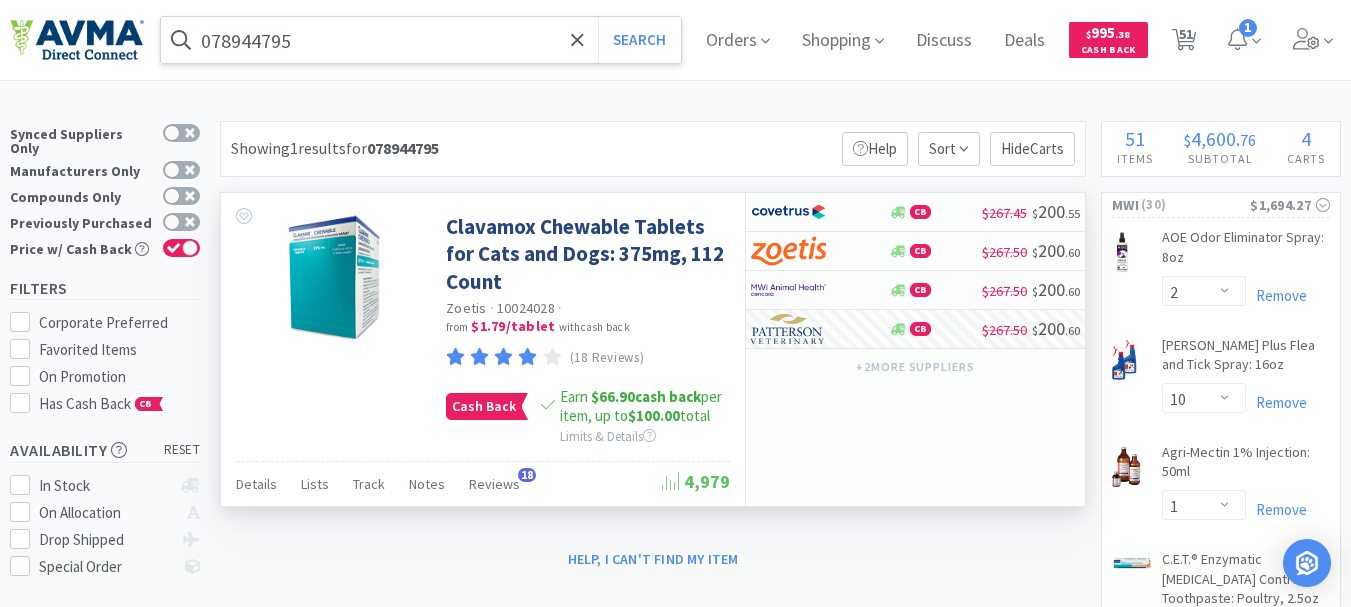 click on "078944795" at bounding box center (421, 40) 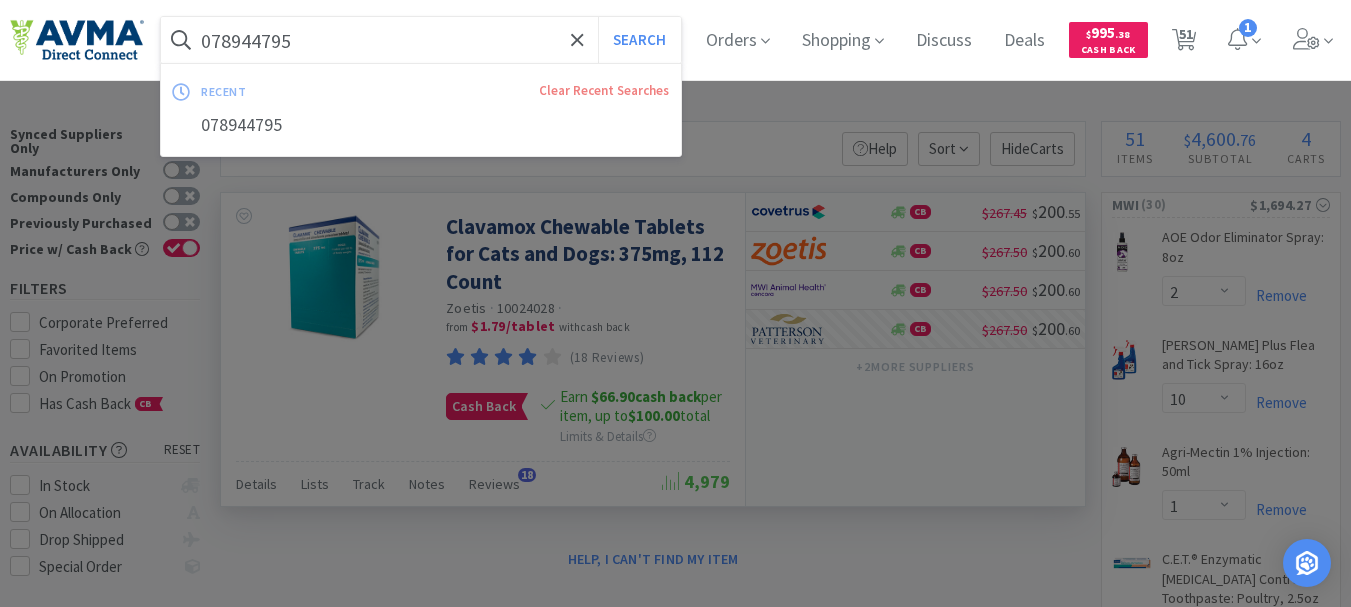 paste on "2" 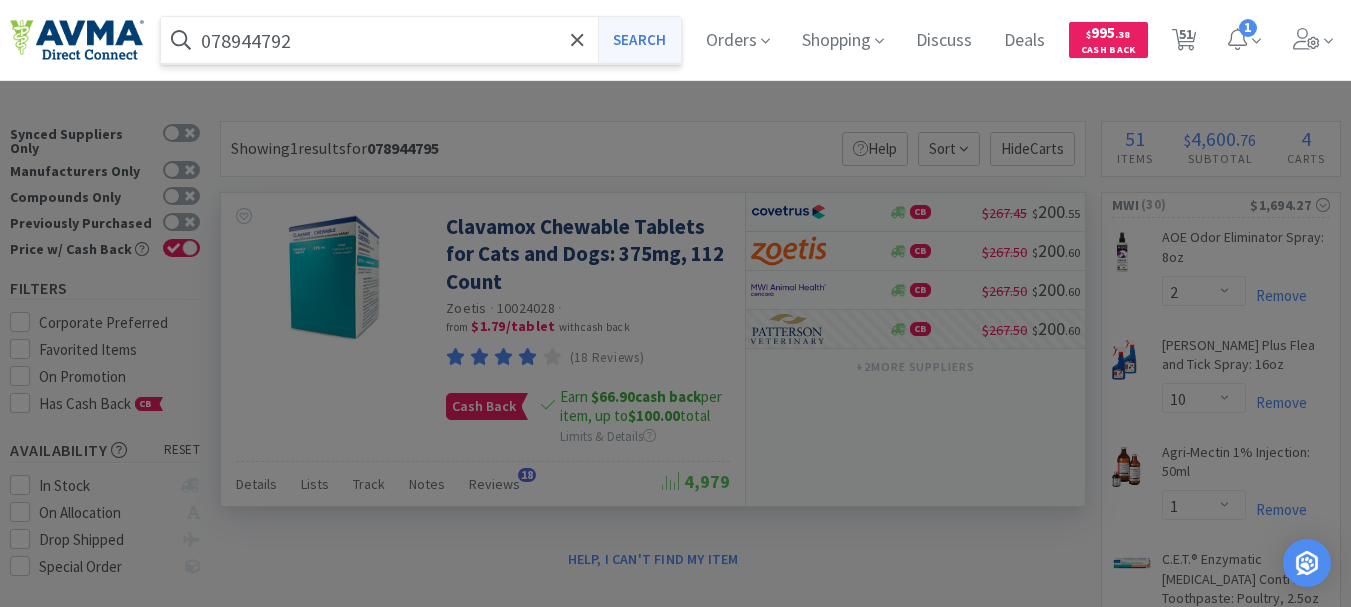 type on "078944792" 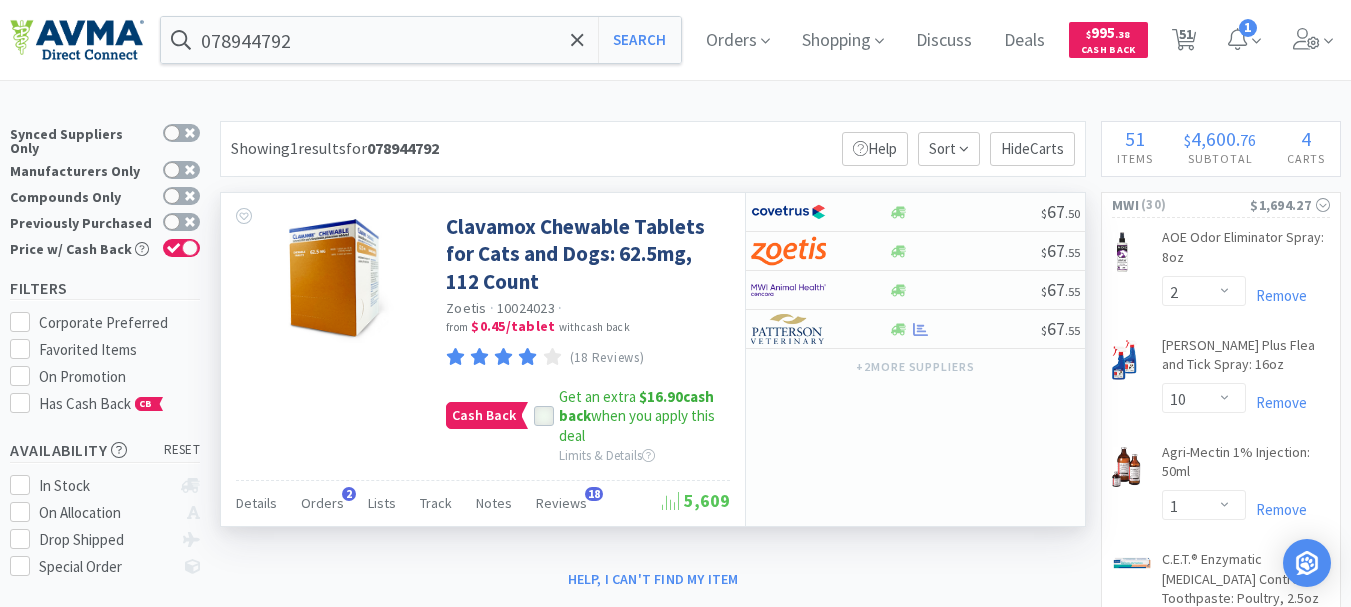 click 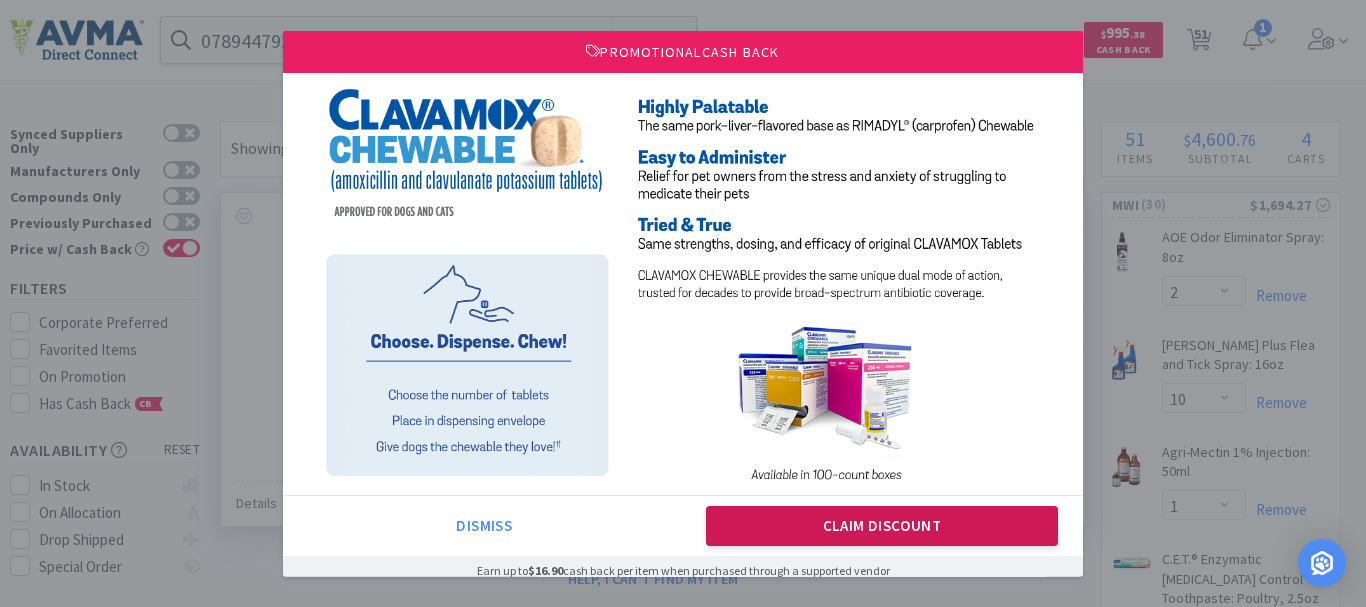 click on "Claim Discount" at bounding box center [882, 526] 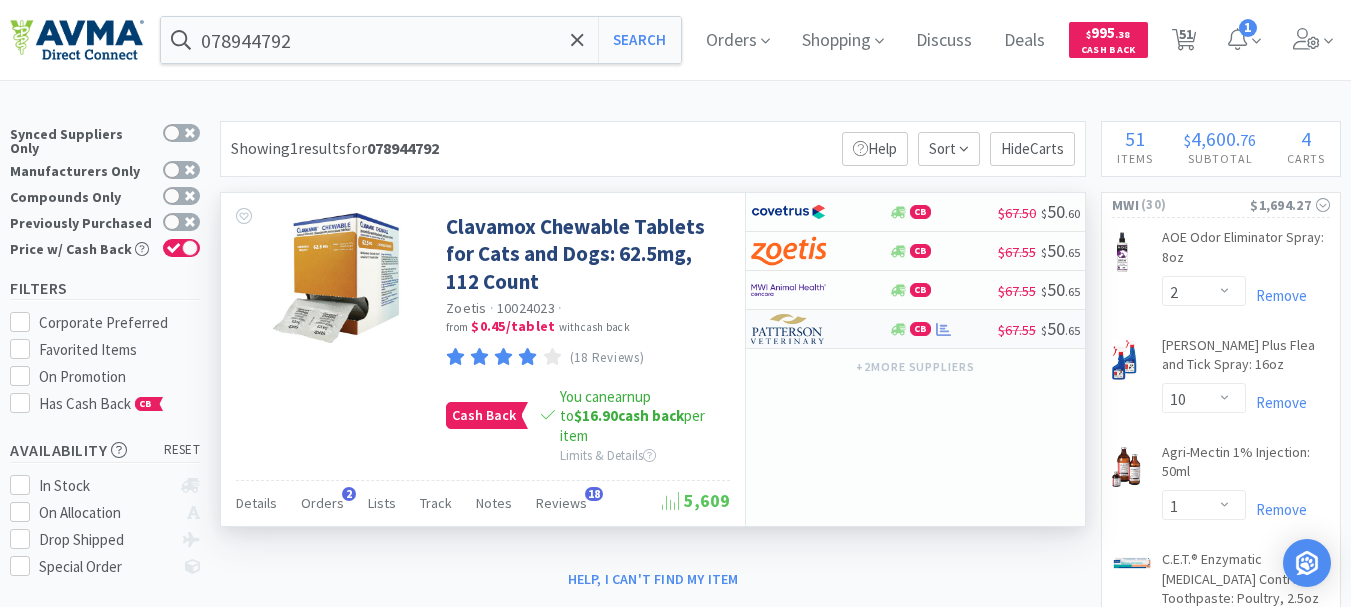click at bounding box center [788, 329] 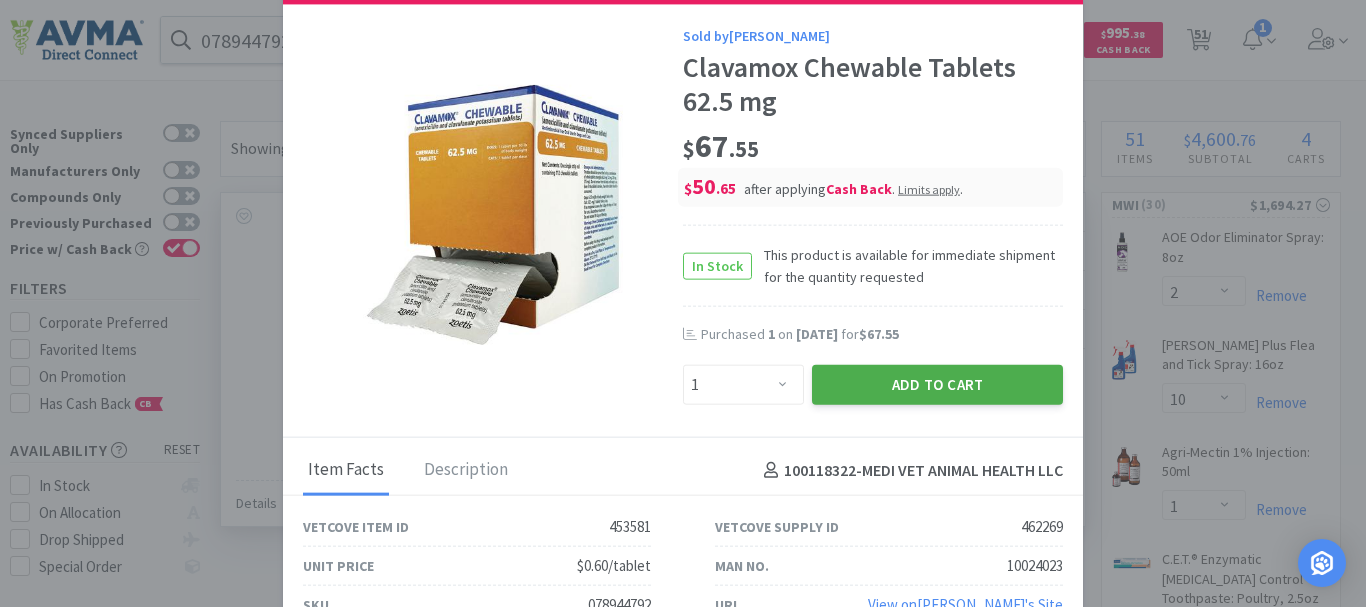 click on "Add to Cart" at bounding box center (937, 385) 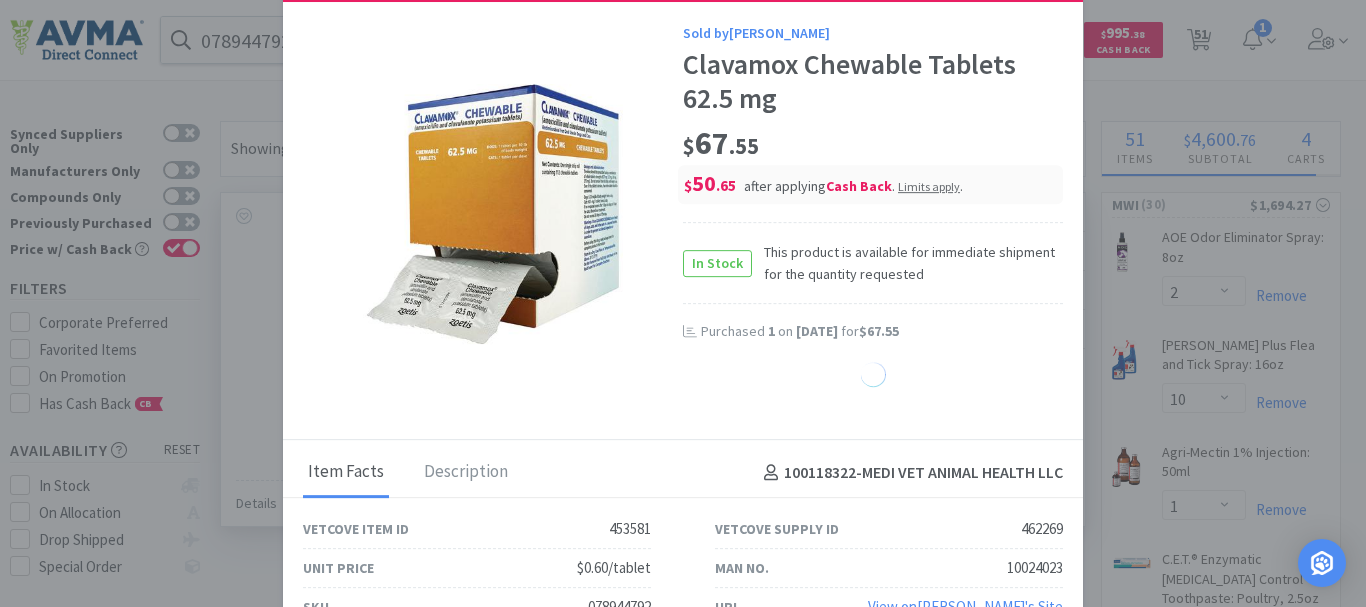 select on "1" 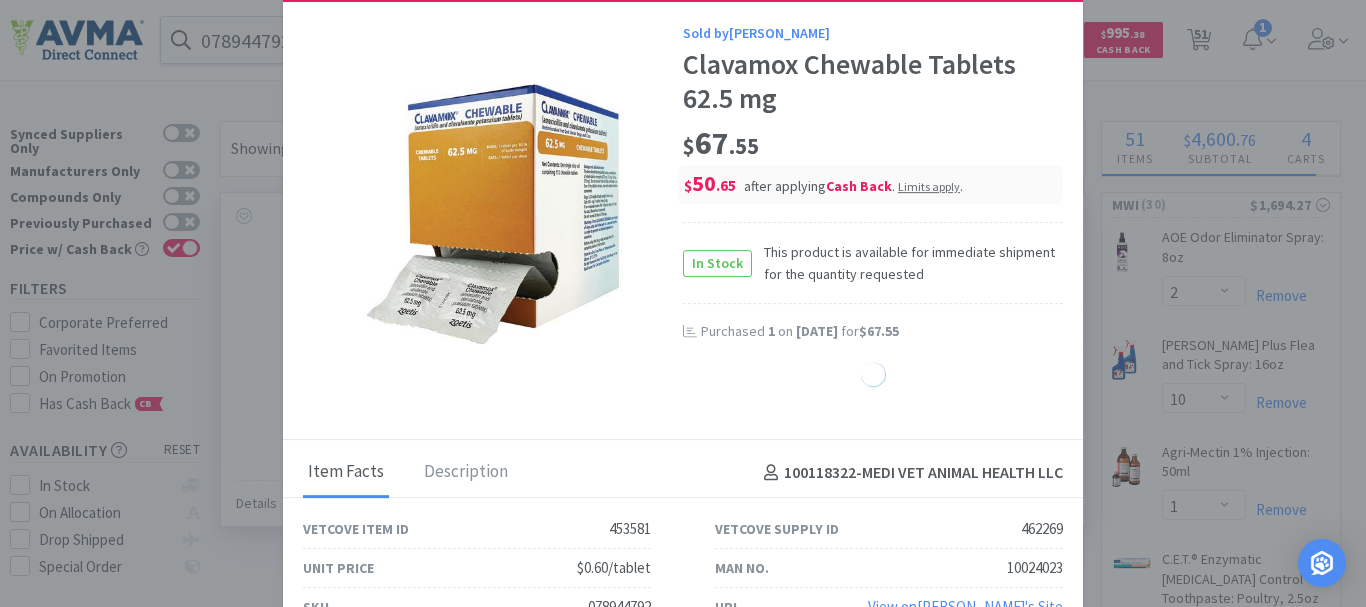 select on "4" 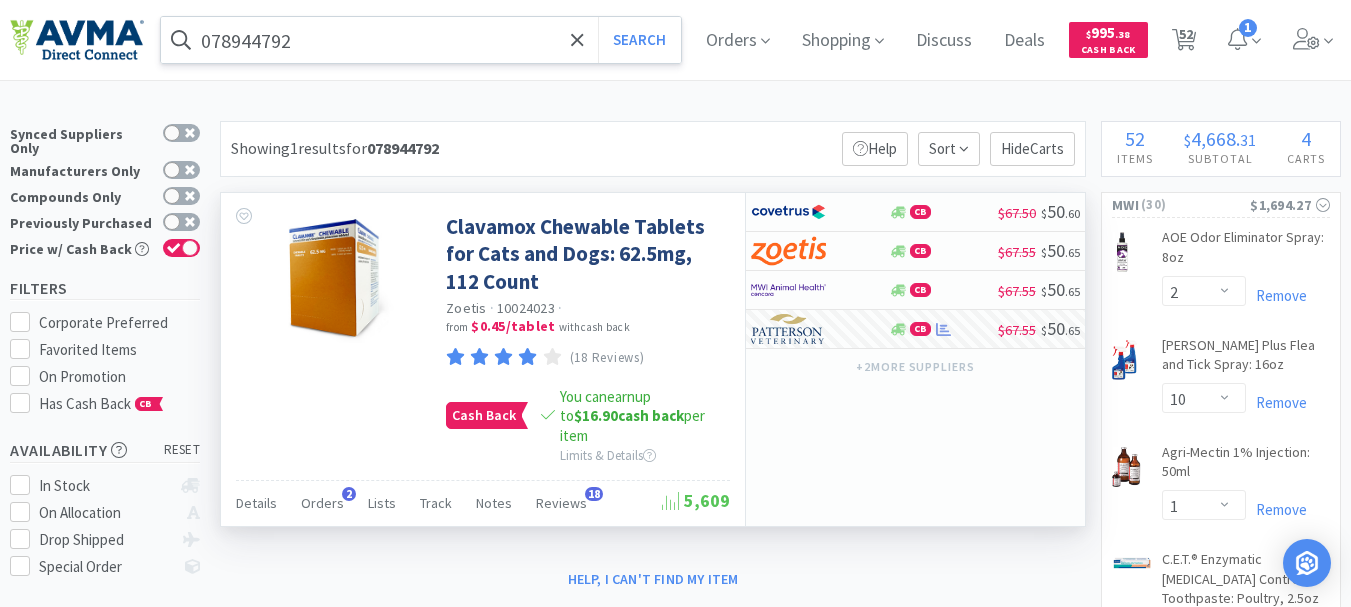 click on "078944792" at bounding box center (421, 40) 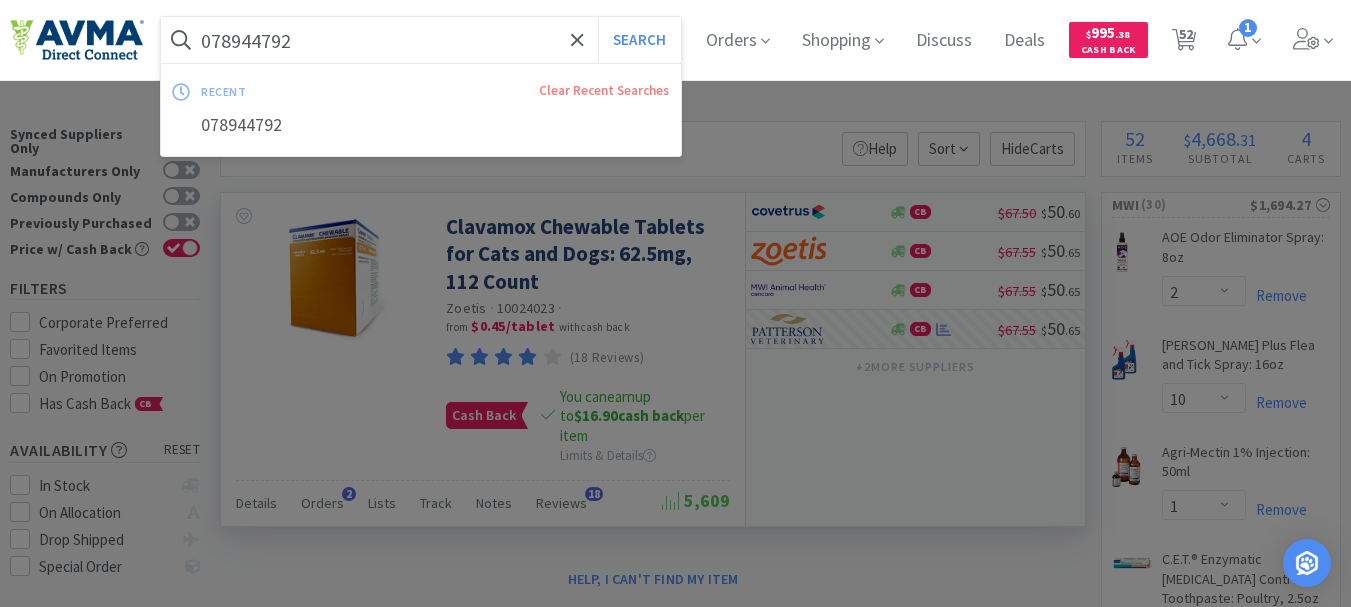 paste on "33445" 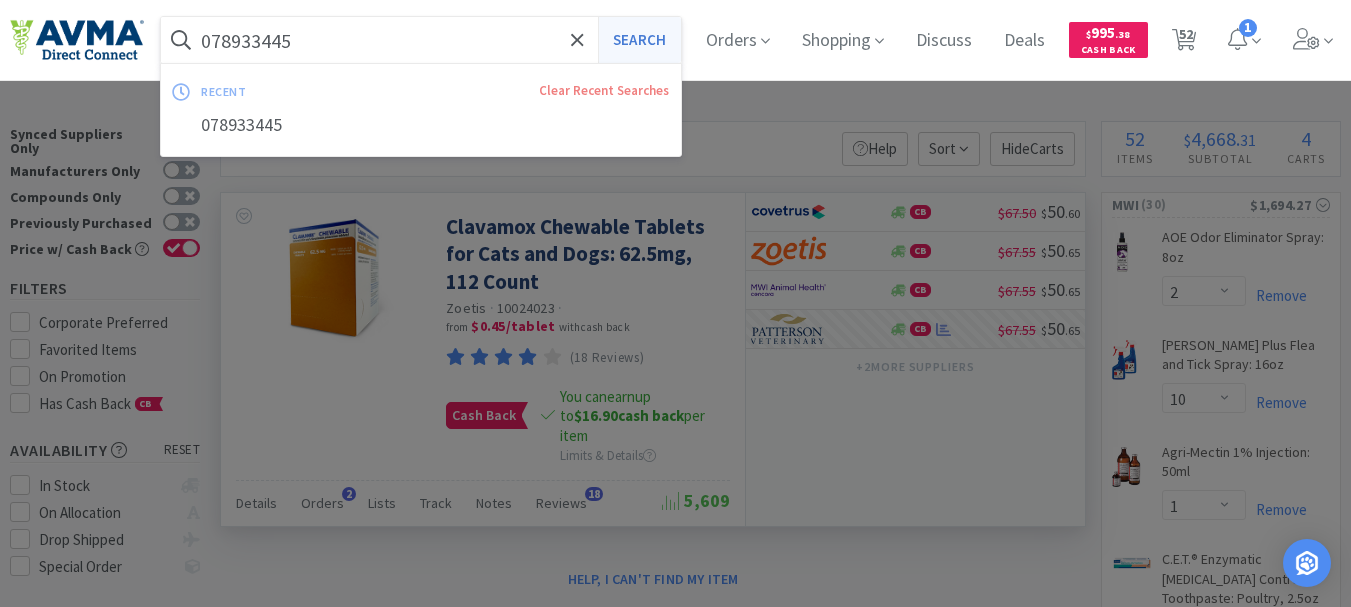 type on "078933445" 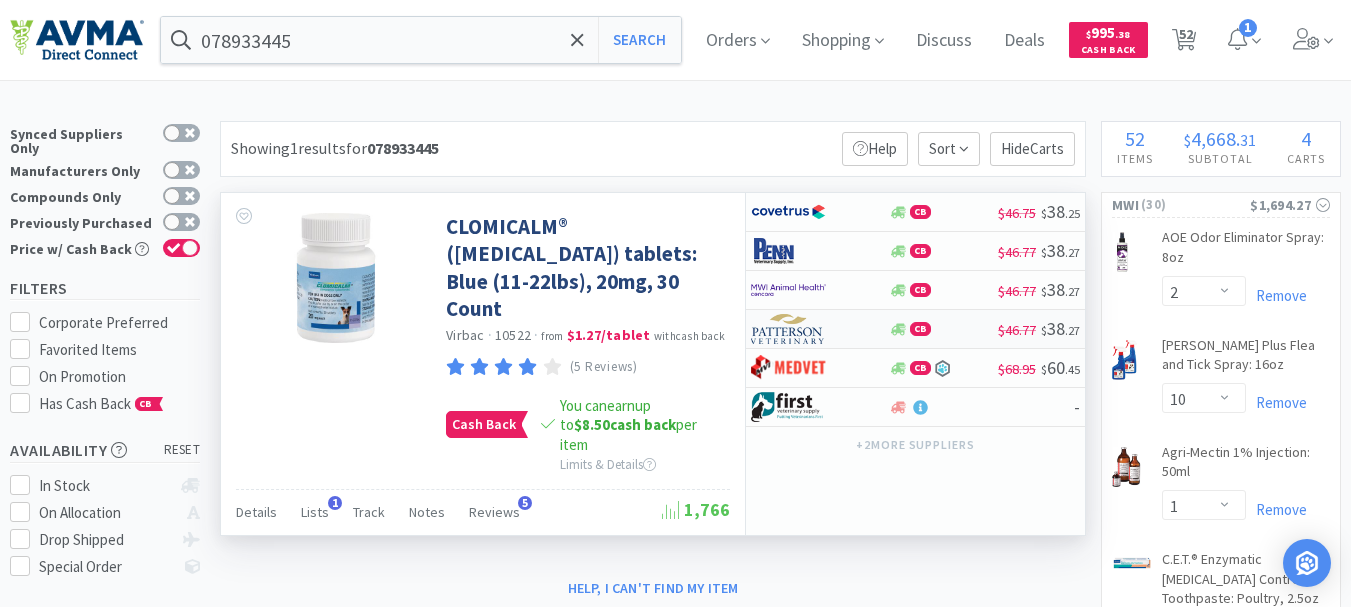 click at bounding box center (788, 329) 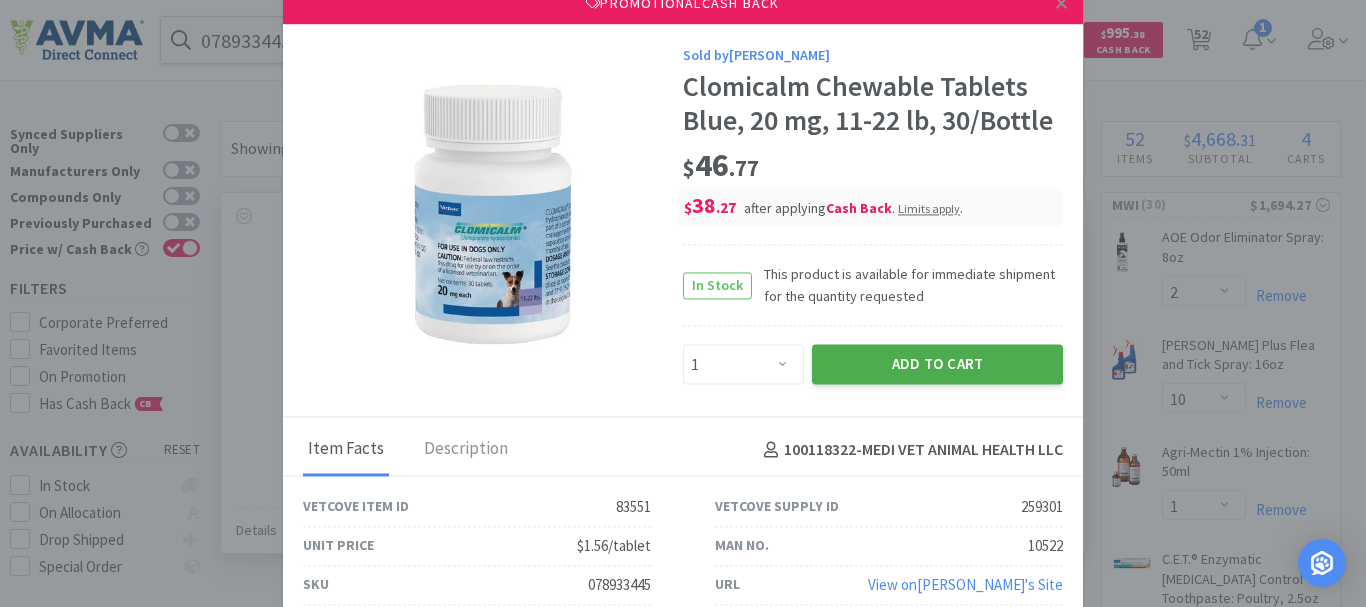 click on "Add to Cart" at bounding box center (937, 365) 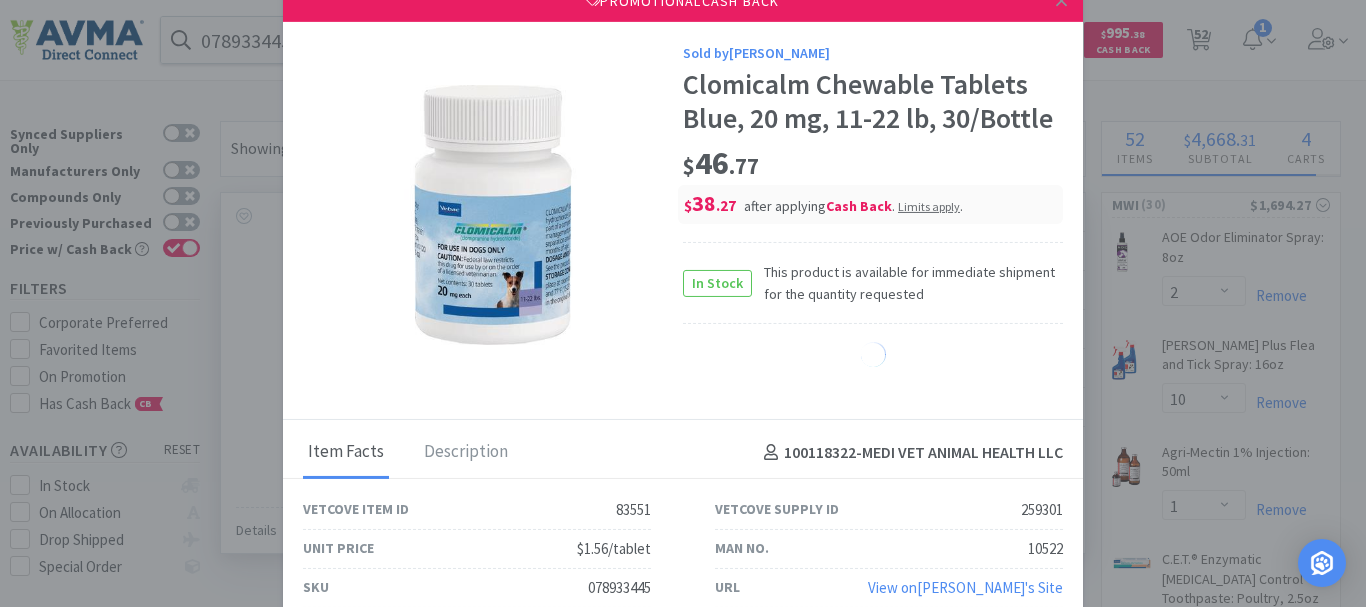 select on "1" 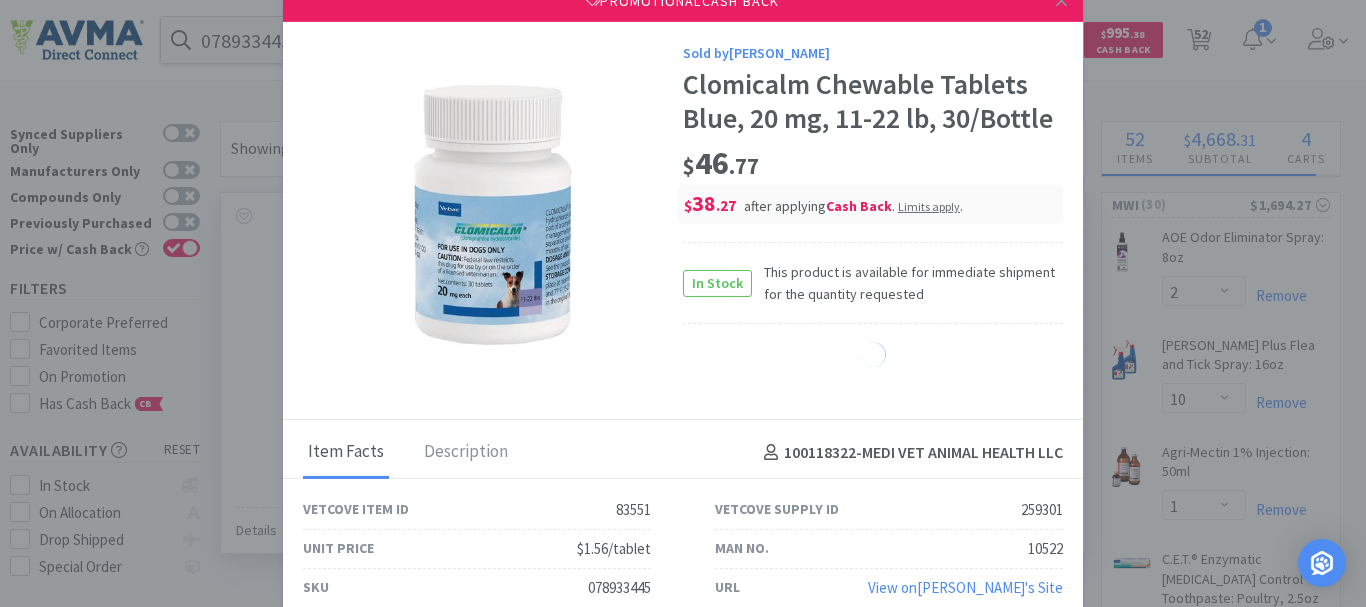 select on "4" 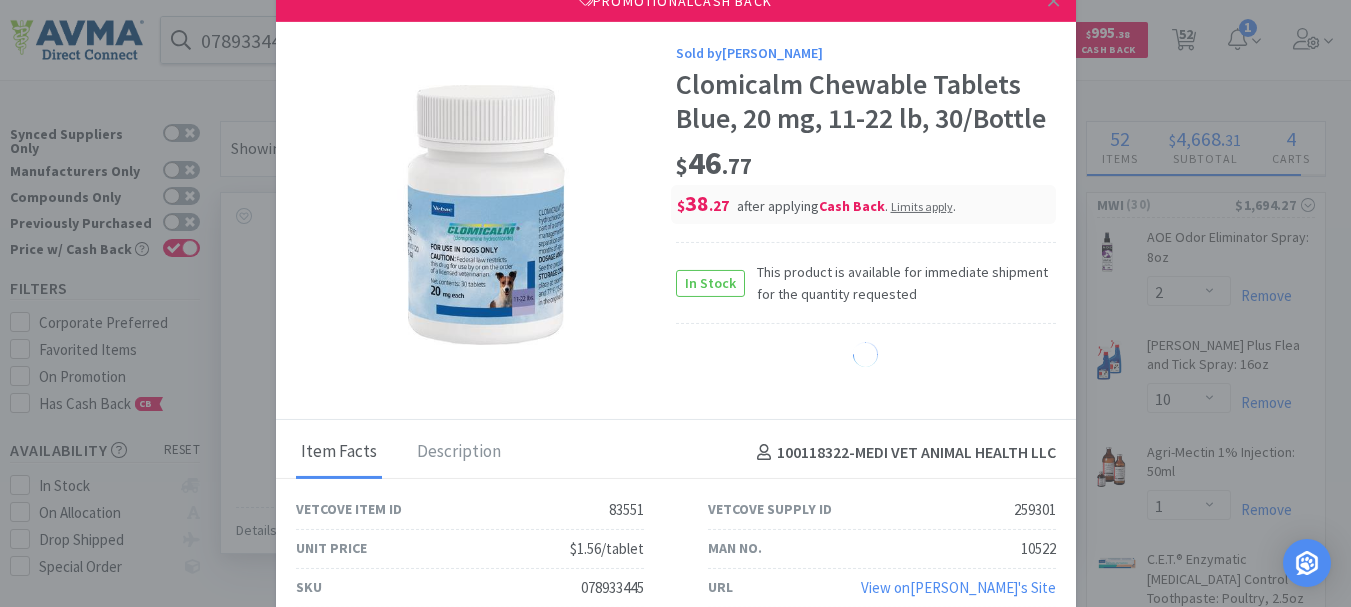 select on "1" 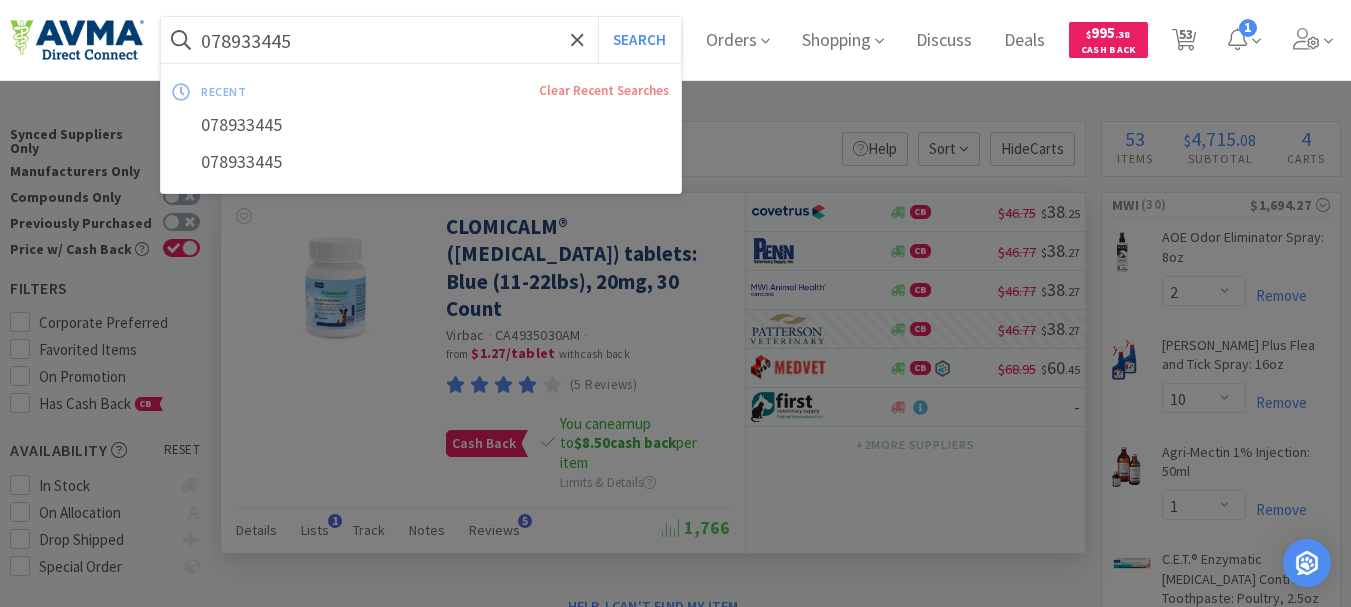 click on "078933445" at bounding box center [421, 40] 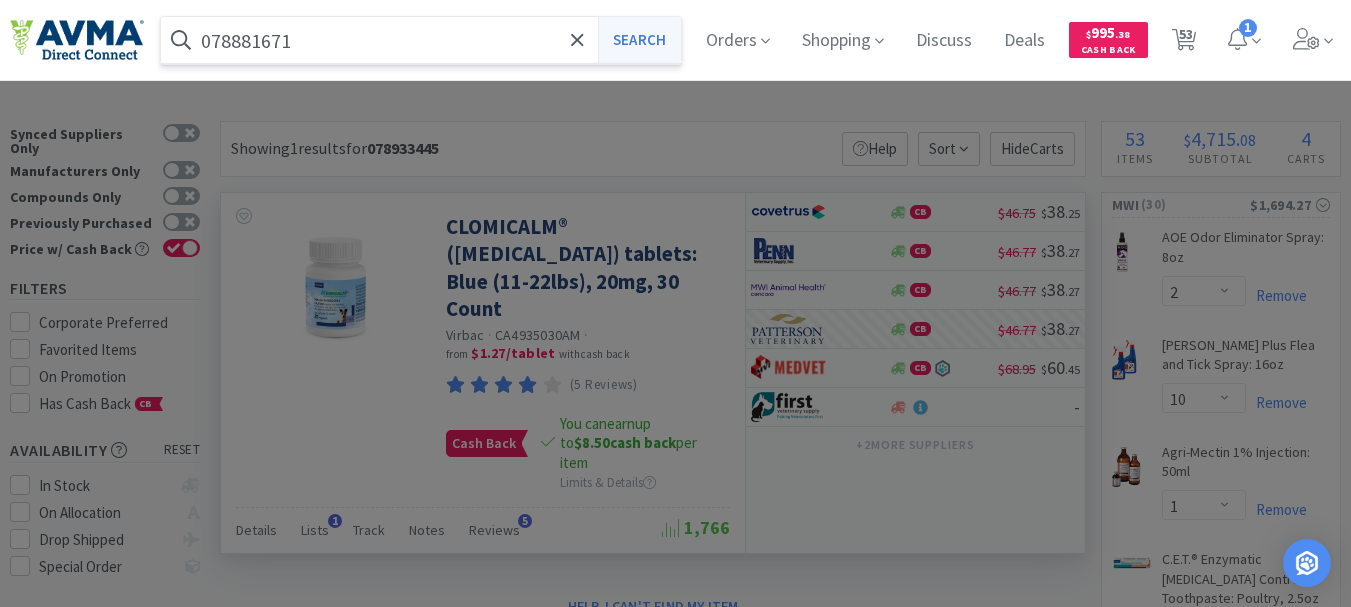 type on "078881671" 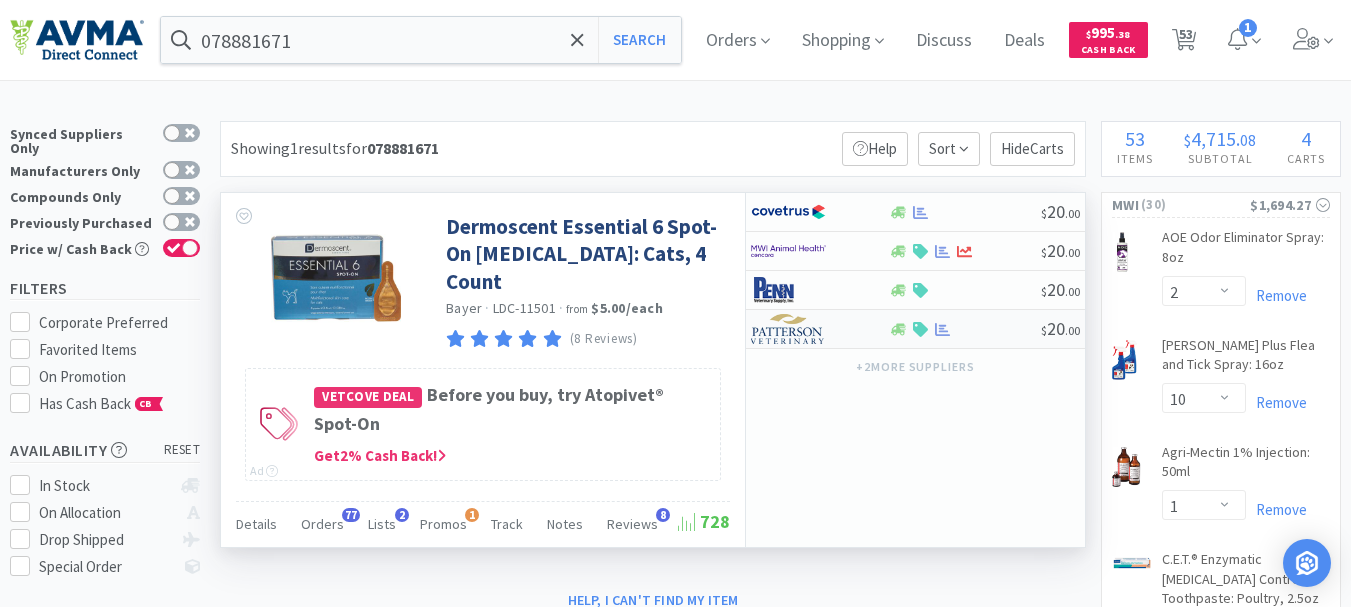 click at bounding box center [788, 329] 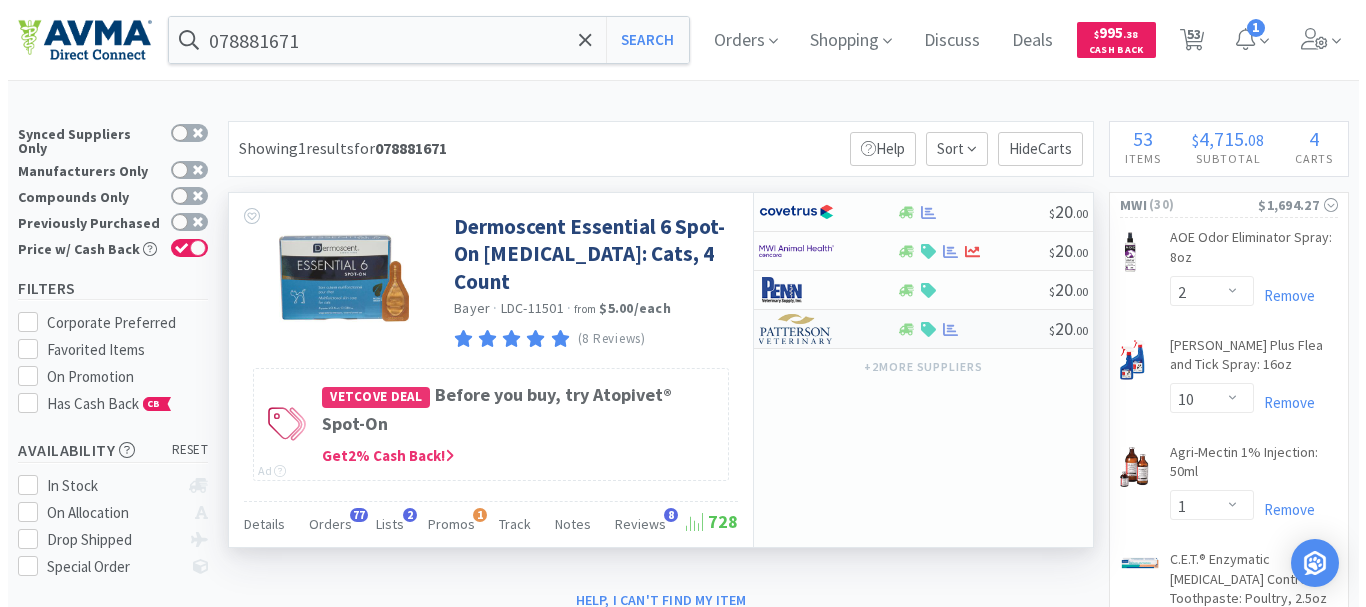 select on "1" 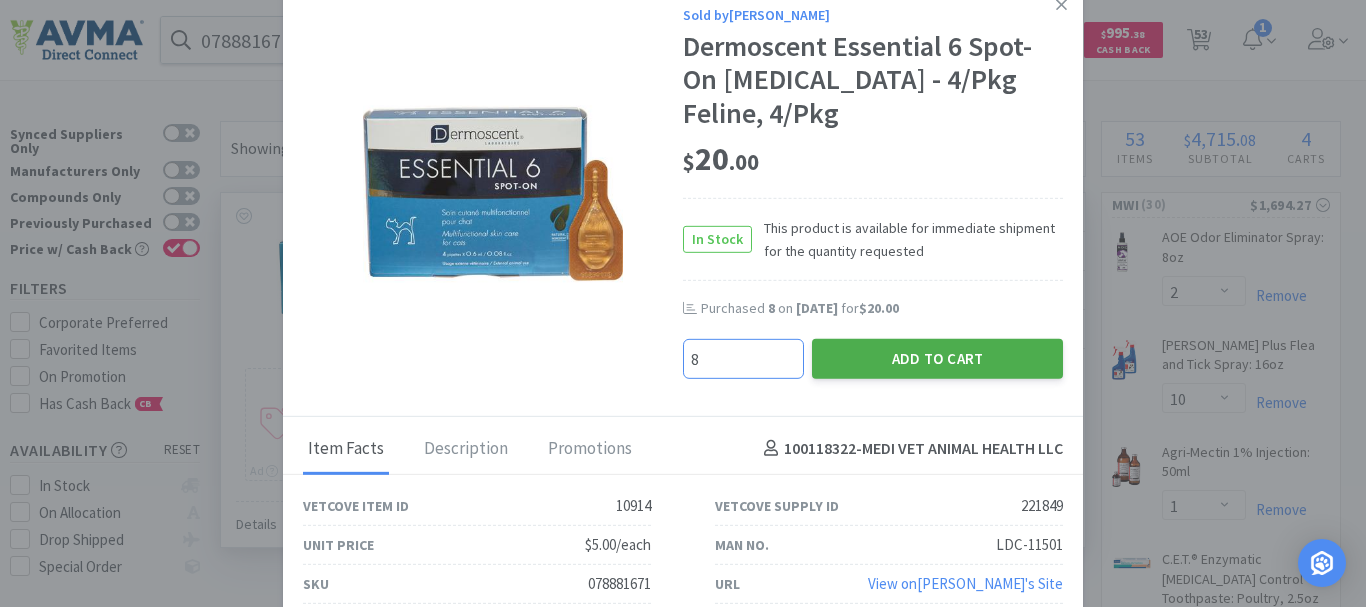 type on "8" 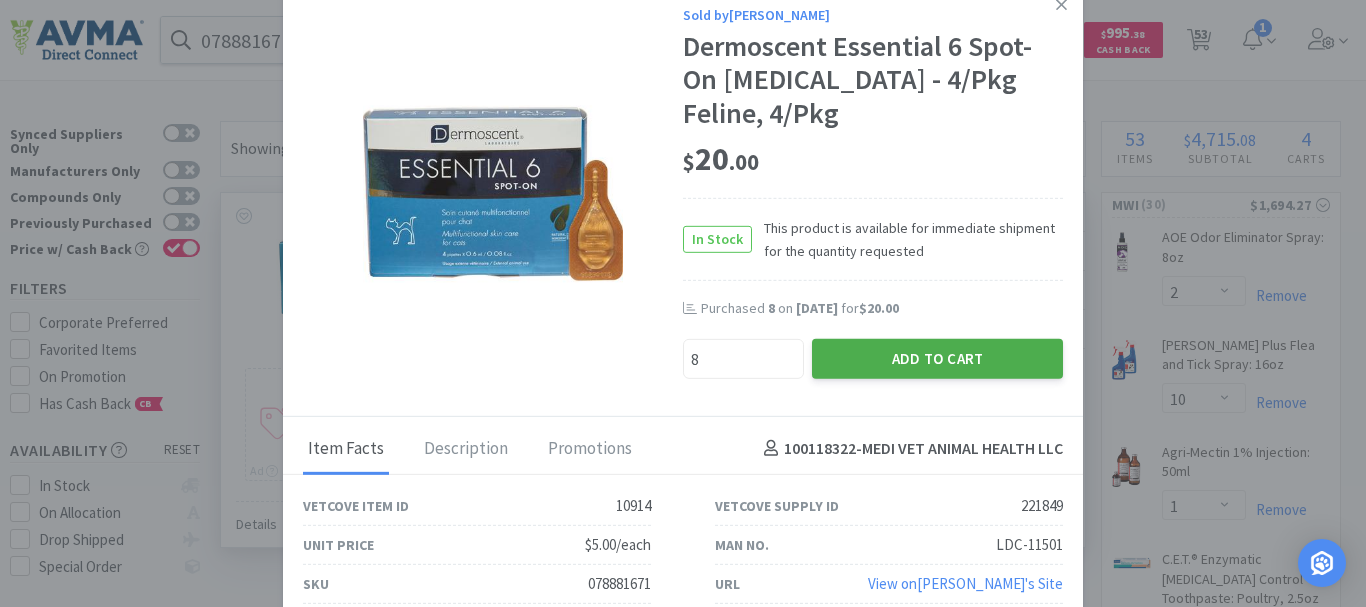 click on "Add to Cart" at bounding box center (937, 358) 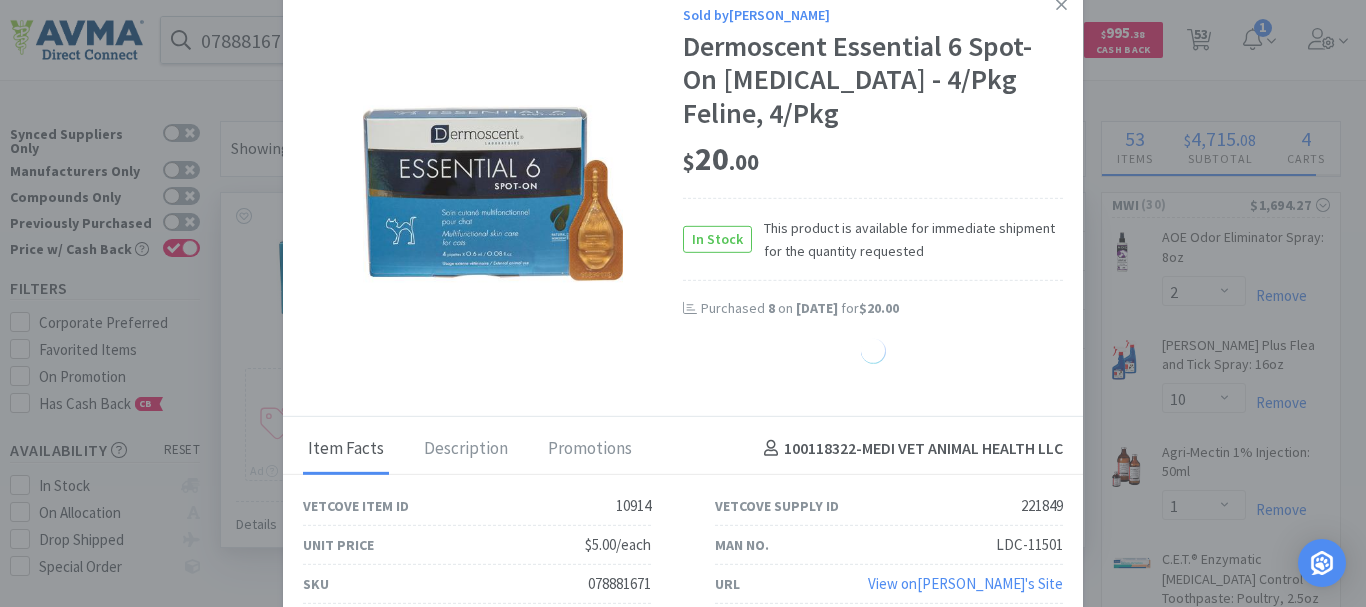select on "8" 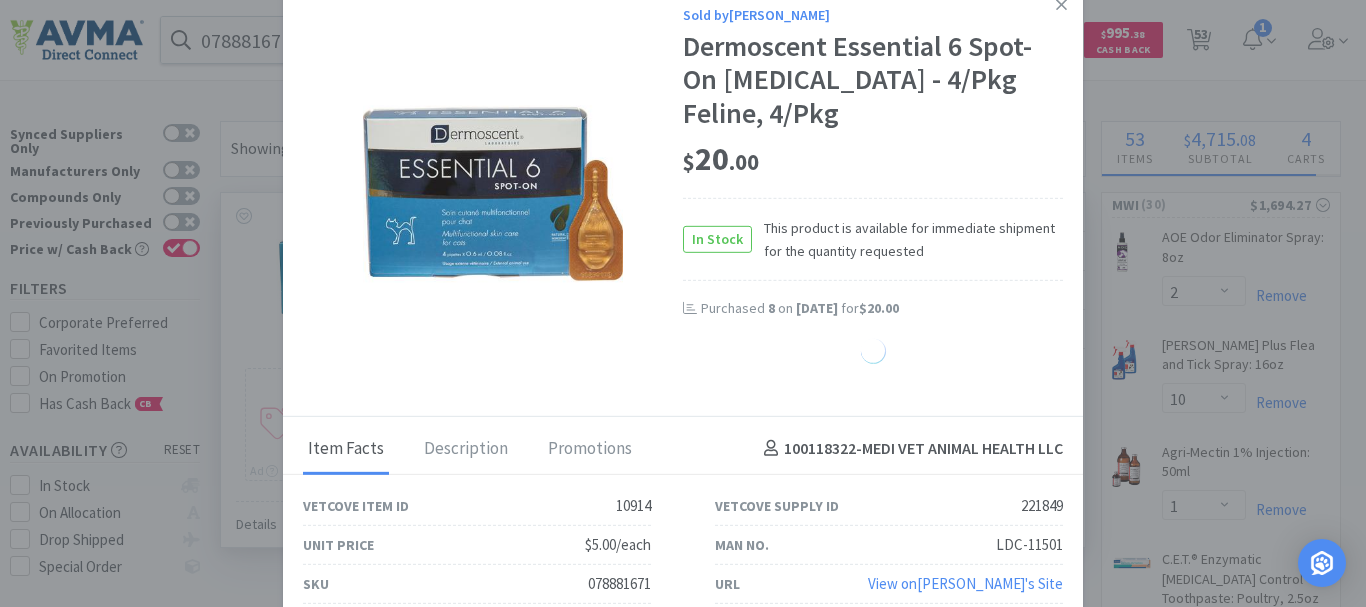 select on "4" 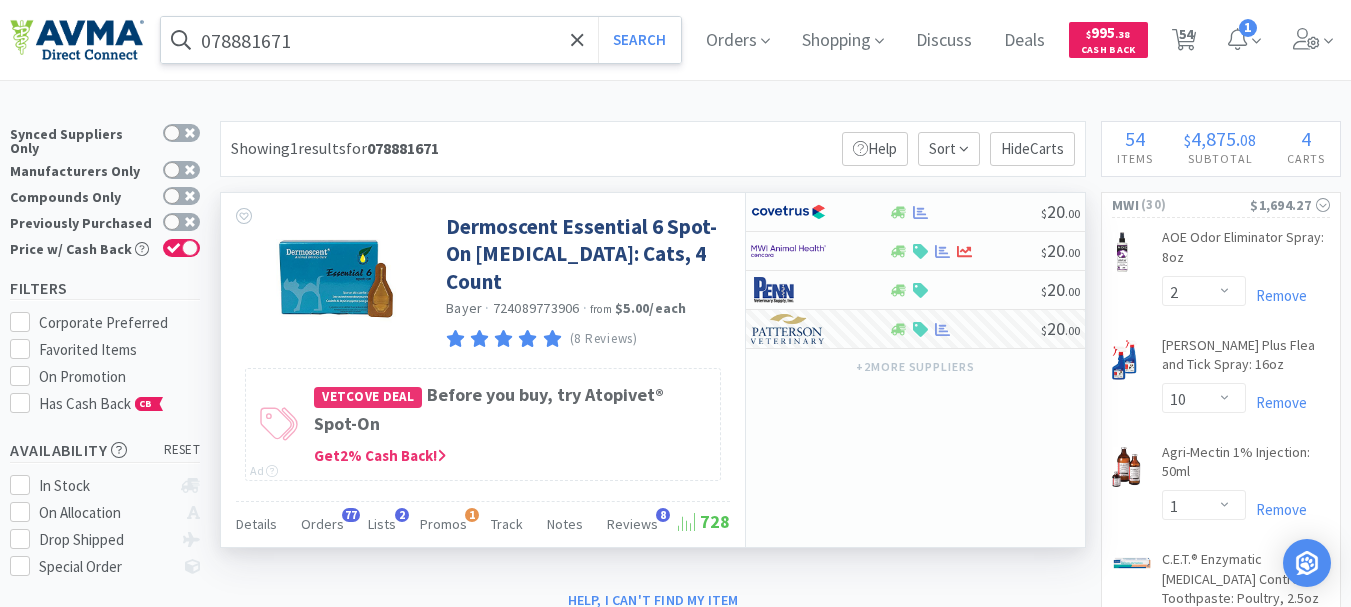 click on "078881671" at bounding box center [421, 40] 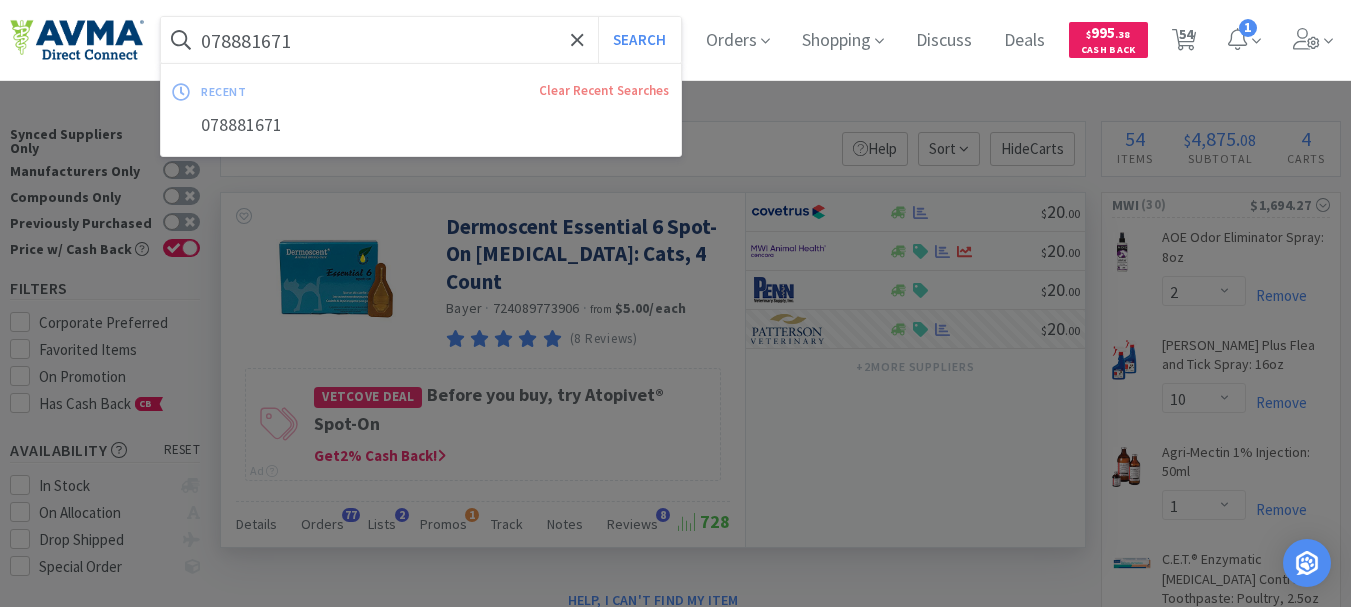 paste on "093" 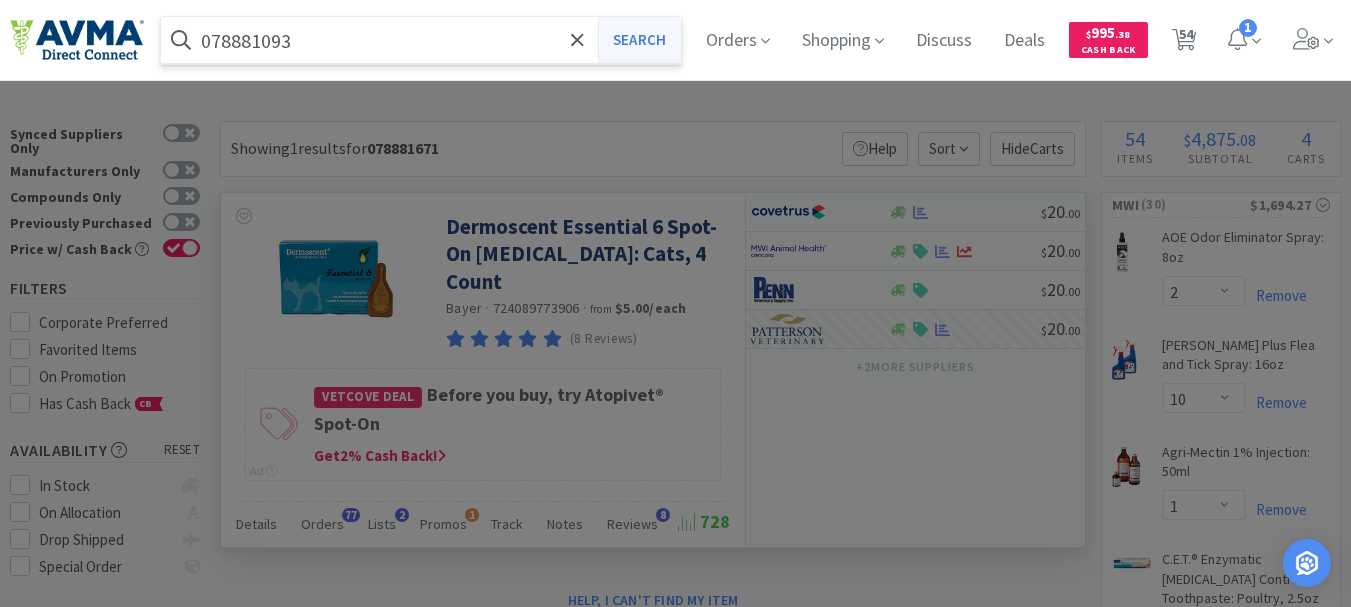 type on "078881093" 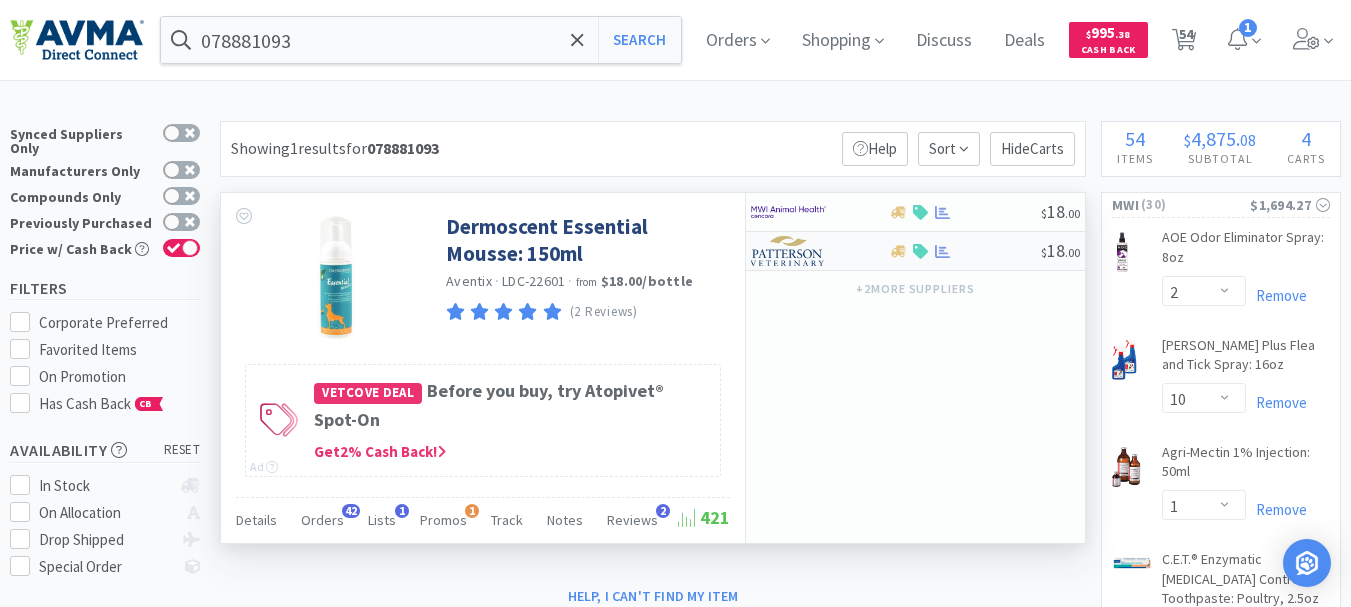 click at bounding box center (788, 251) 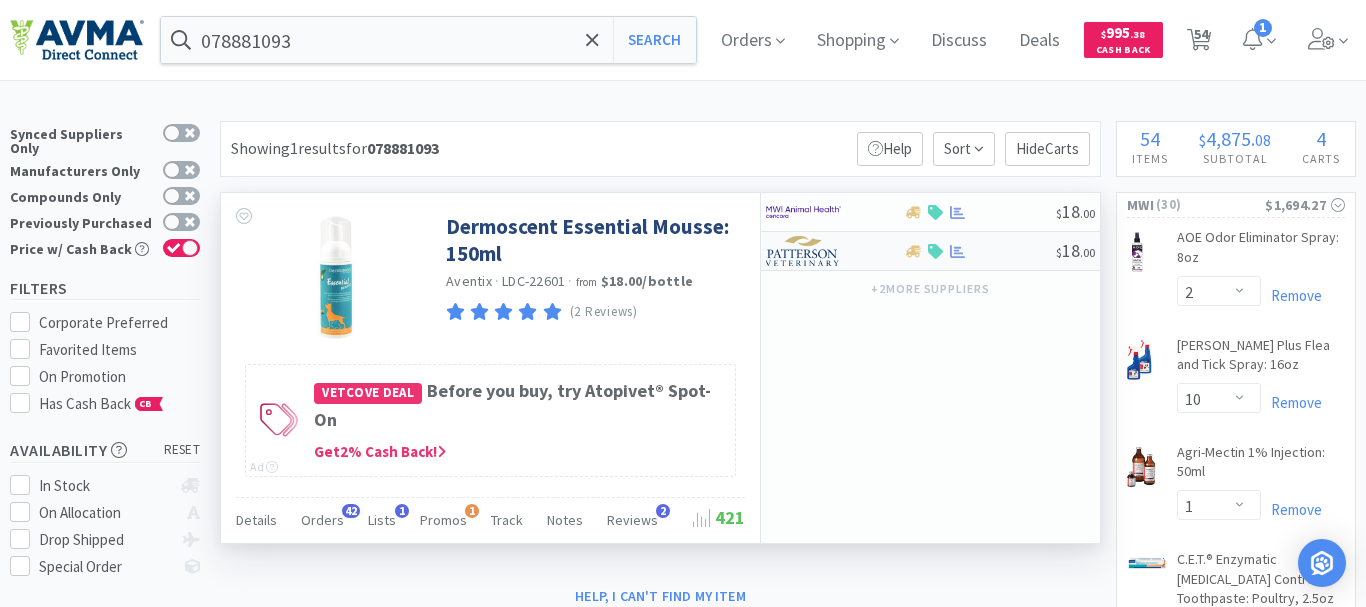 select on "1" 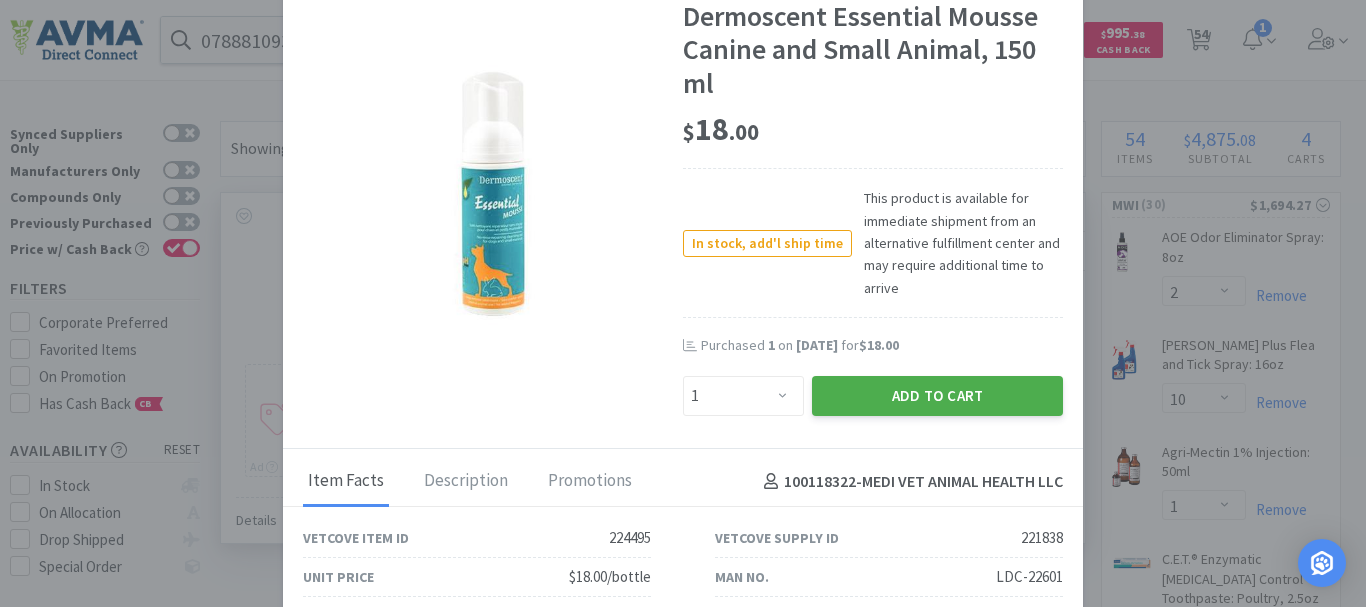click on "Add to Cart" at bounding box center (937, 396) 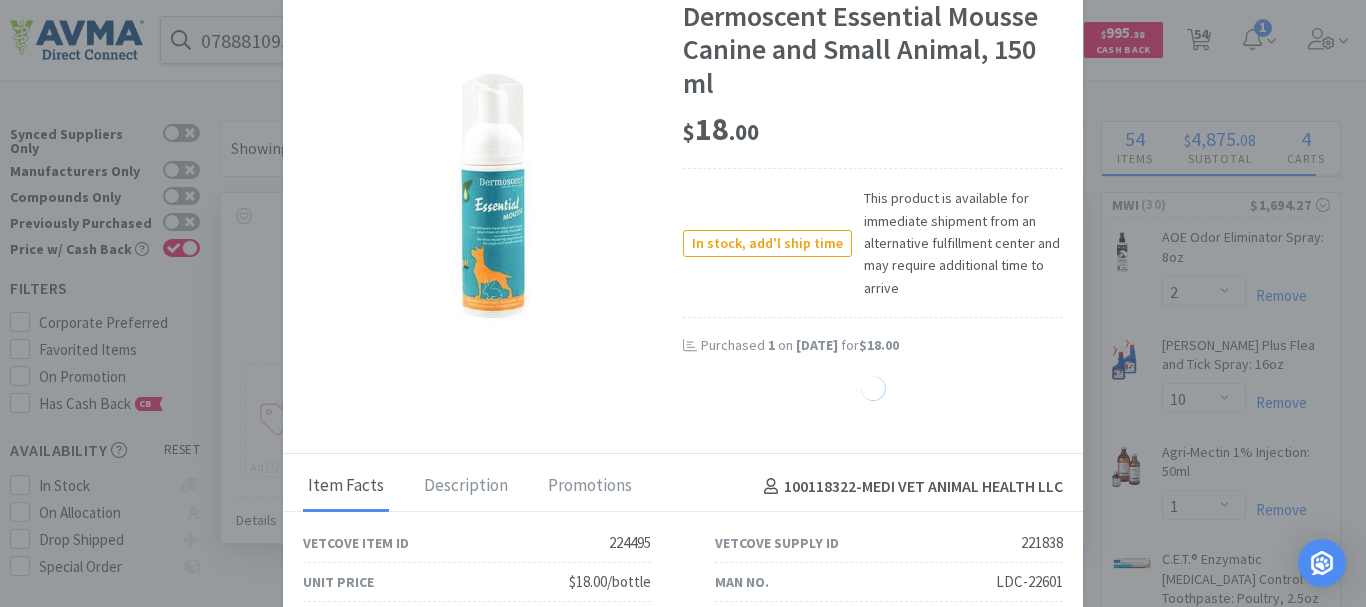 select on "1" 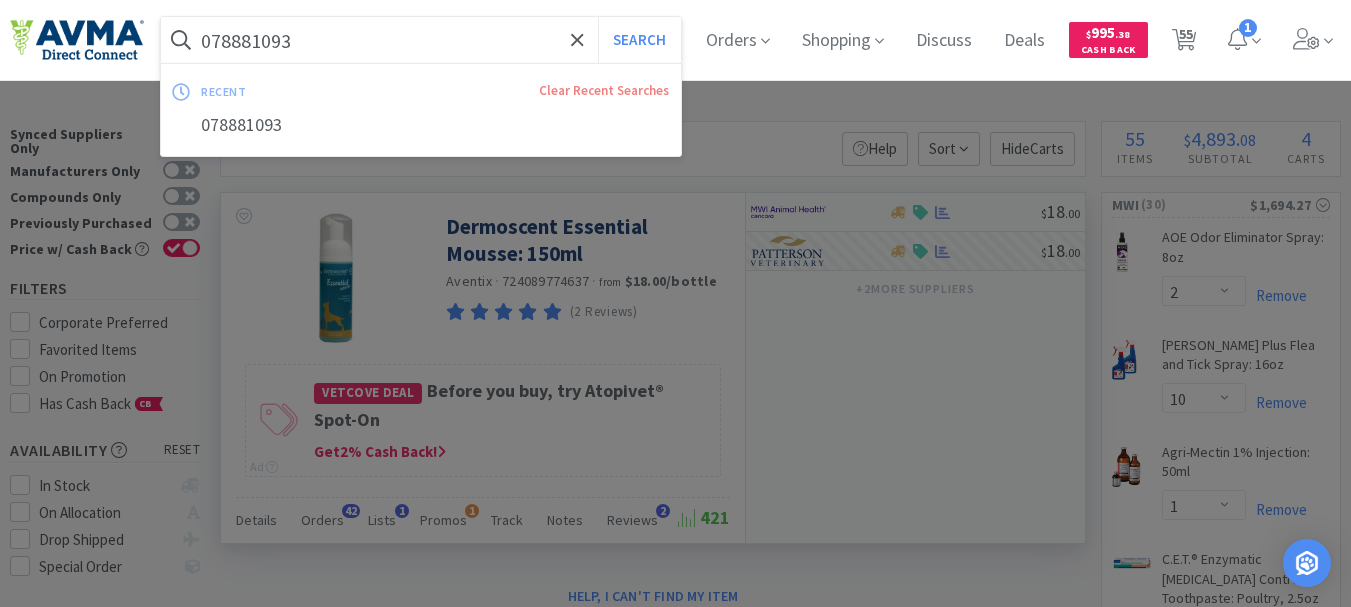 click on "078881093" at bounding box center (421, 40) 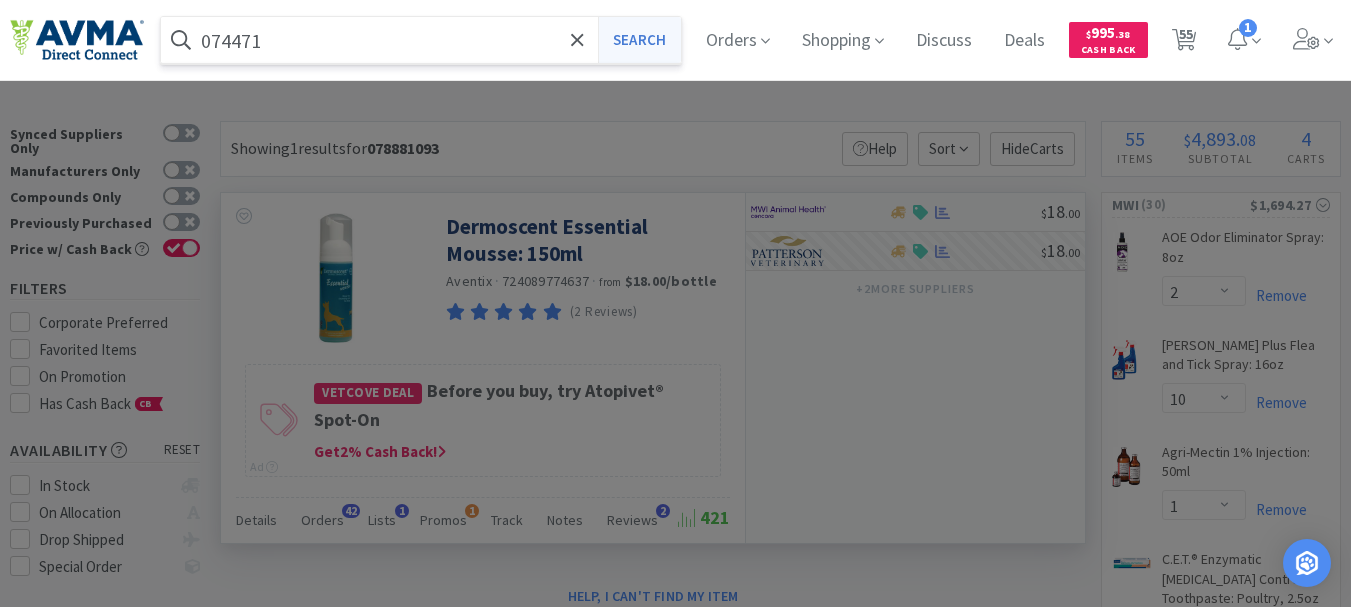 type on "074471" 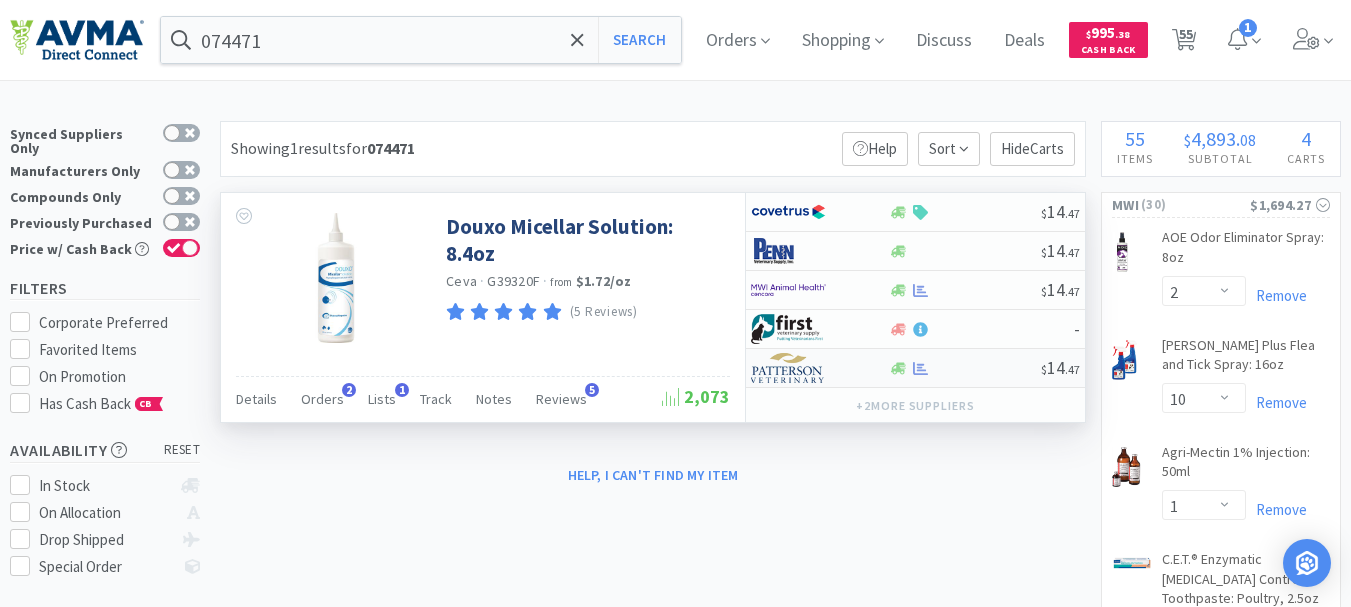 click at bounding box center (788, 368) 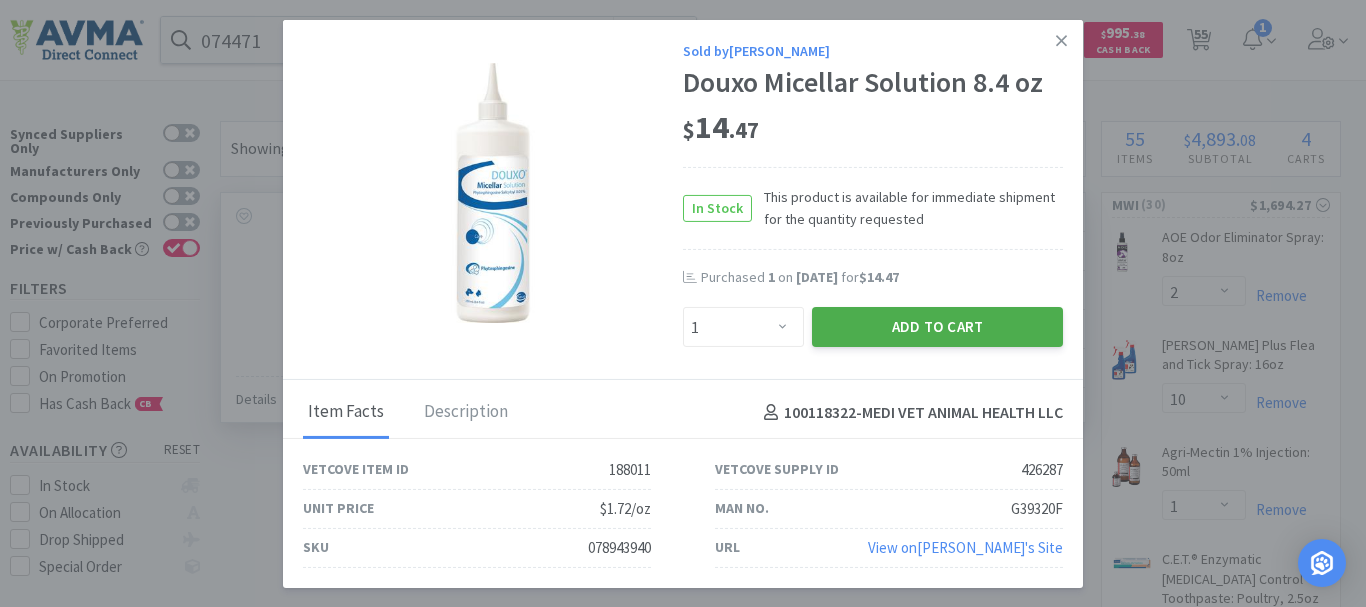 click on "Add to Cart" at bounding box center (937, 327) 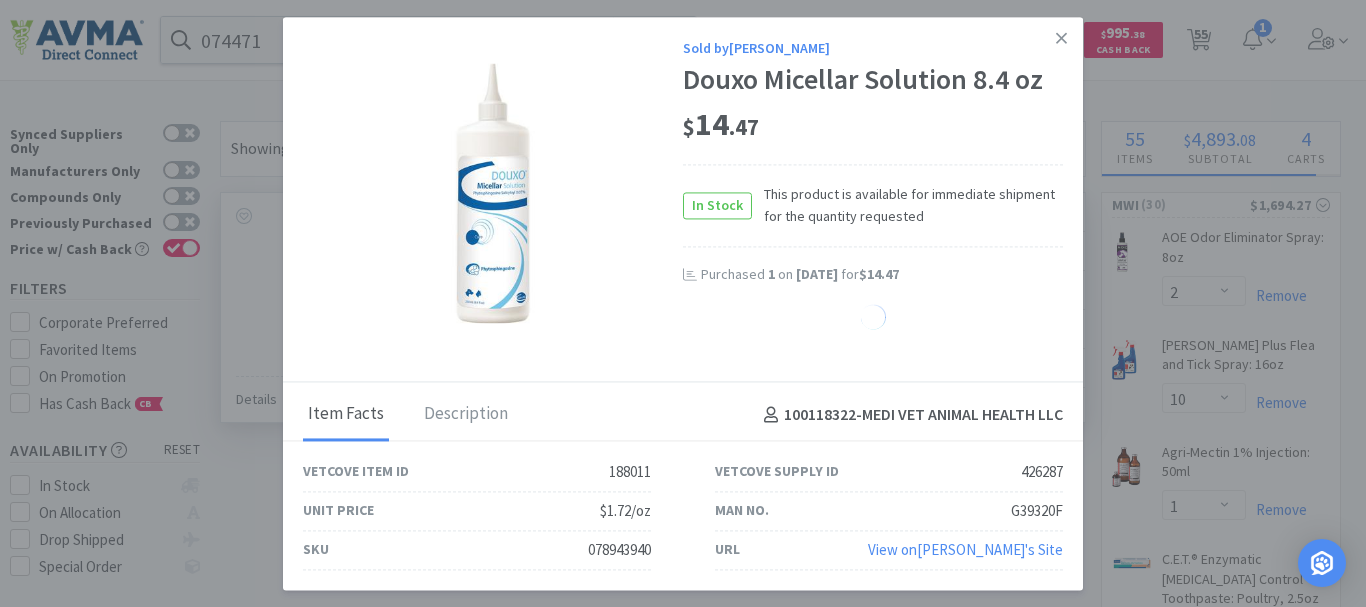 select on "1" 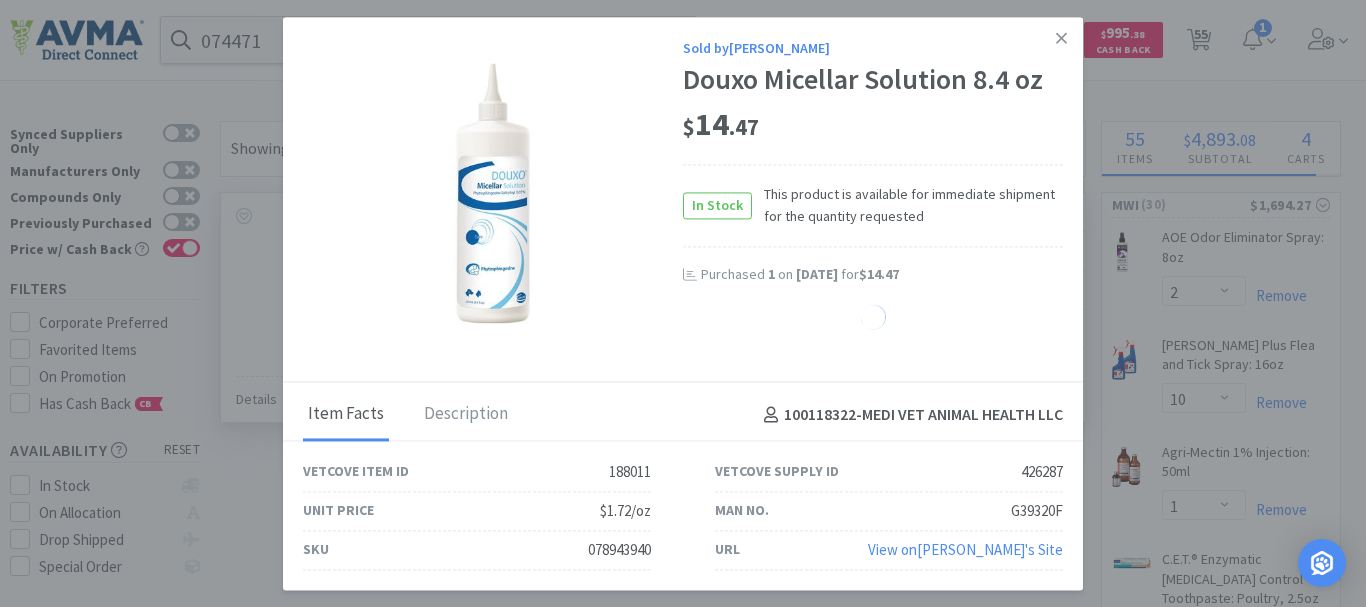 select on "4" 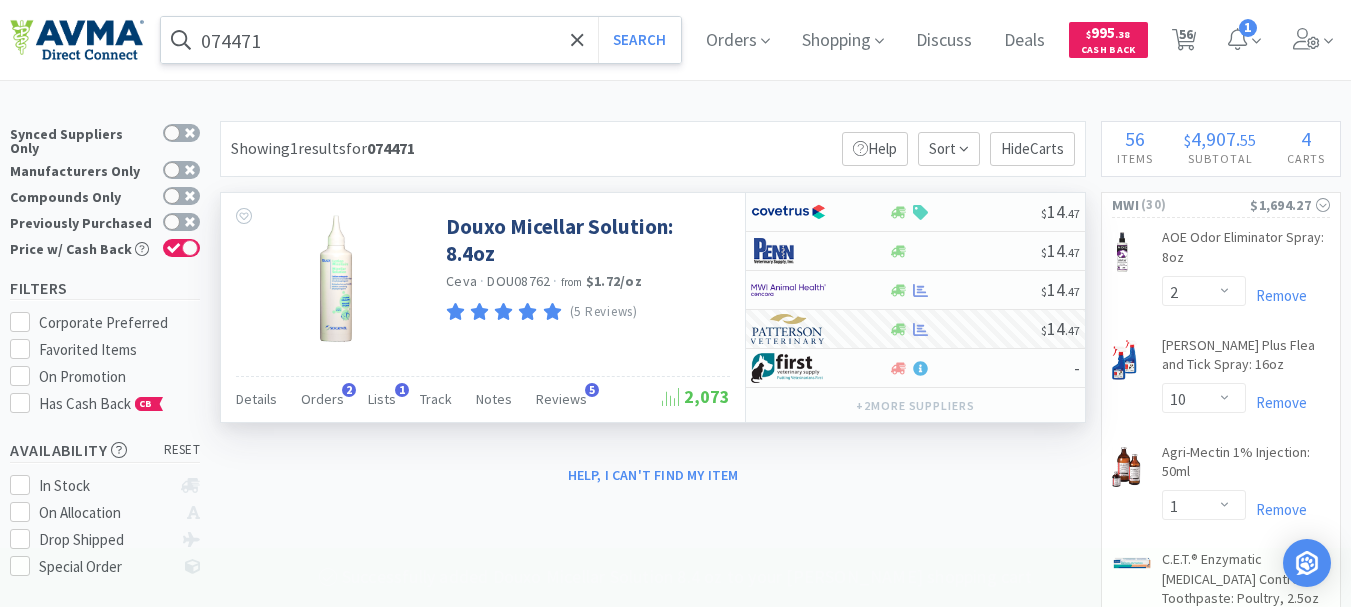 click on "074471" at bounding box center (421, 40) 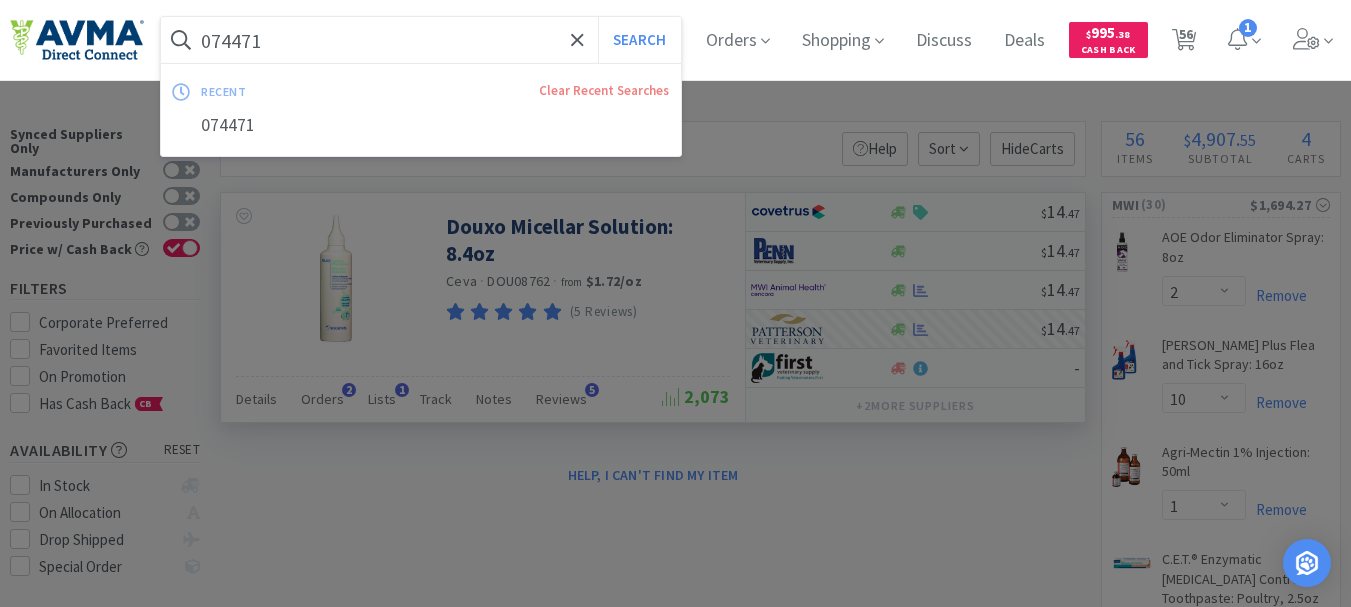 paste on "8929876" 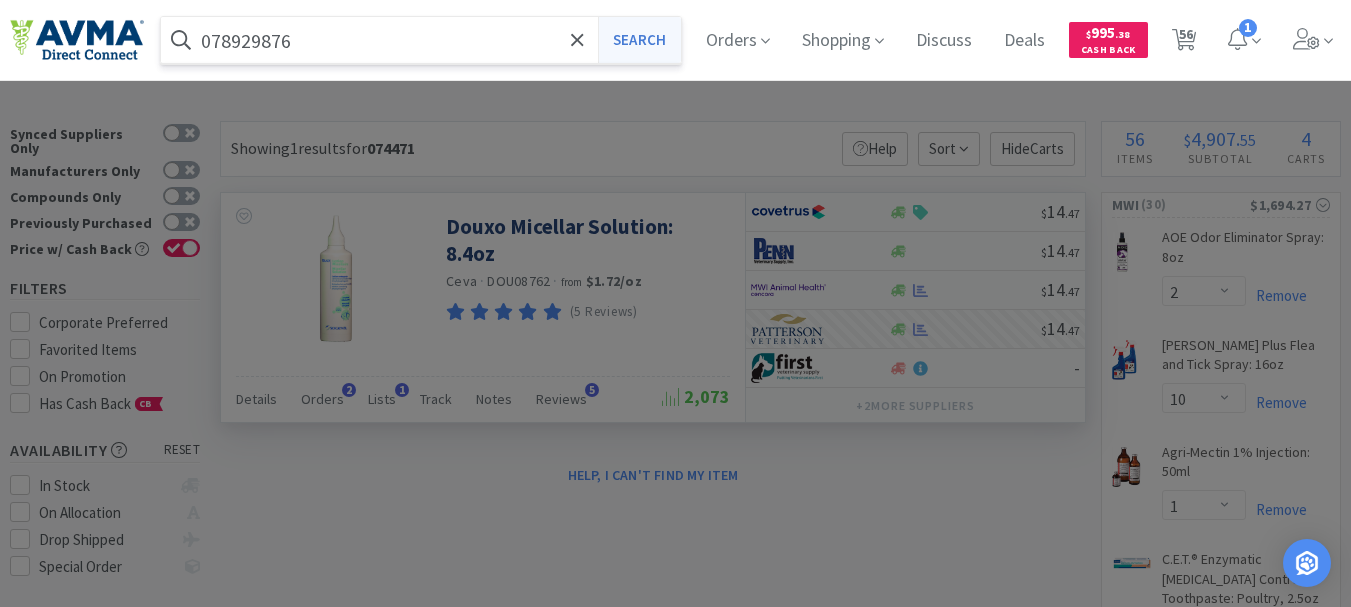 type on "078929876" 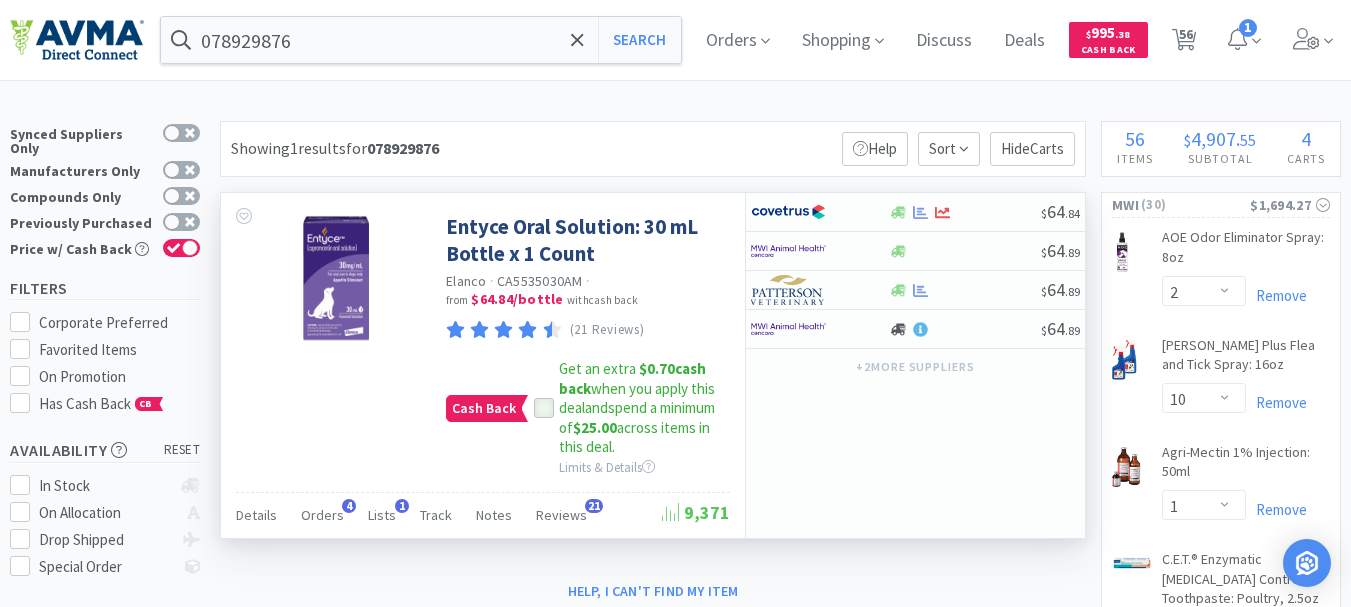 click 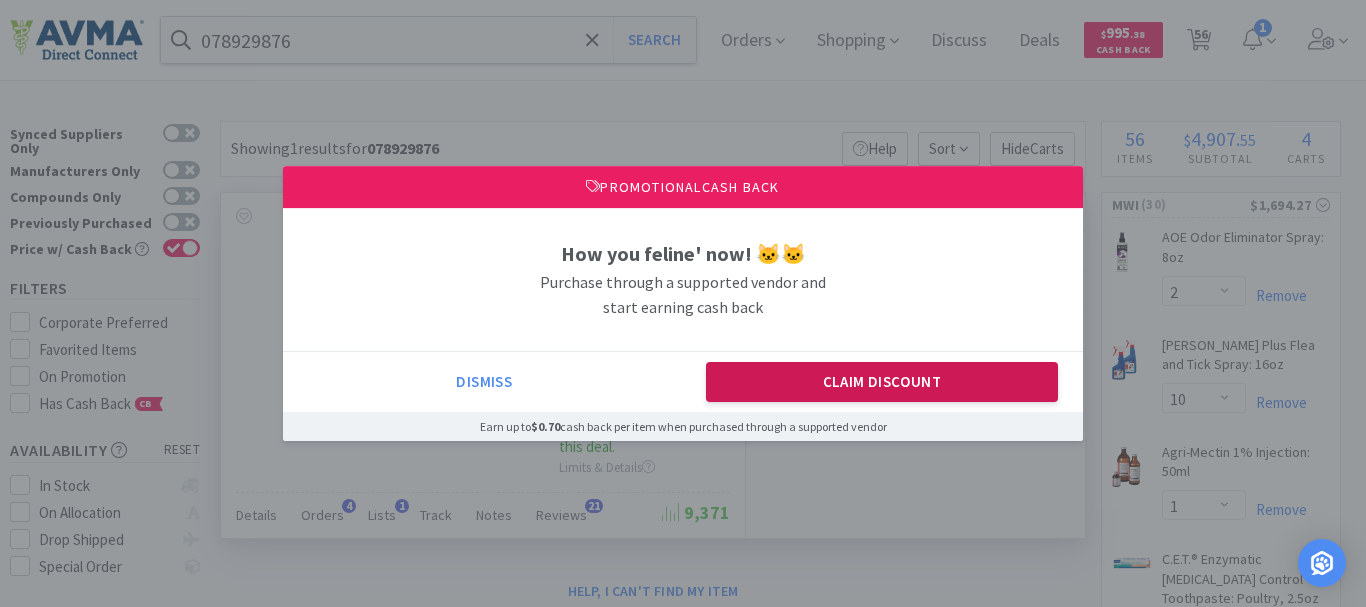 click on "Claim Discount" at bounding box center [882, 382] 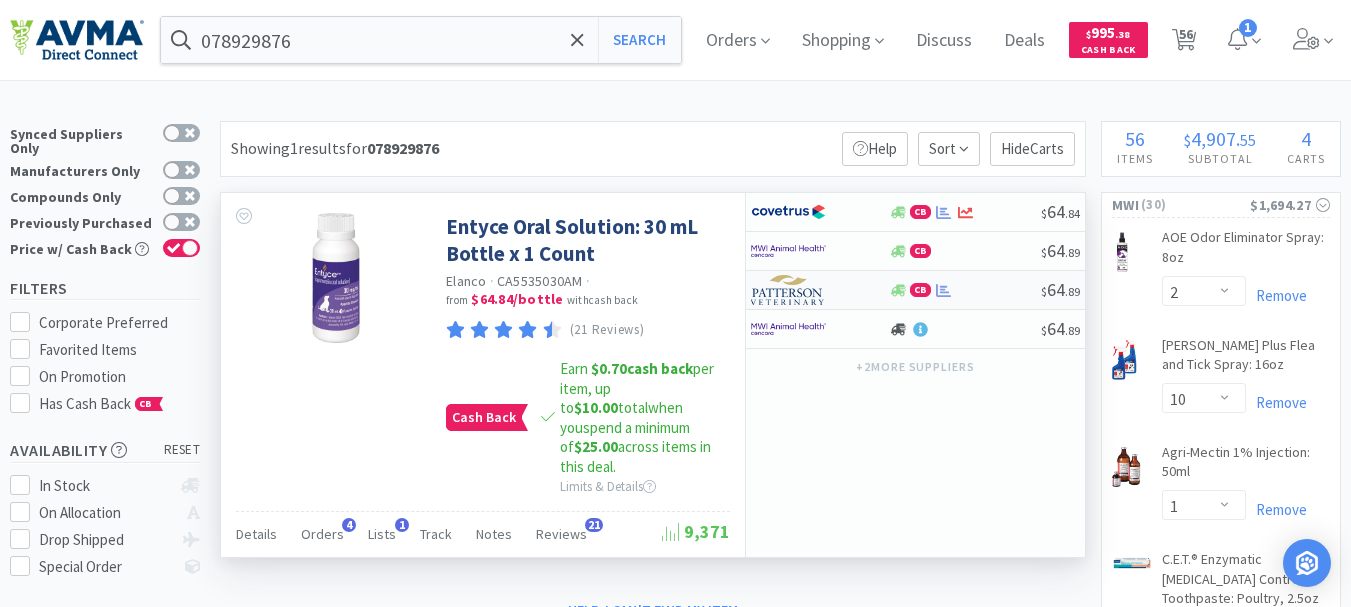 click at bounding box center (788, 290) 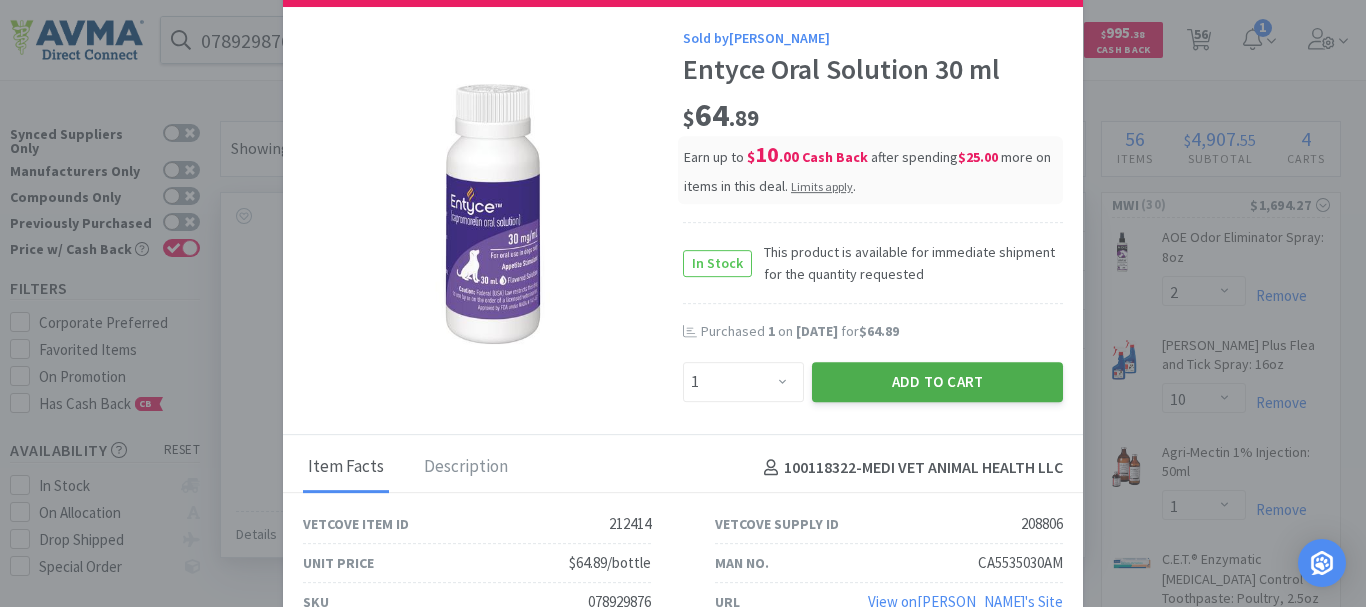 click on "Add to Cart" at bounding box center [937, 382] 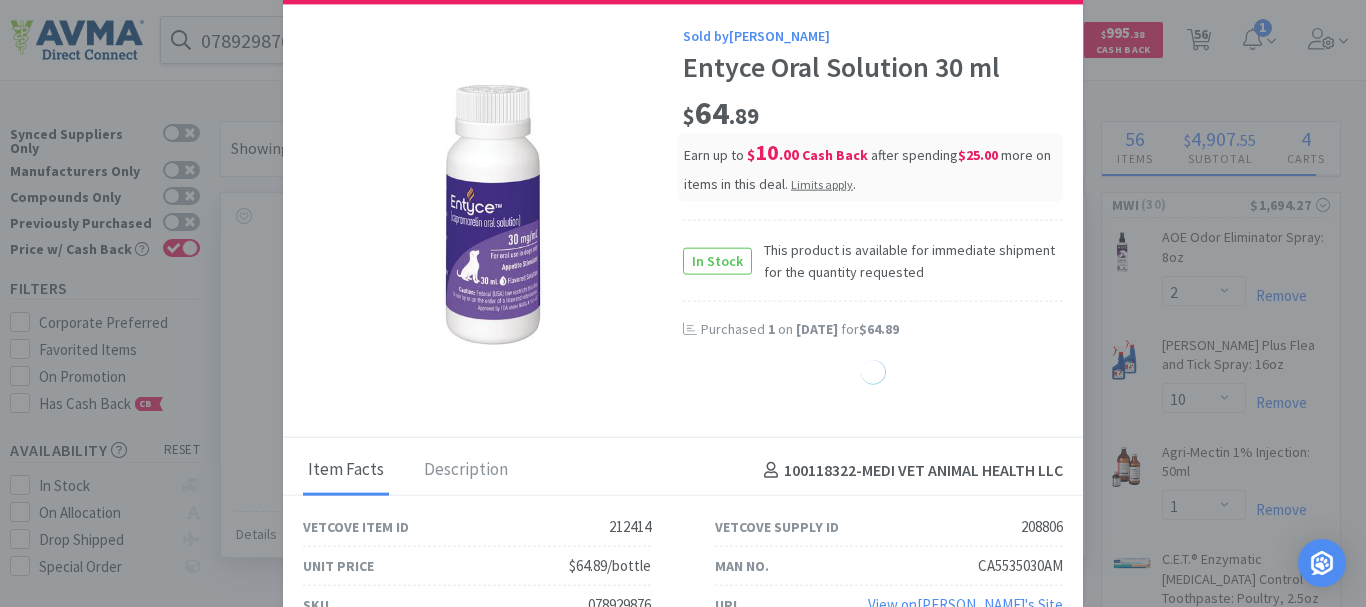 select on "1" 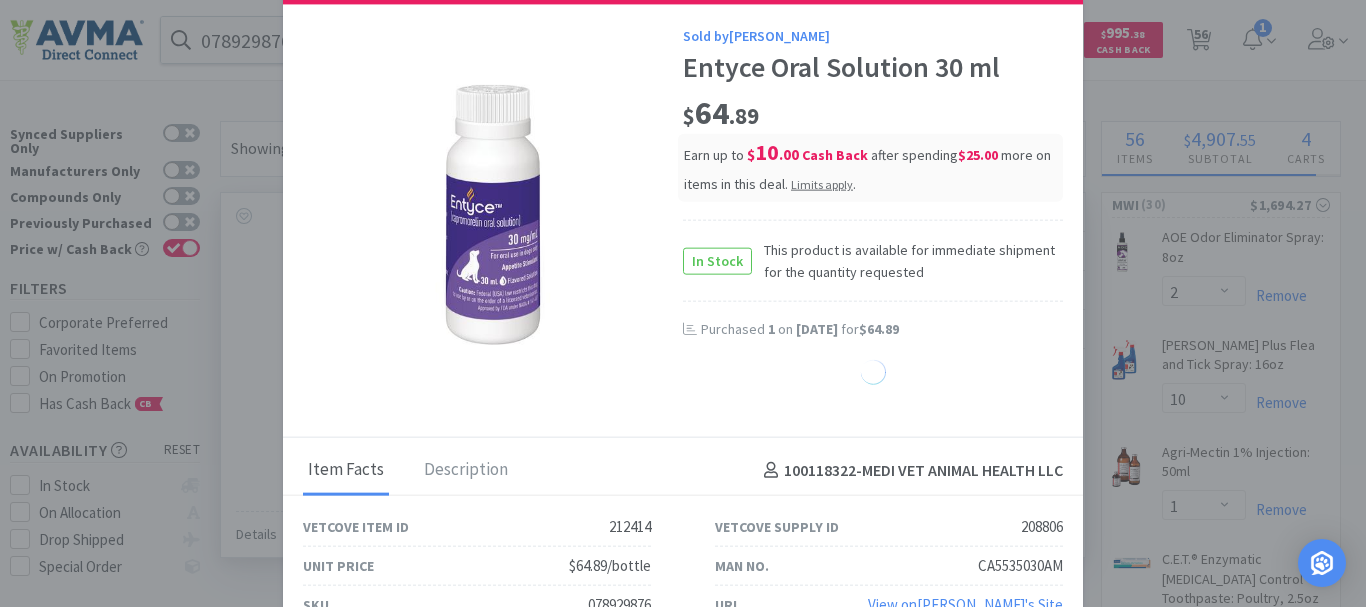 select on "4" 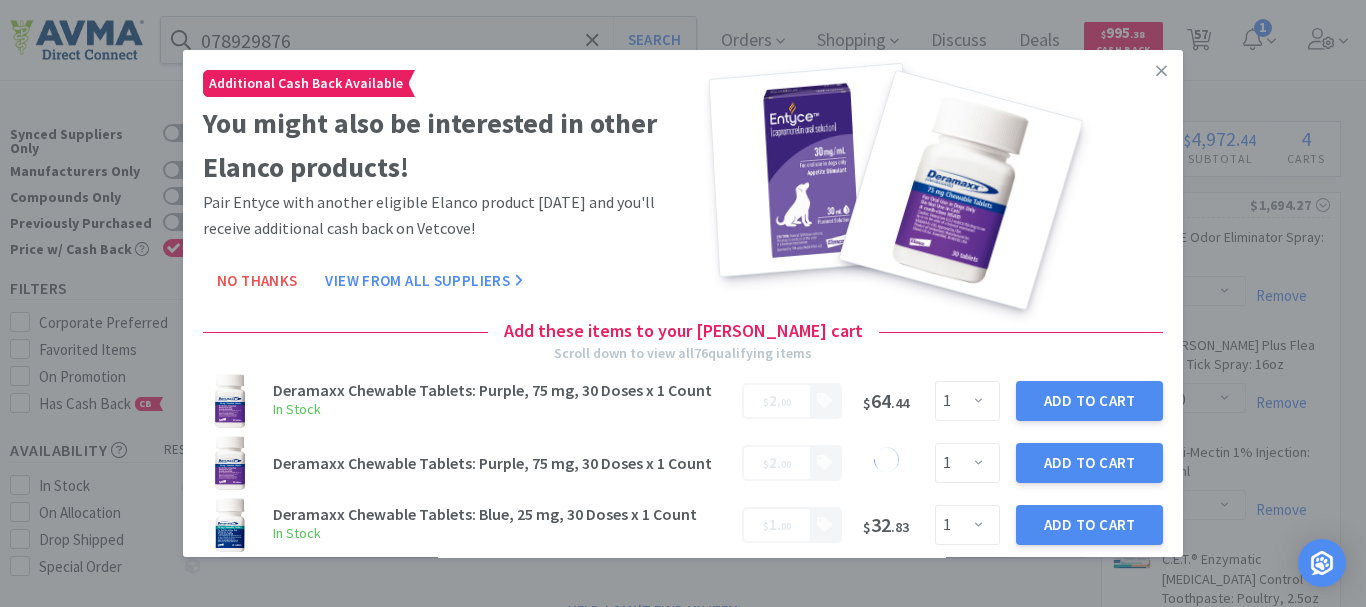 click 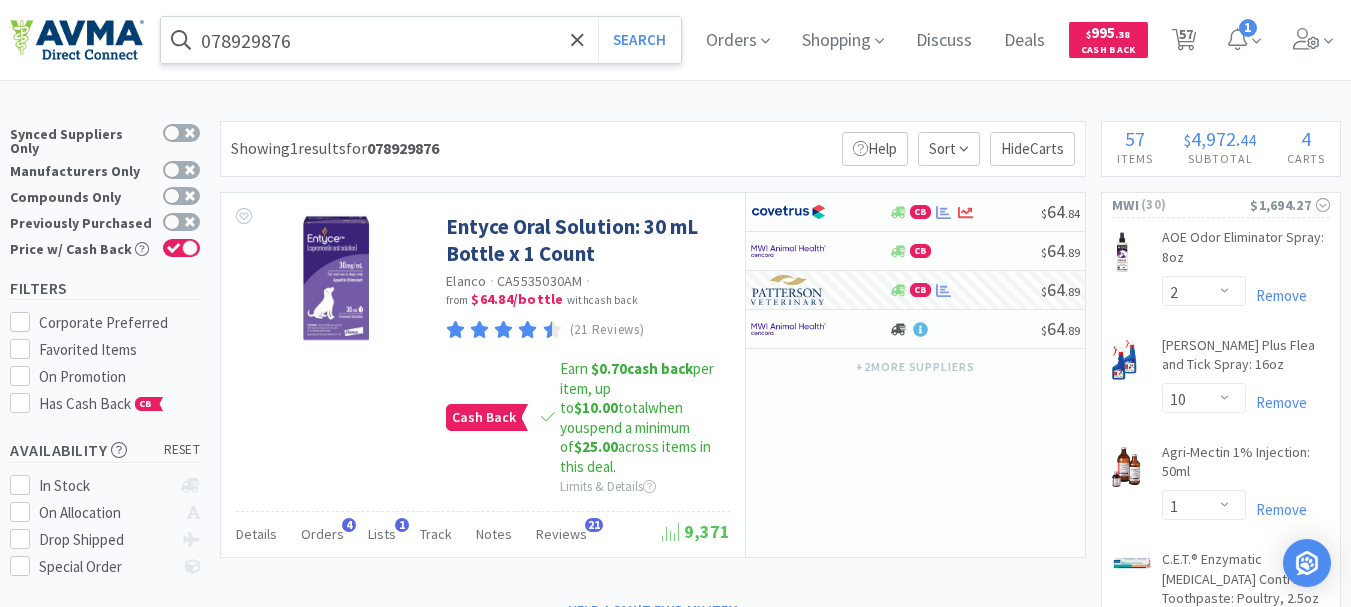 click on "078929876" at bounding box center [421, 40] 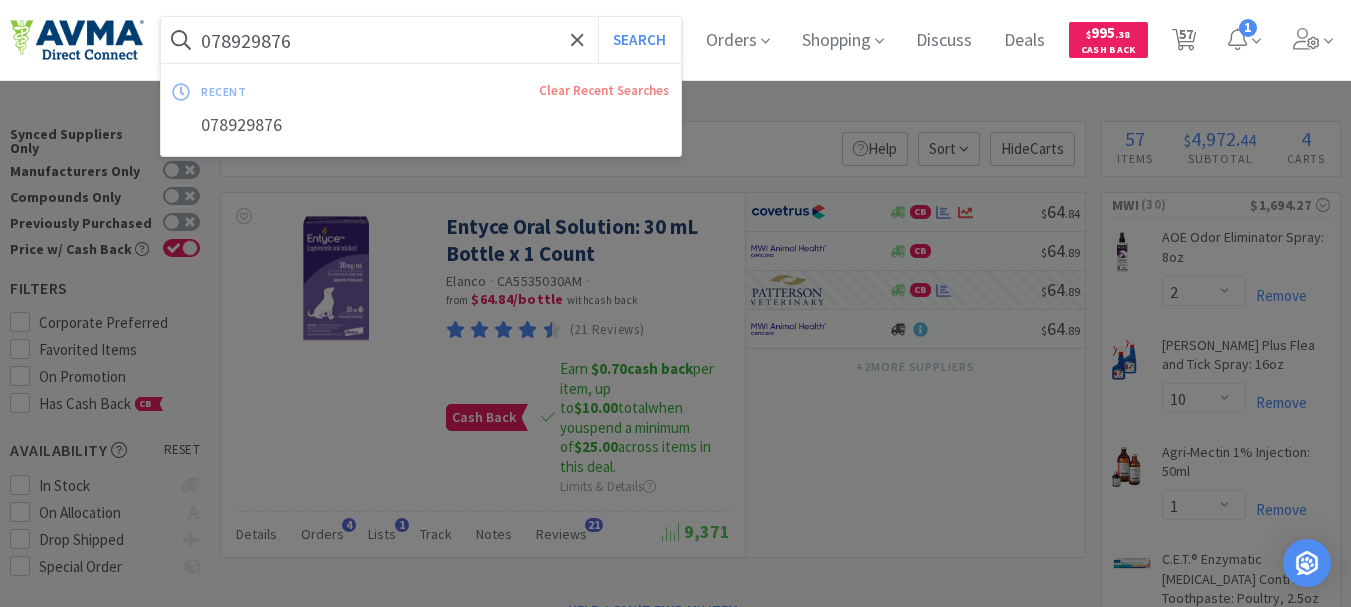 paste on "011878" 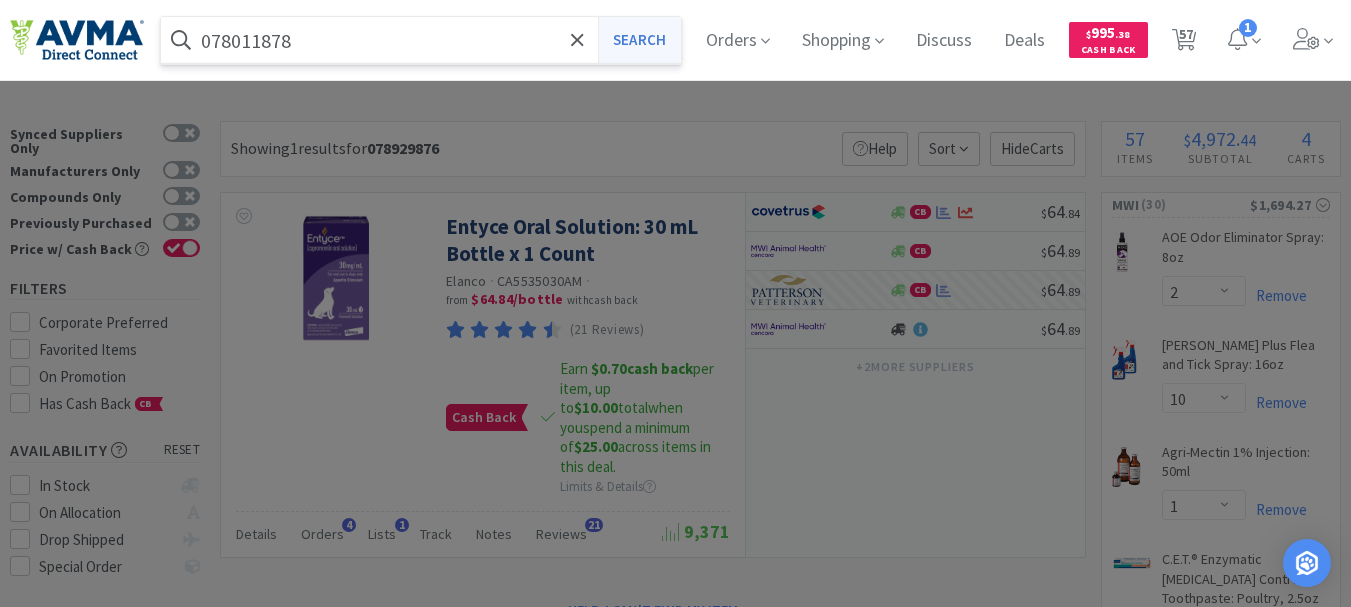 click on "Search" at bounding box center (639, 40) 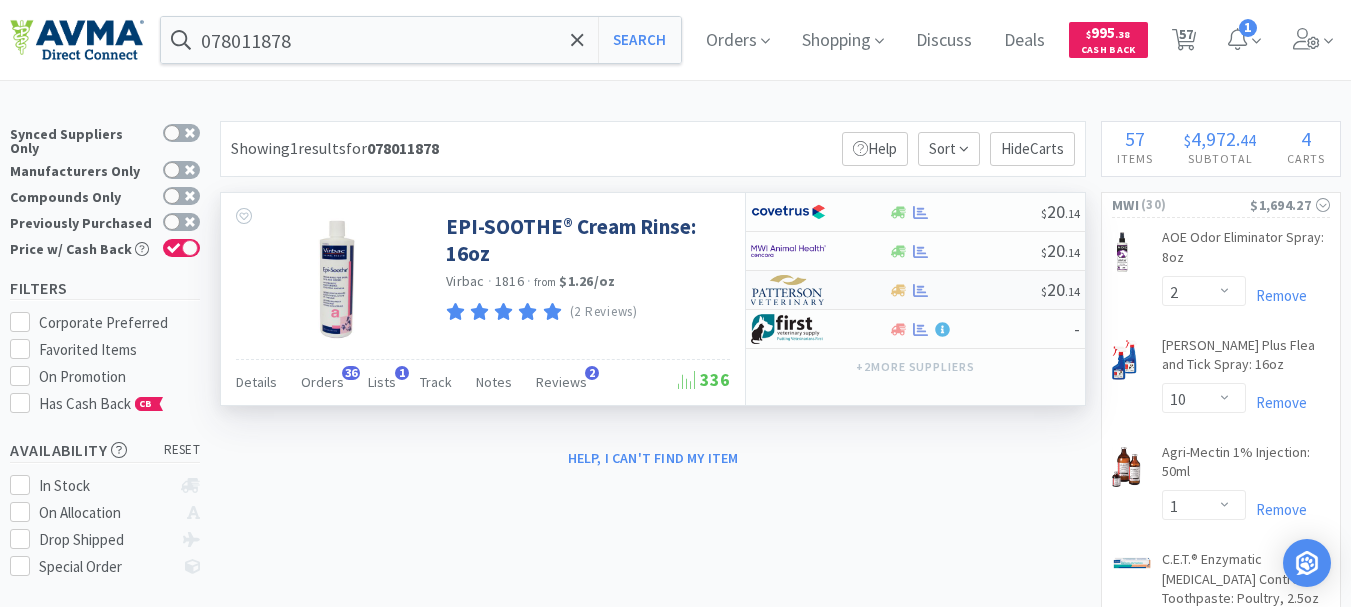 click at bounding box center [788, 290] 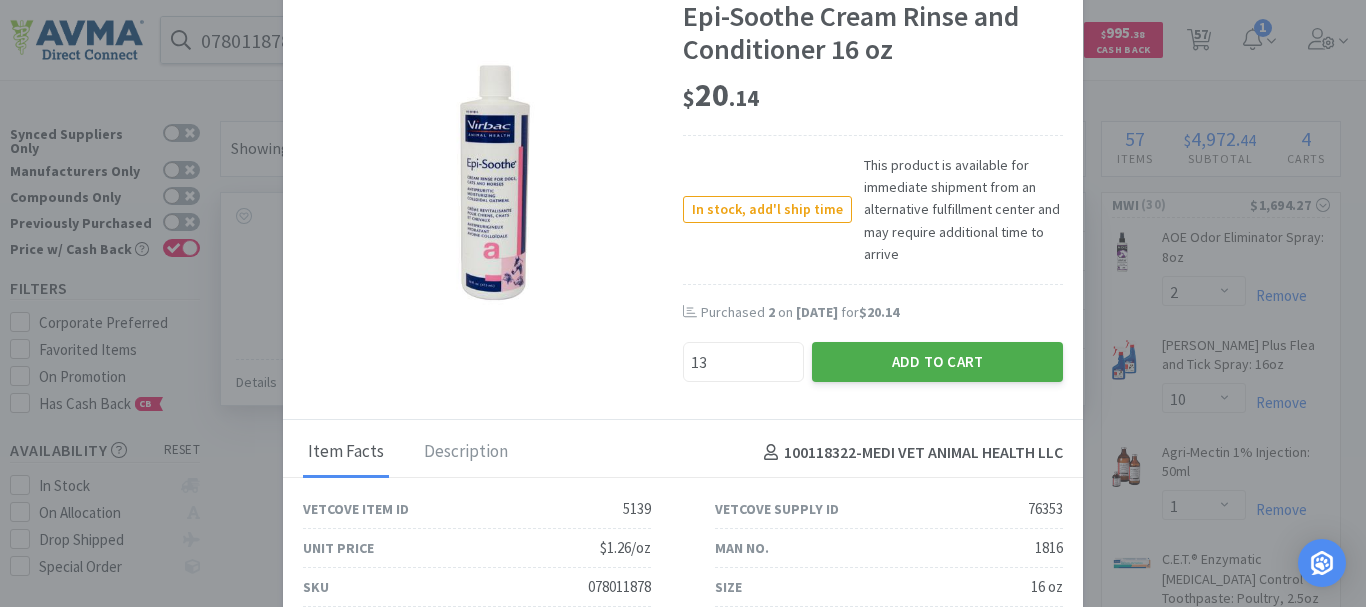 click on "Add to Cart" at bounding box center [937, 362] 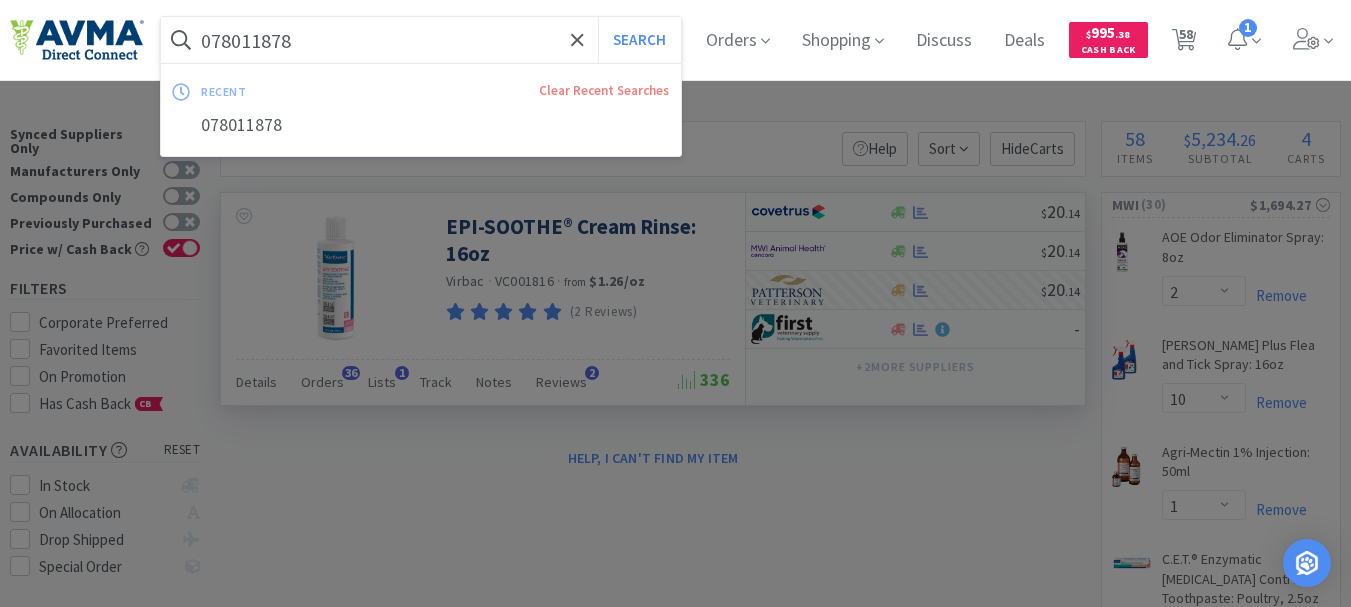 click on "078011878" at bounding box center [421, 40] 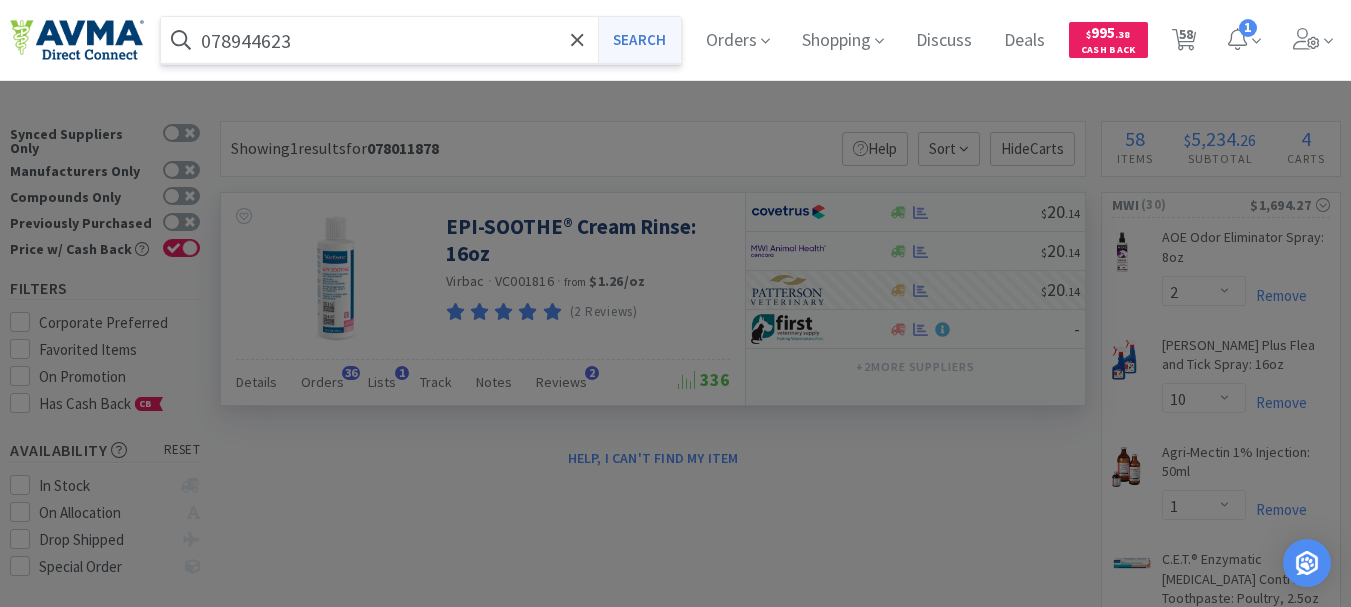 click on "Search" at bounding box center [639, 40] 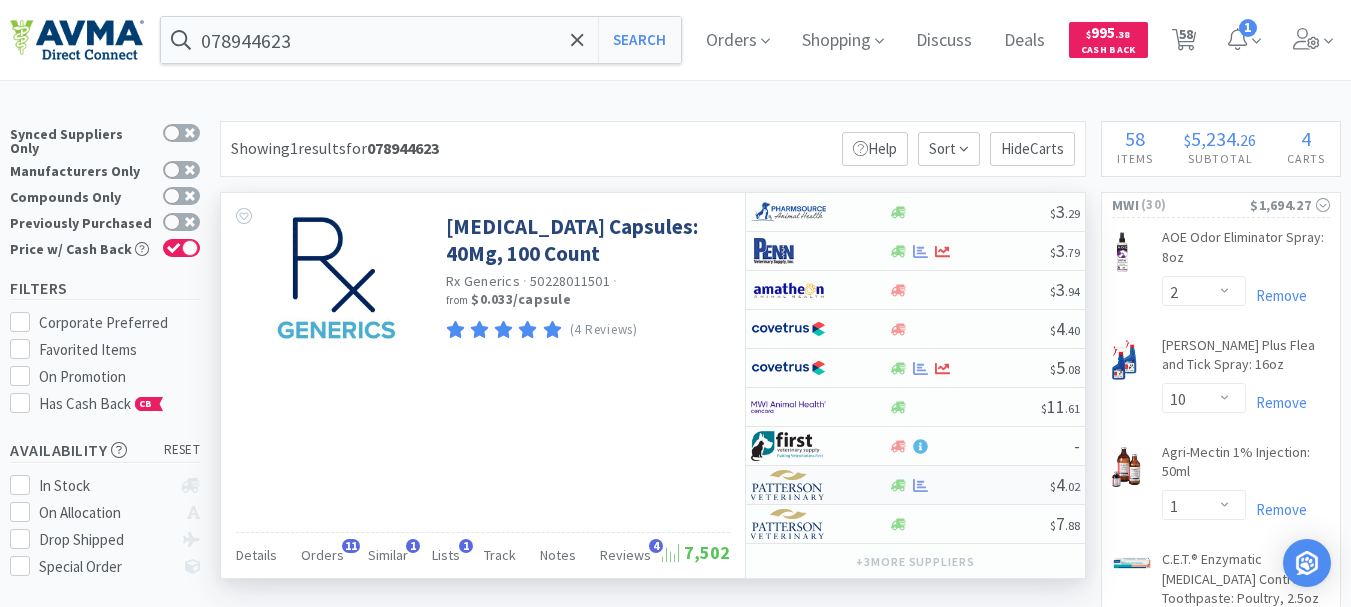 click at bounding box center [788, 485] 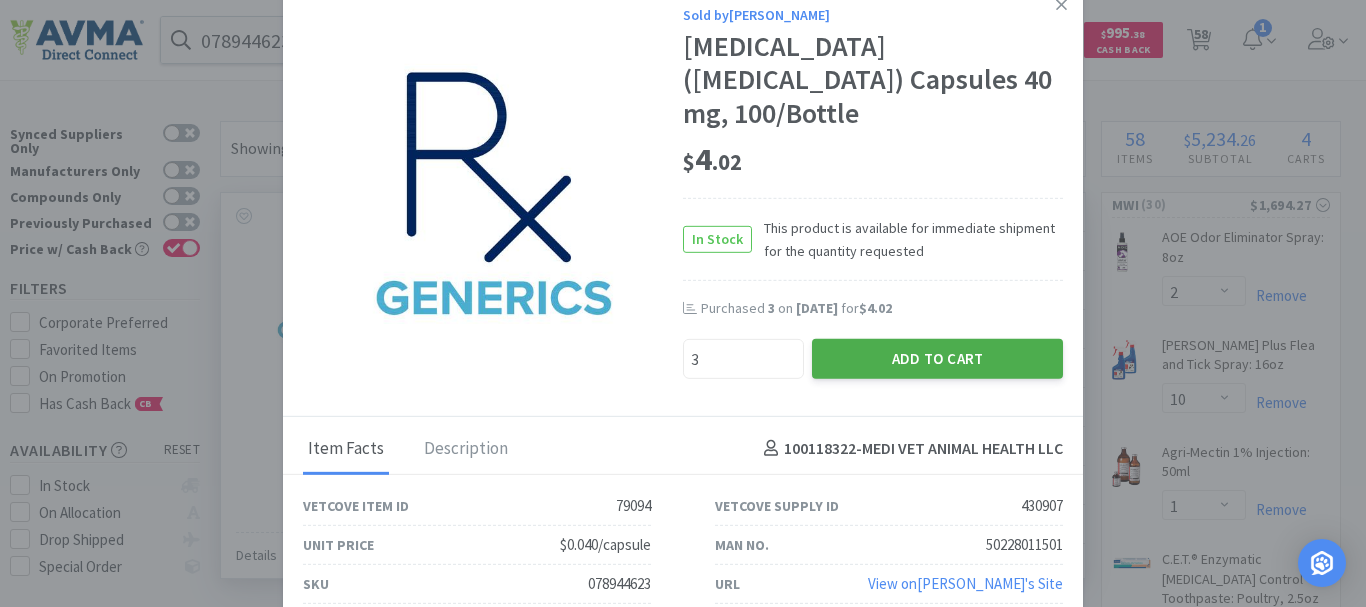click on "Add to Cart" at bounding box center [937, 358] 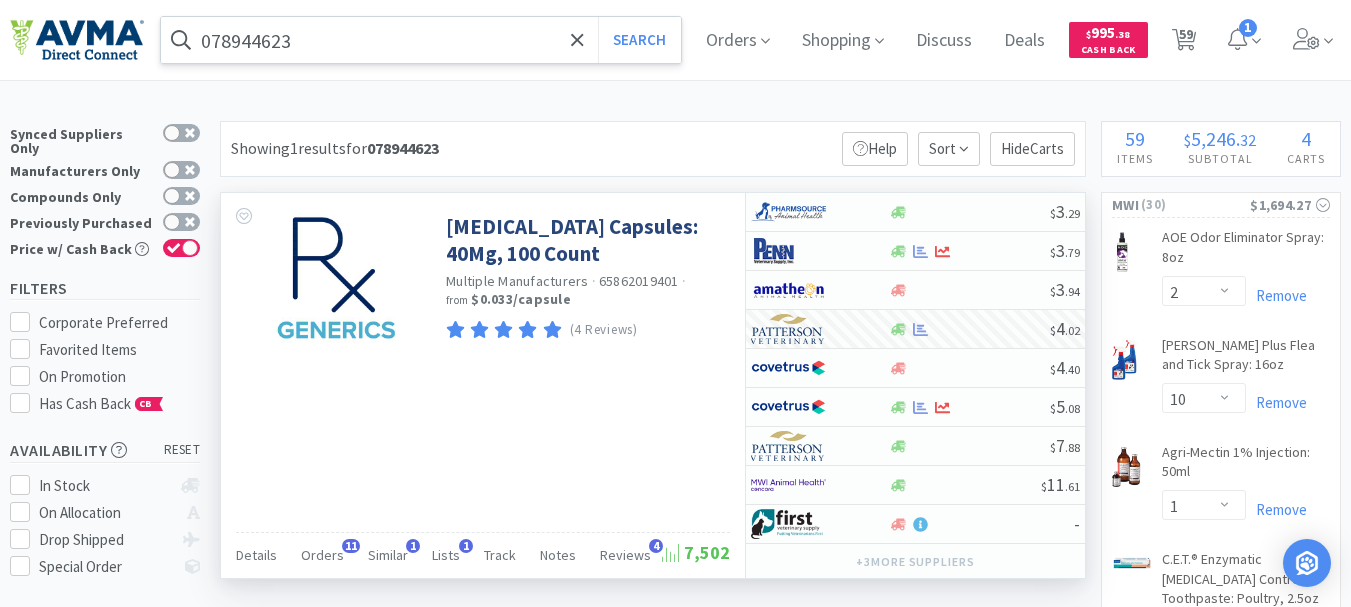 click on "078944623" at bounding box center [421, 40] 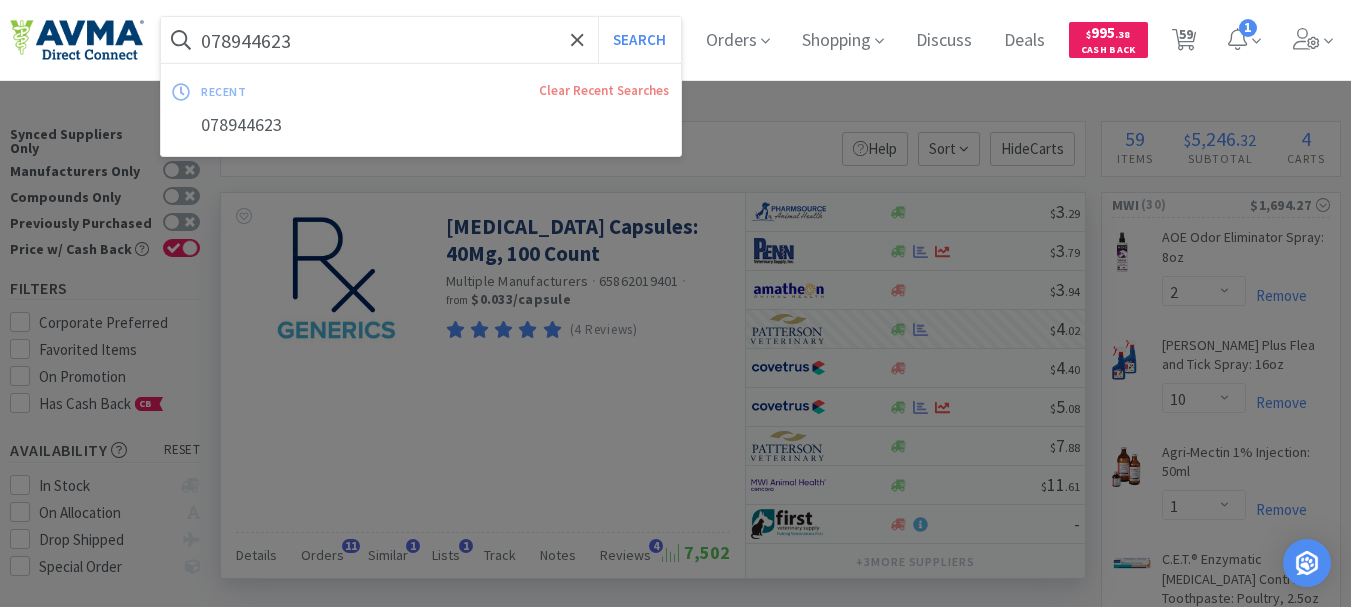 paste on "088541" 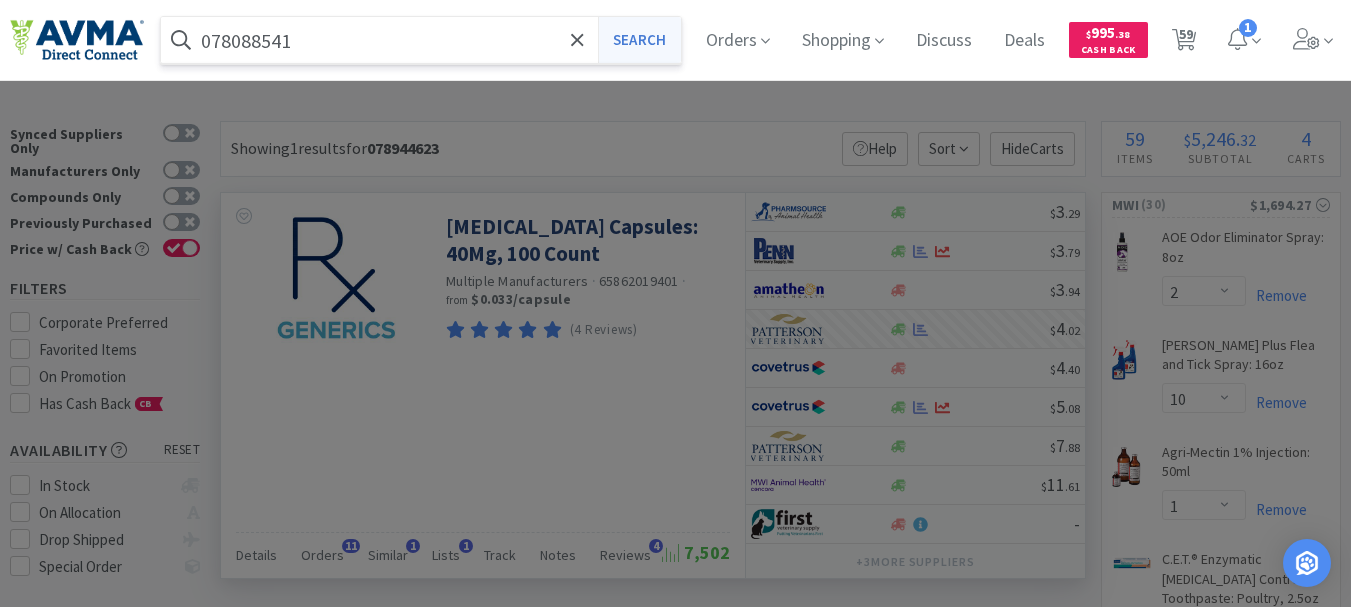 click on "Search" at bounding box center (639, 40) 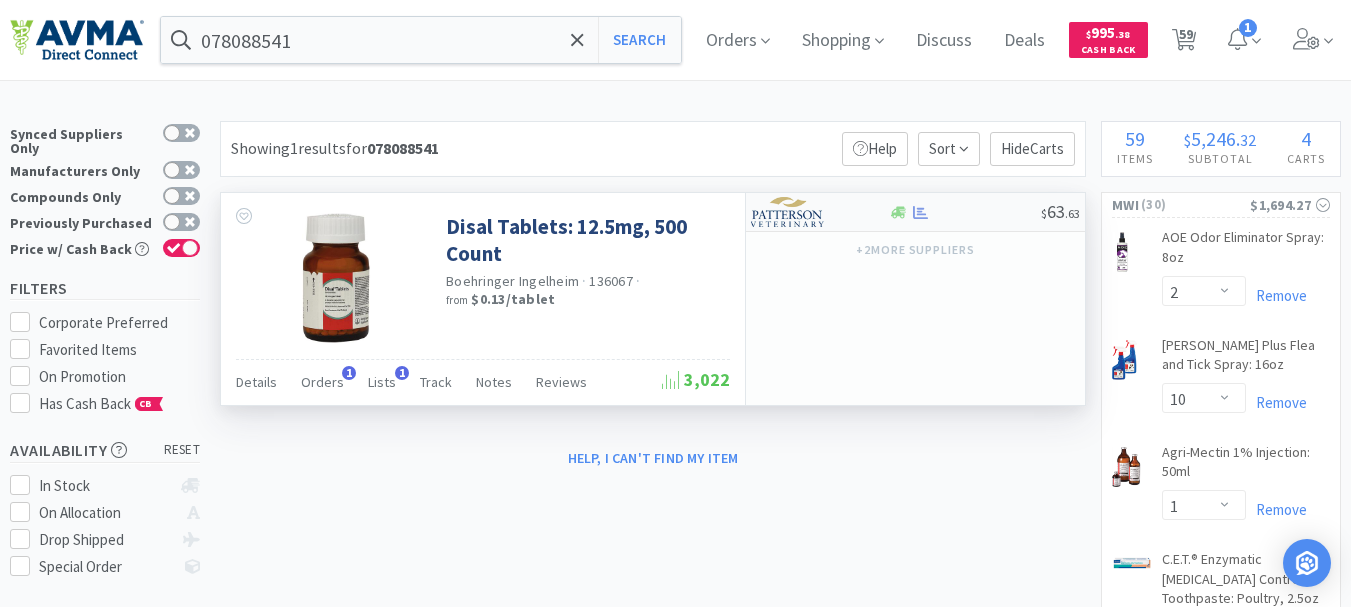 click at bounding box center (788, 212) 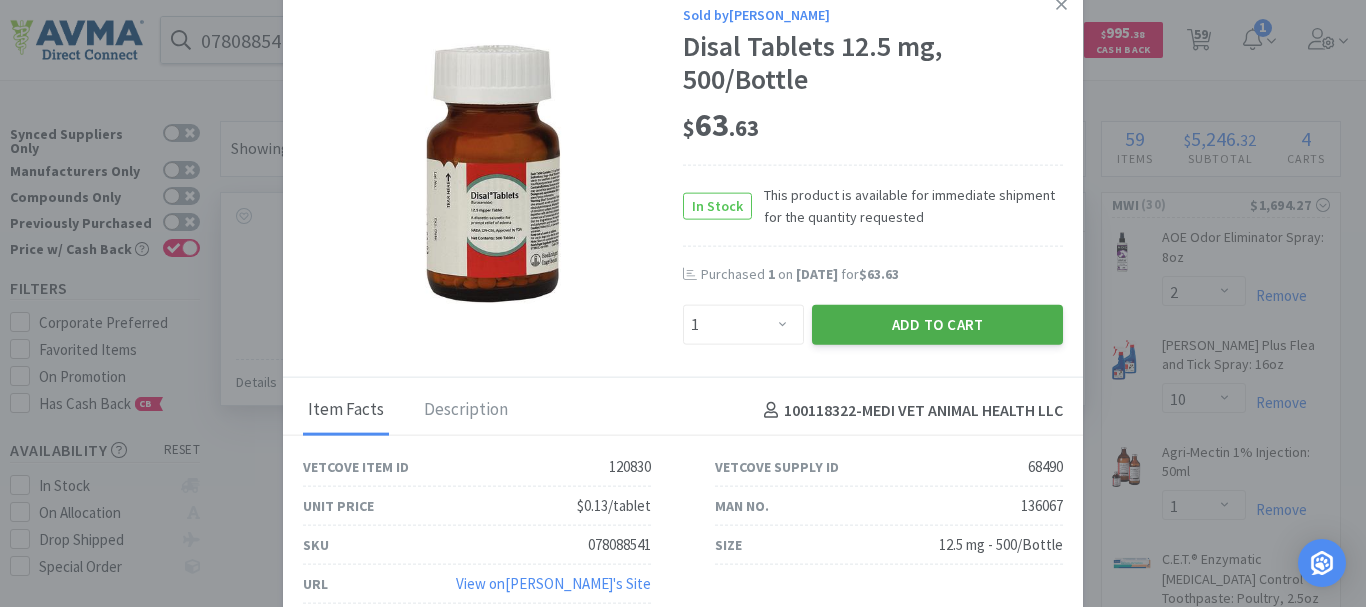 click on "Add to Cart" at bounding box center [937, 325] 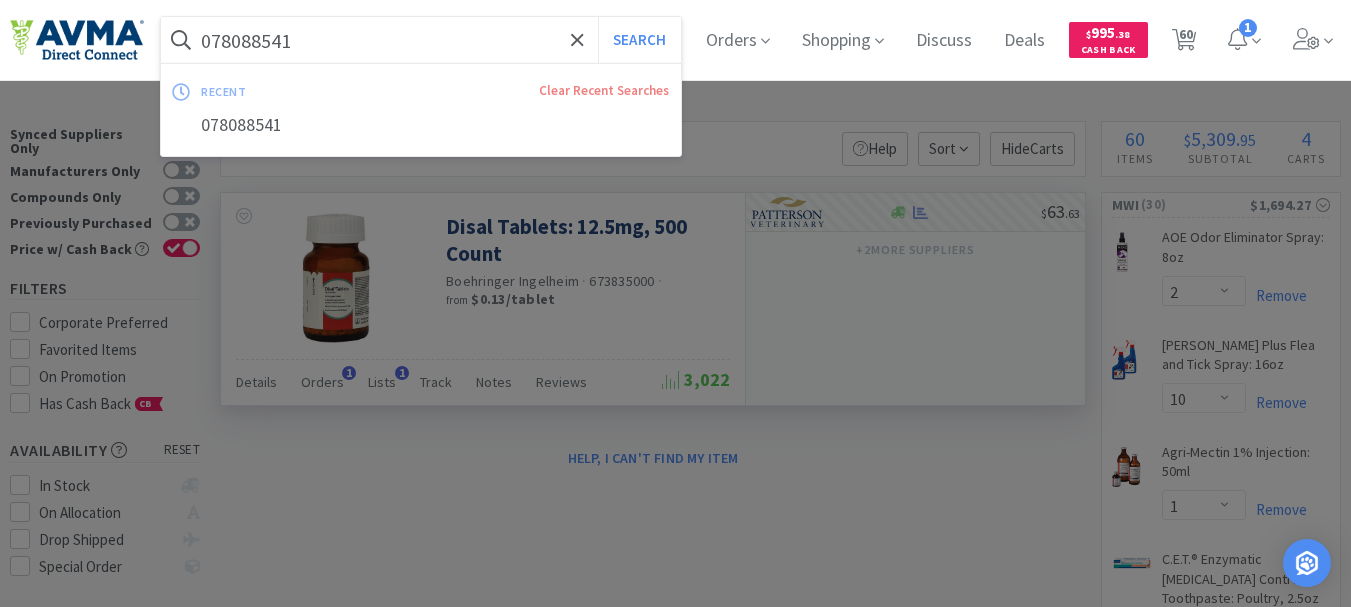 click on "078088541" at bounding box center [421, 40] 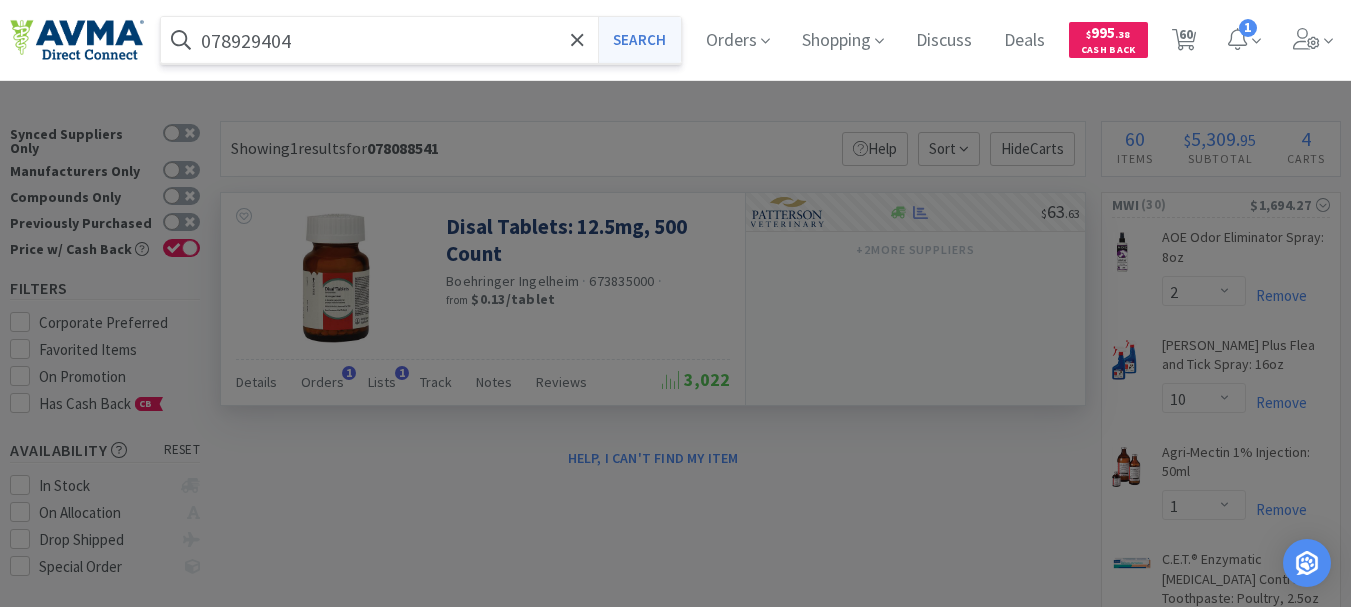 click on "Search" at bounding box center (639, 40) 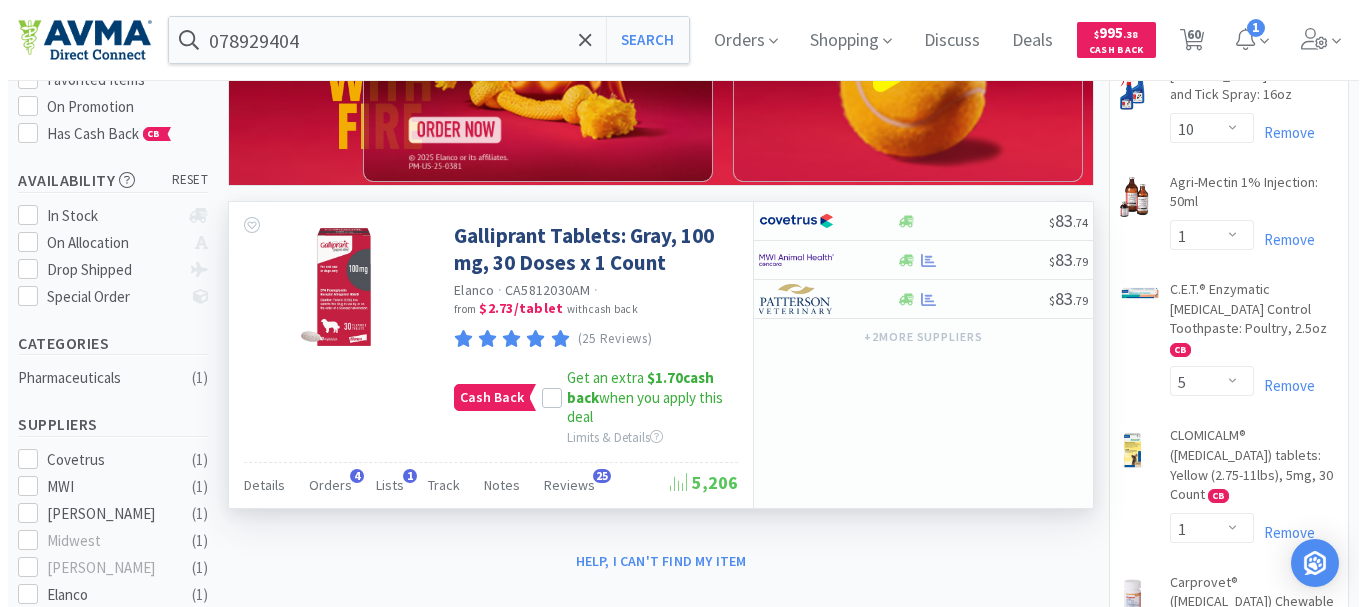 scroll, scrollTop: 400, scrollLeft: 0, axis: vertical 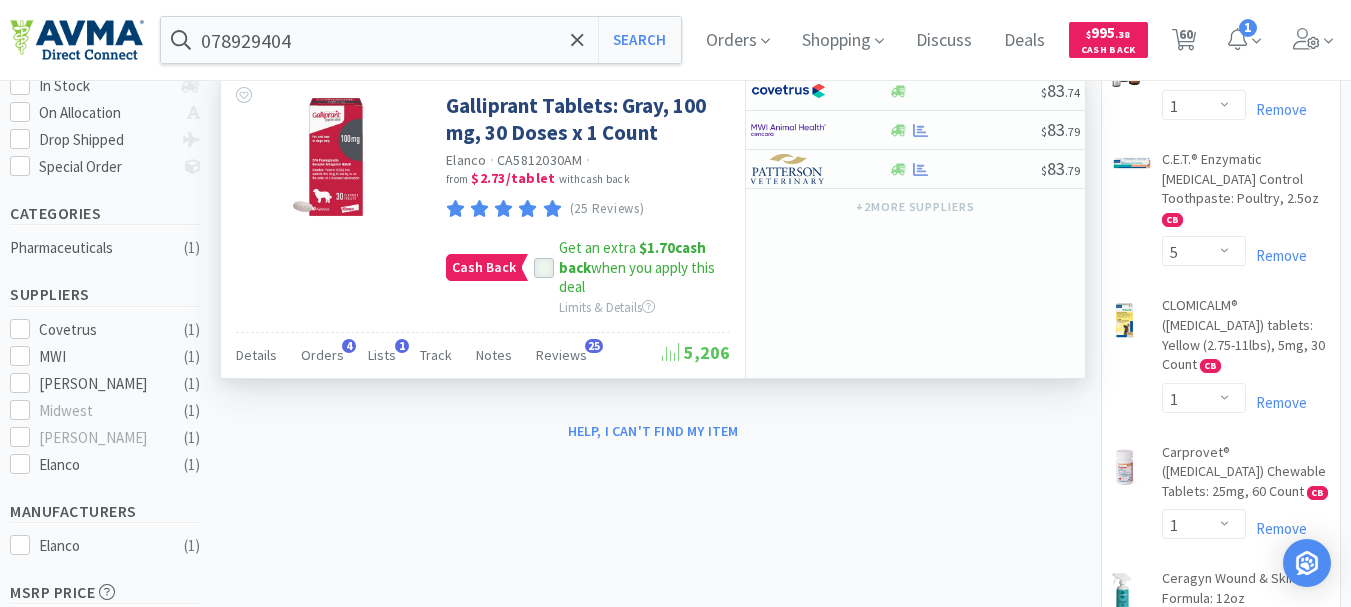 click 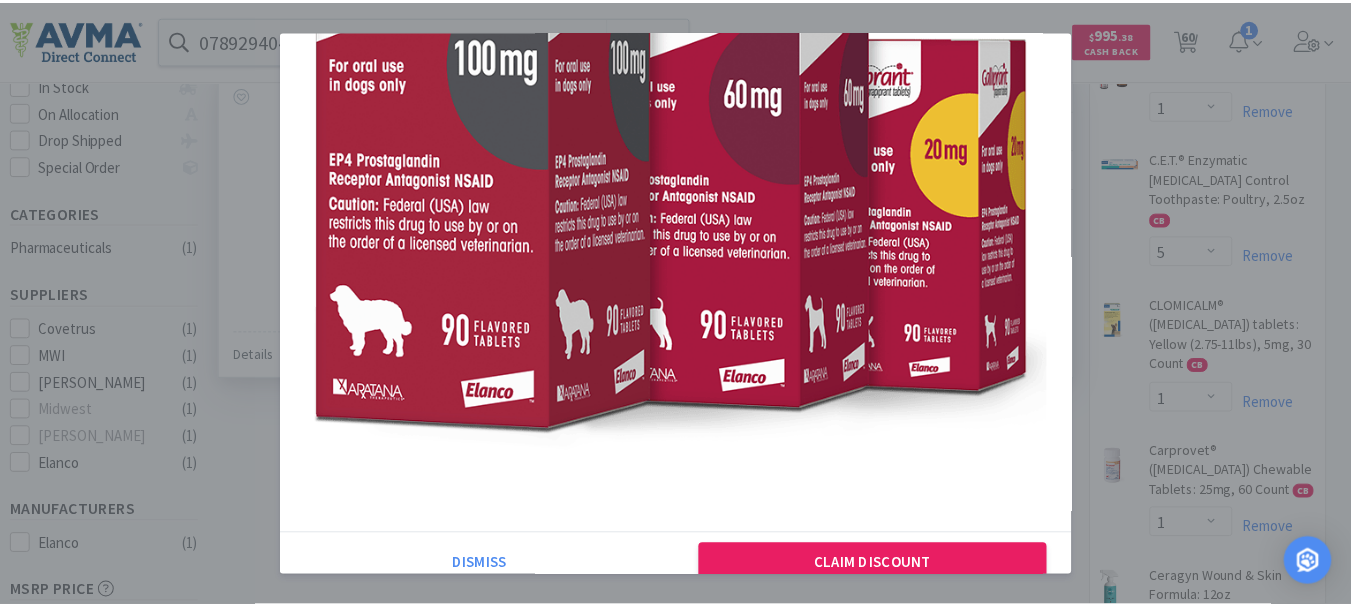 scroll, scrollTop: 300, scrollLeft: 0, axis: vertical 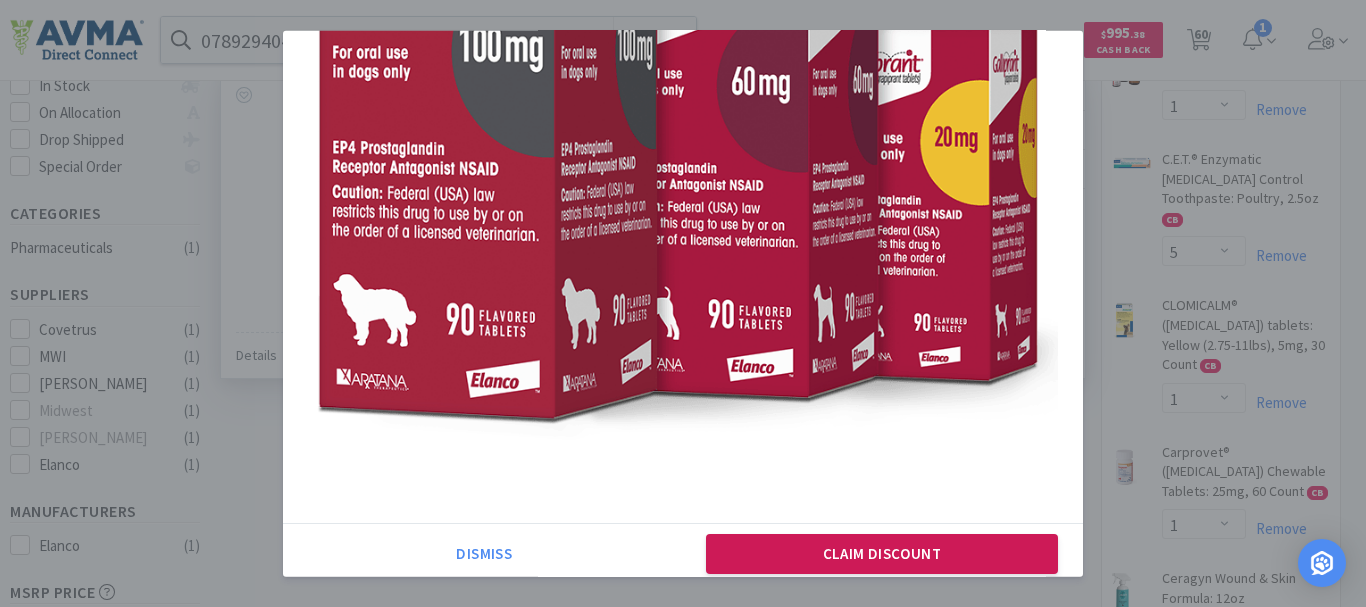 click on "Claim Discount" at bounding box center (882, 554) 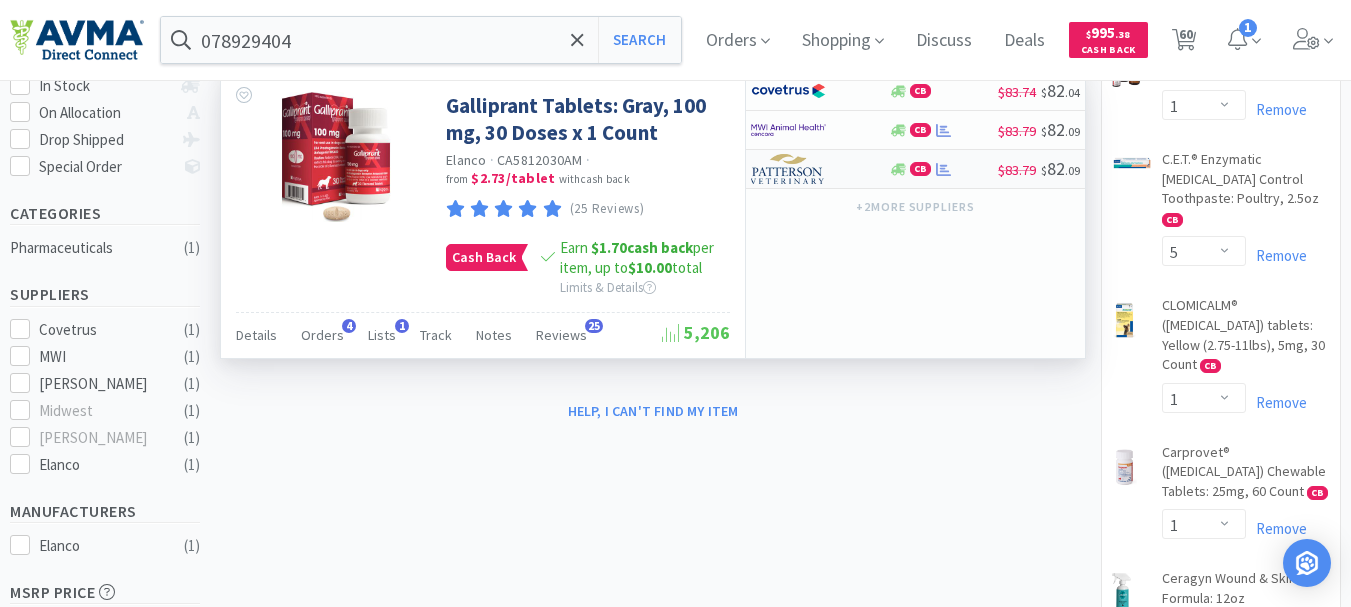 click at bounding box center (788, 169) 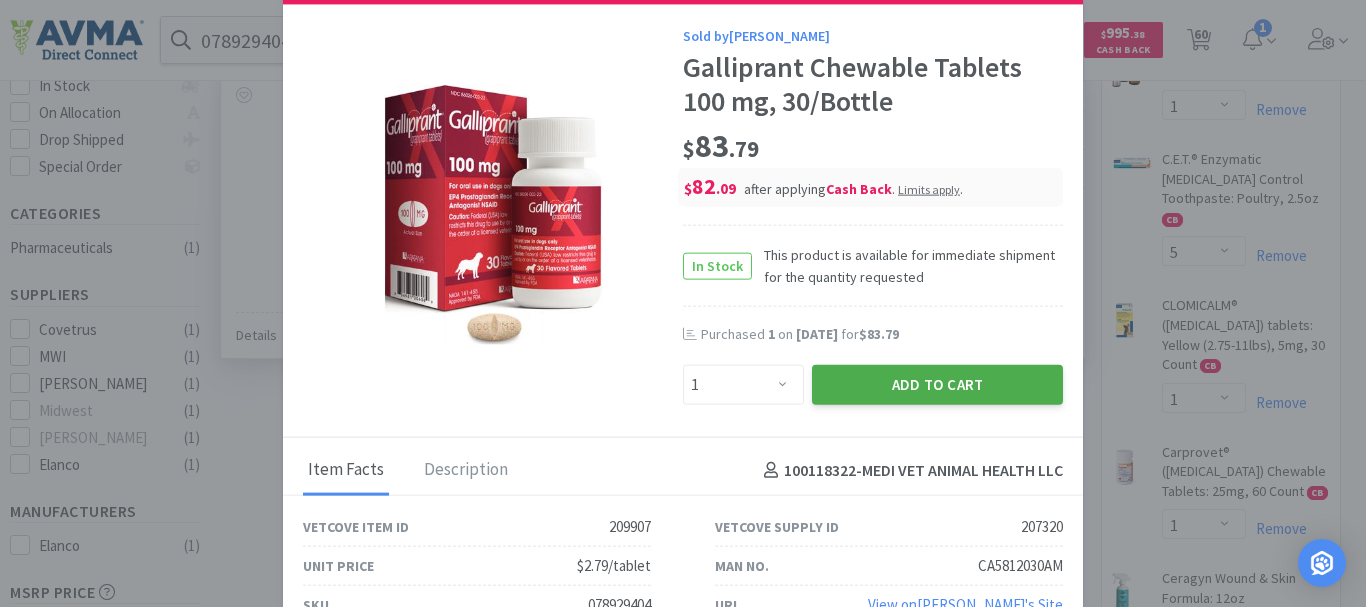 click on "Add to Cart" at bounding box center (937, 385) 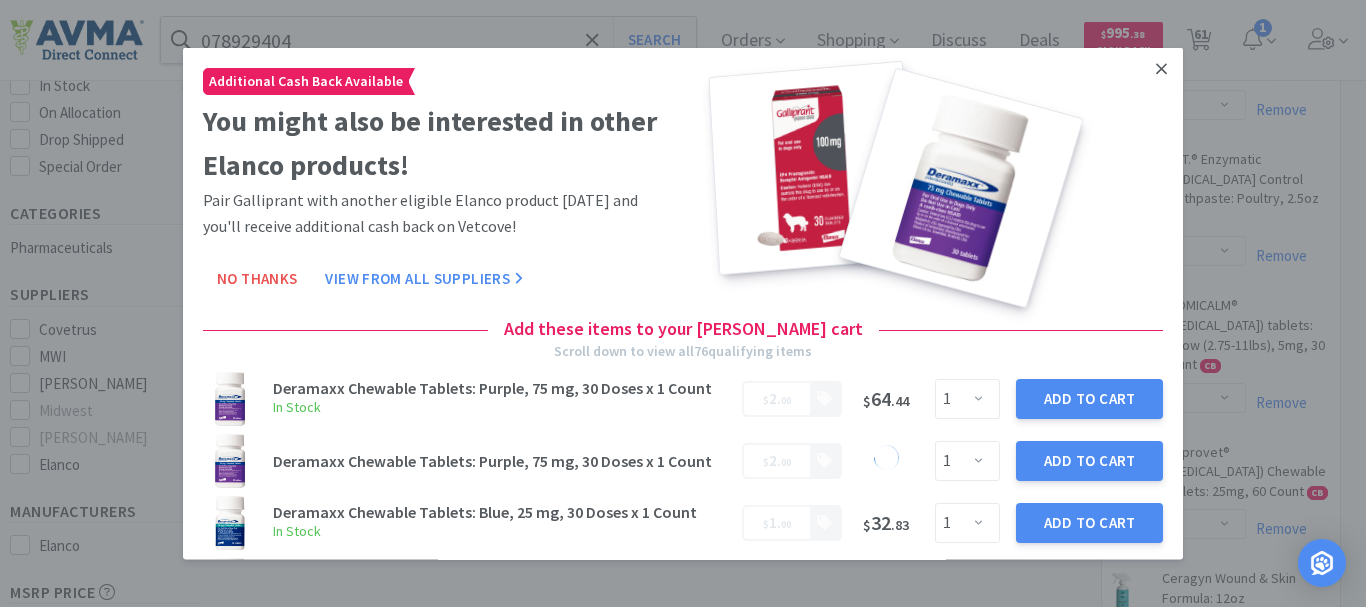 click at bounding box center (1161, 68) 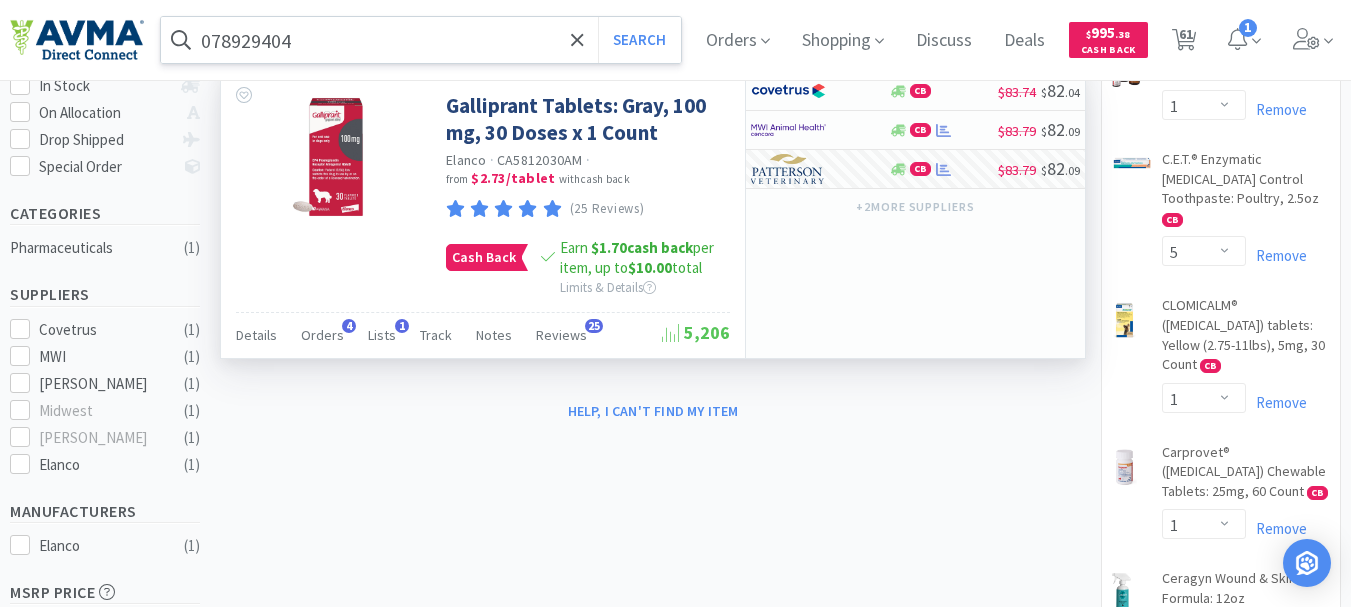 click on "078929404" at bounding box center (421, 40) 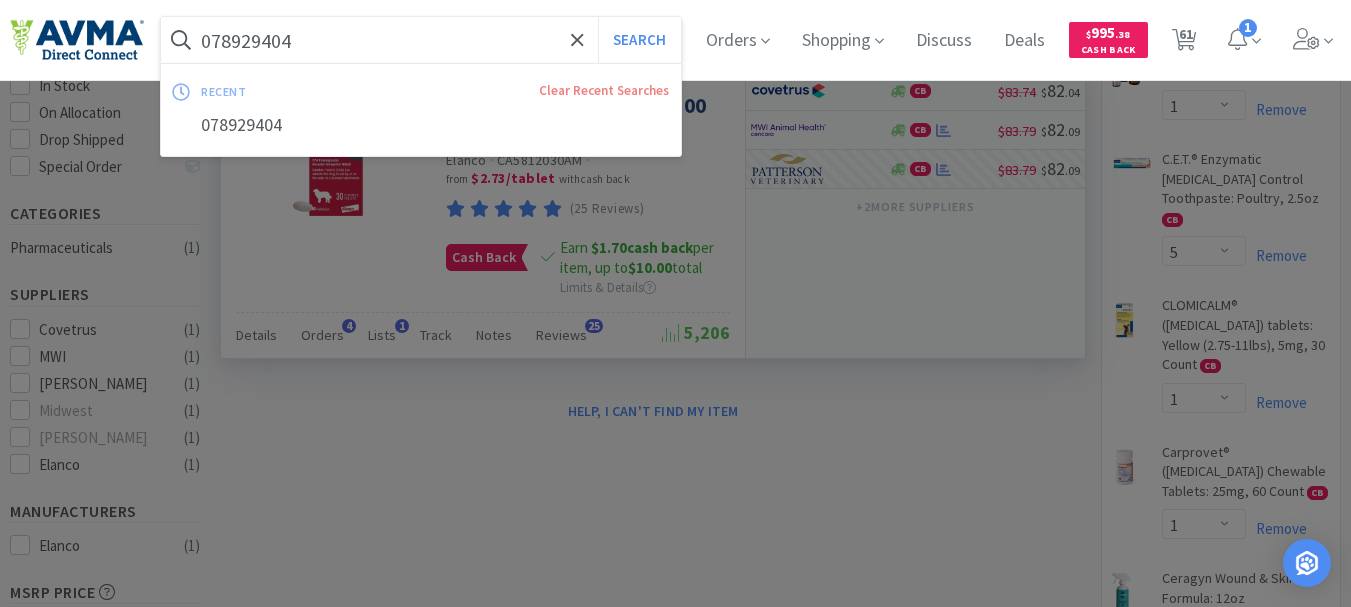 paste on "0" 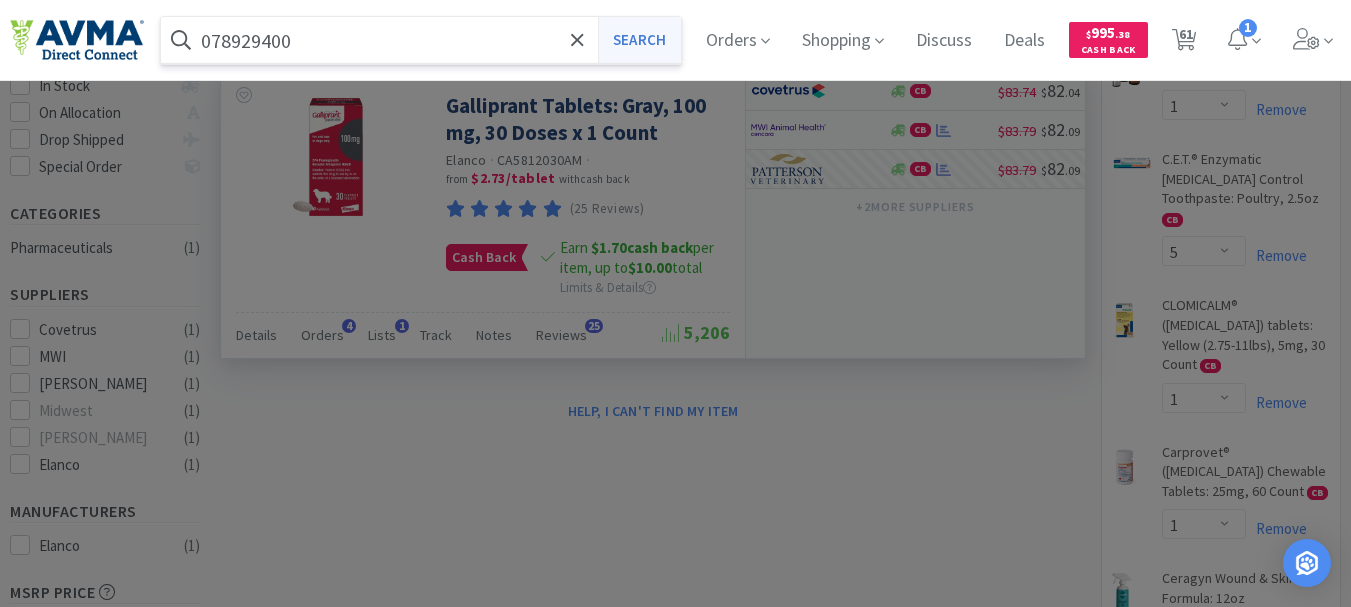 click on "Search" at bounding box center [639, 40] 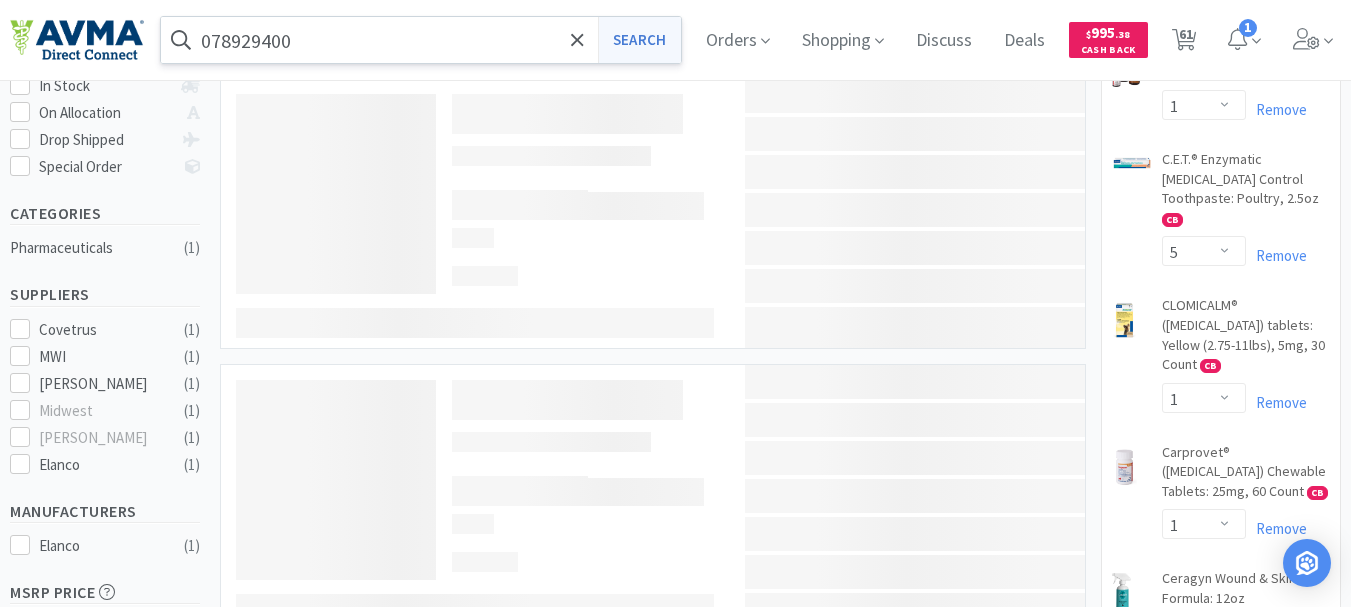 scroll, scrollTop: 0, scrollLeft: 0, axis: both 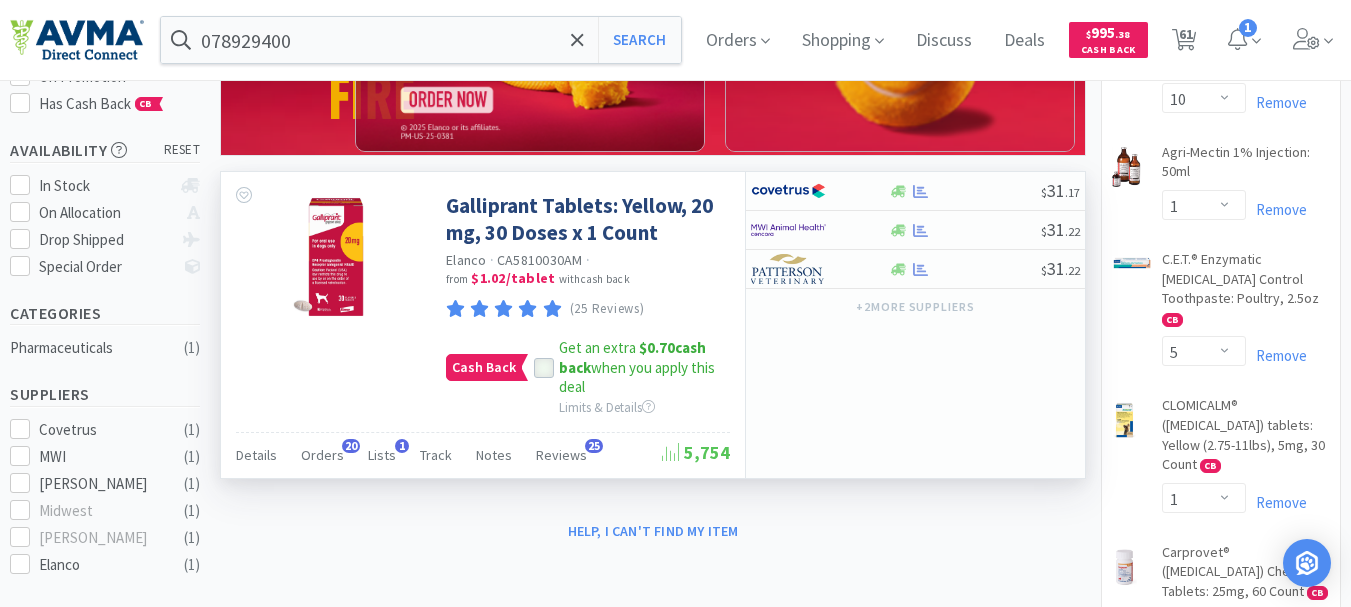click 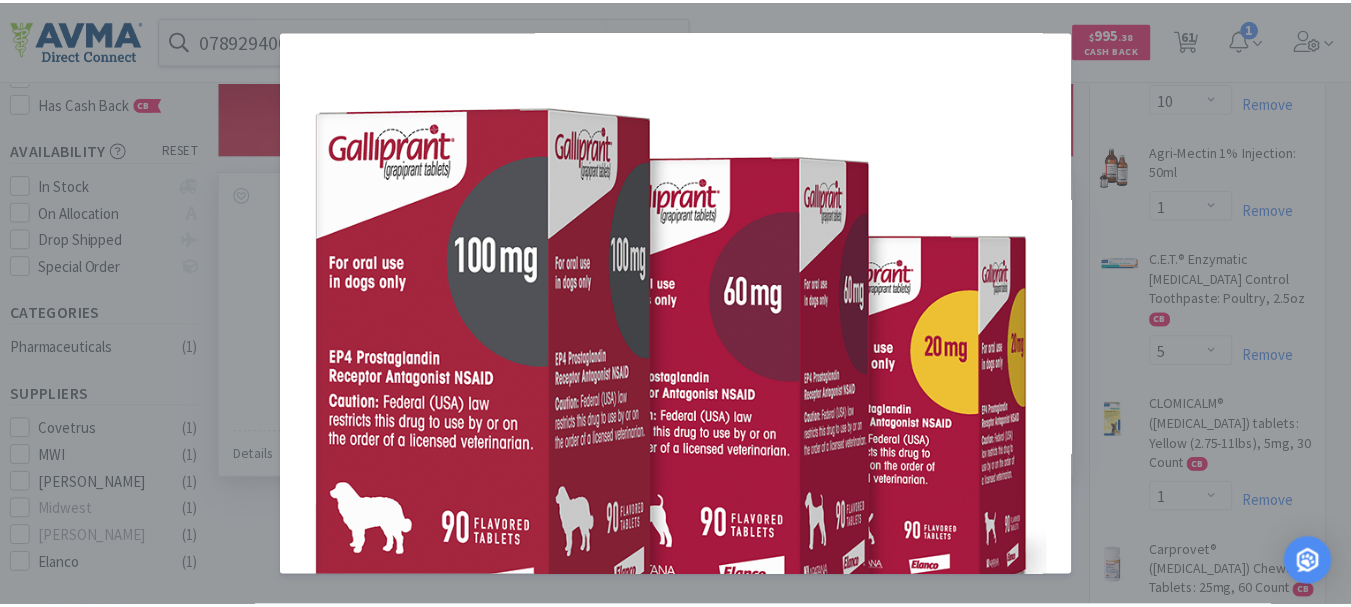 scroll, scrollTop: 300, scrollLeft: 0, axis: vertical 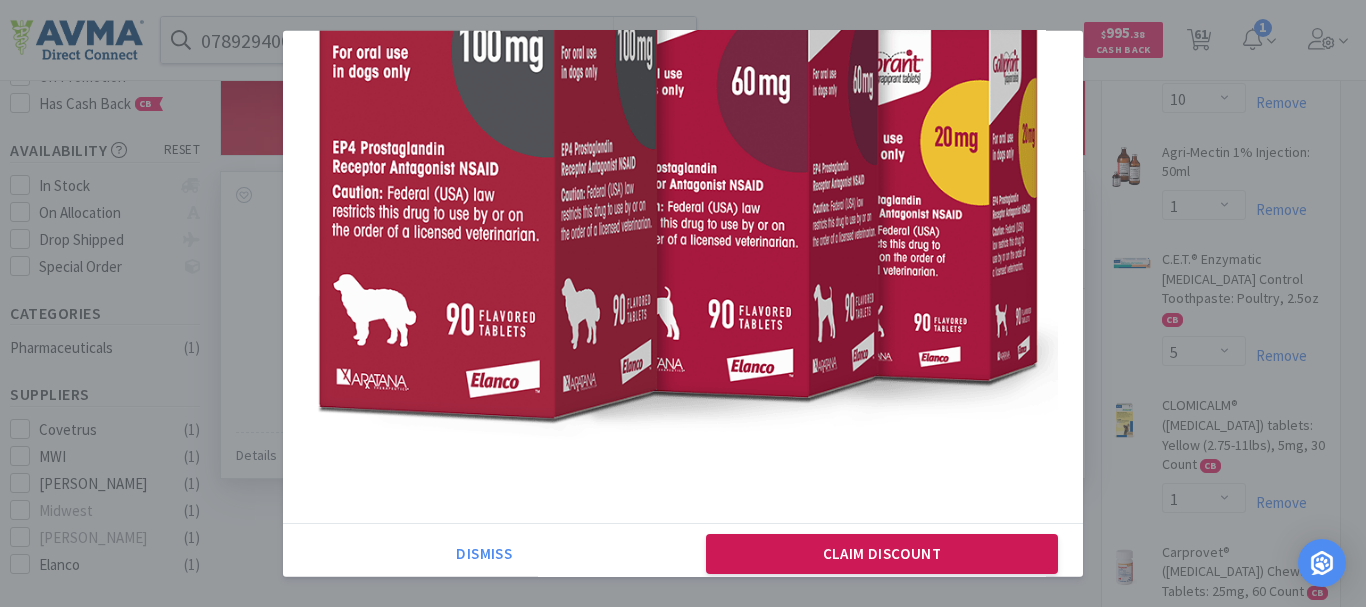 click on "Claim Discount" at bounding box center [882, 554] 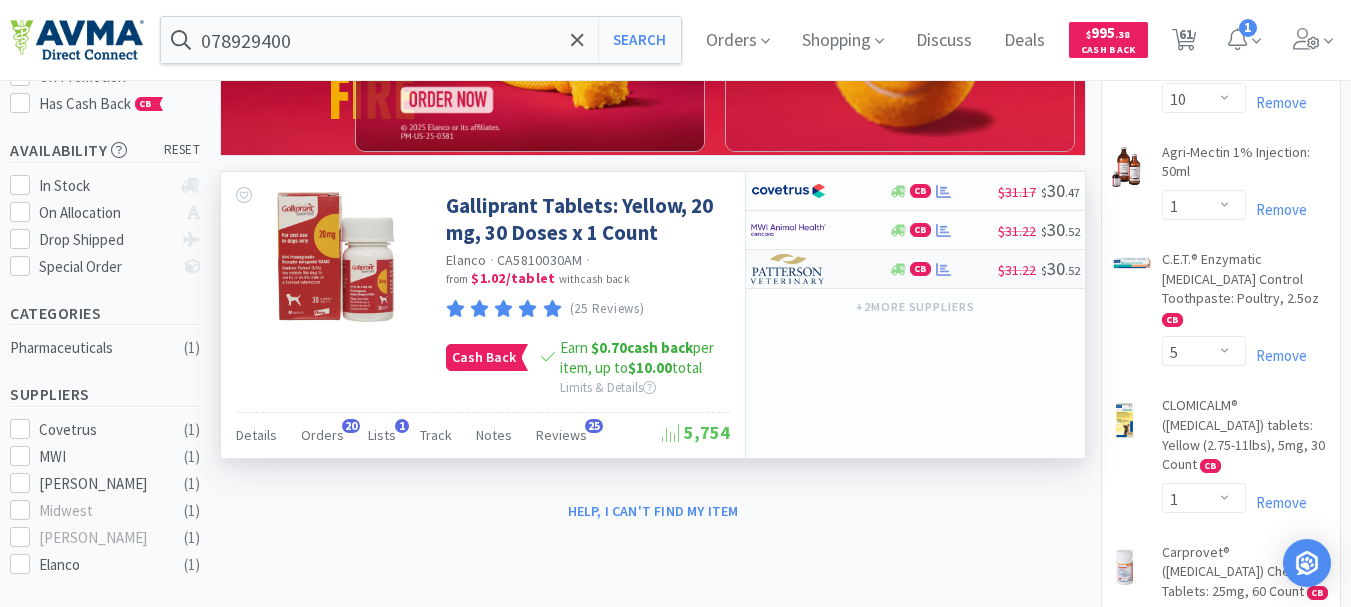click at bounding box center (788, 269) 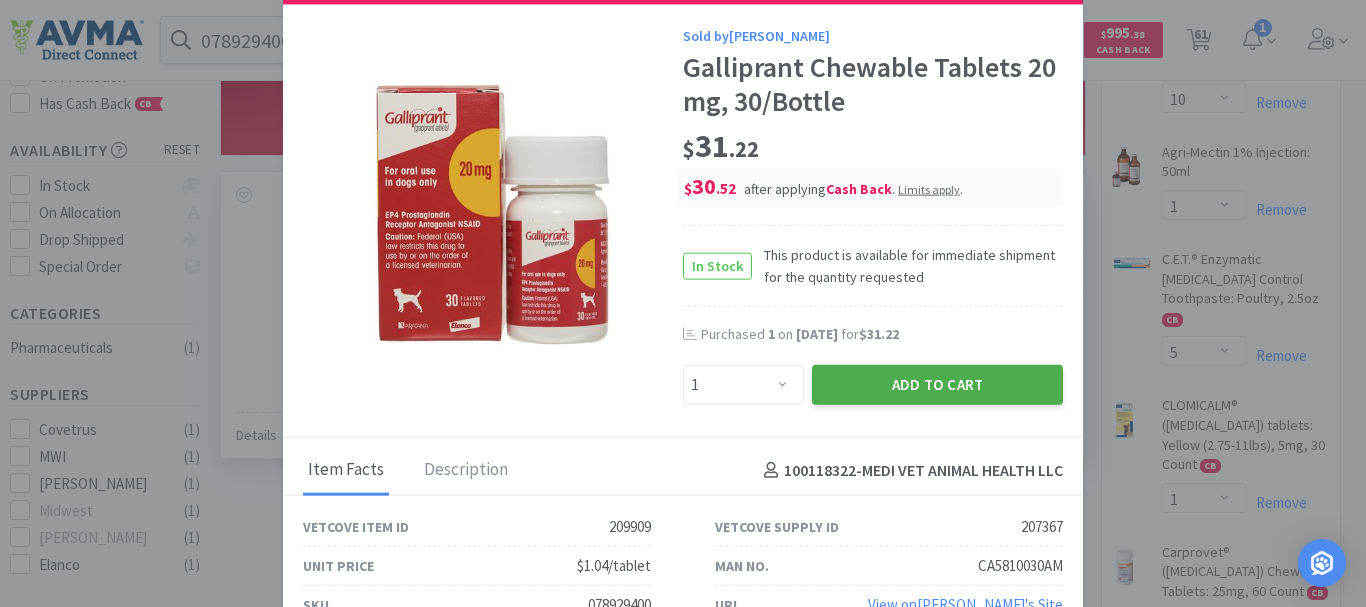 click on "Add to Cart" at bounding box center (937, 385) 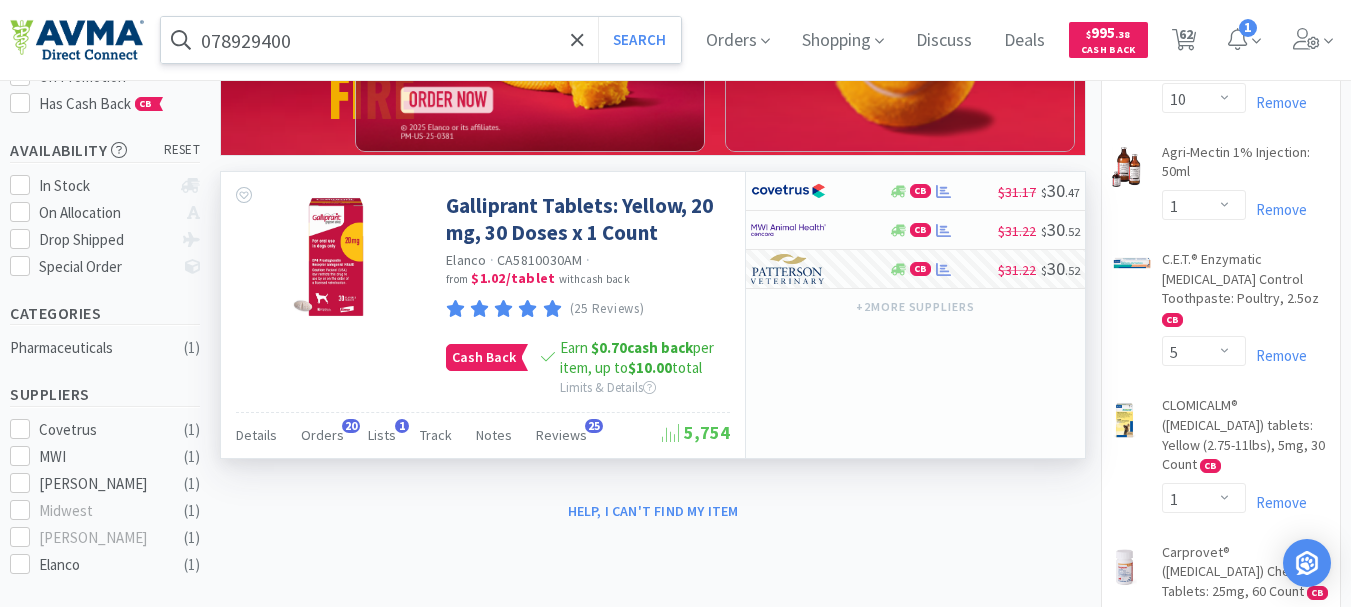 click on "078929400" at bounding box center (421, 40) 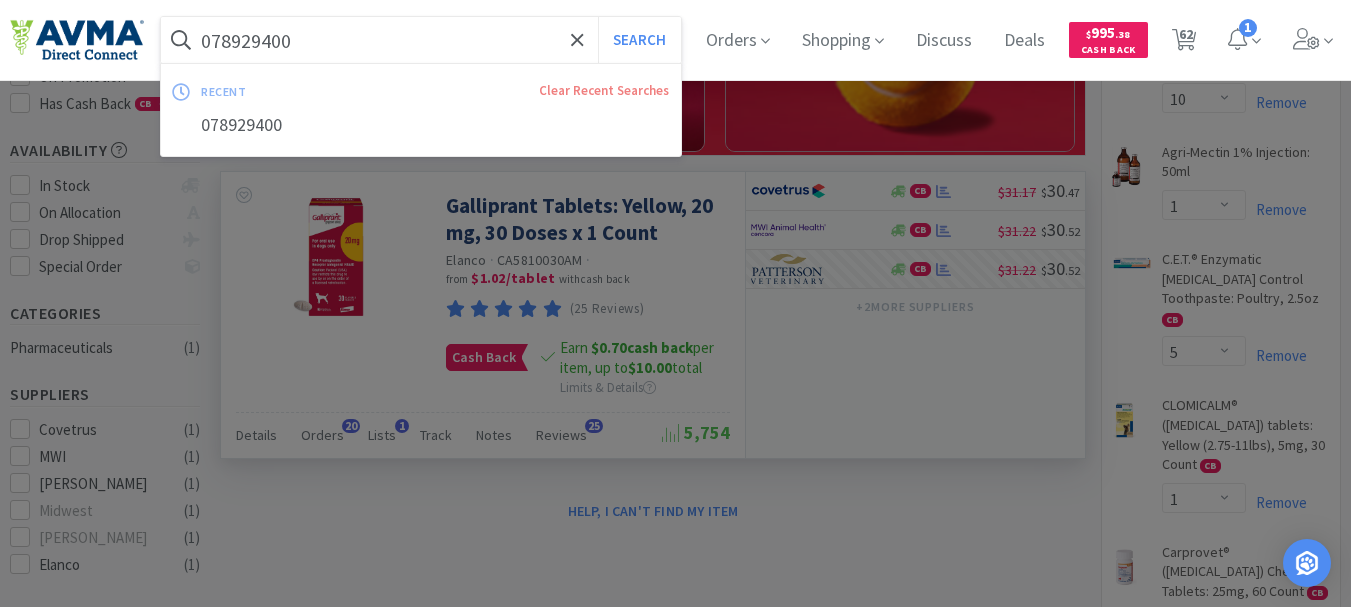 paste on "2" 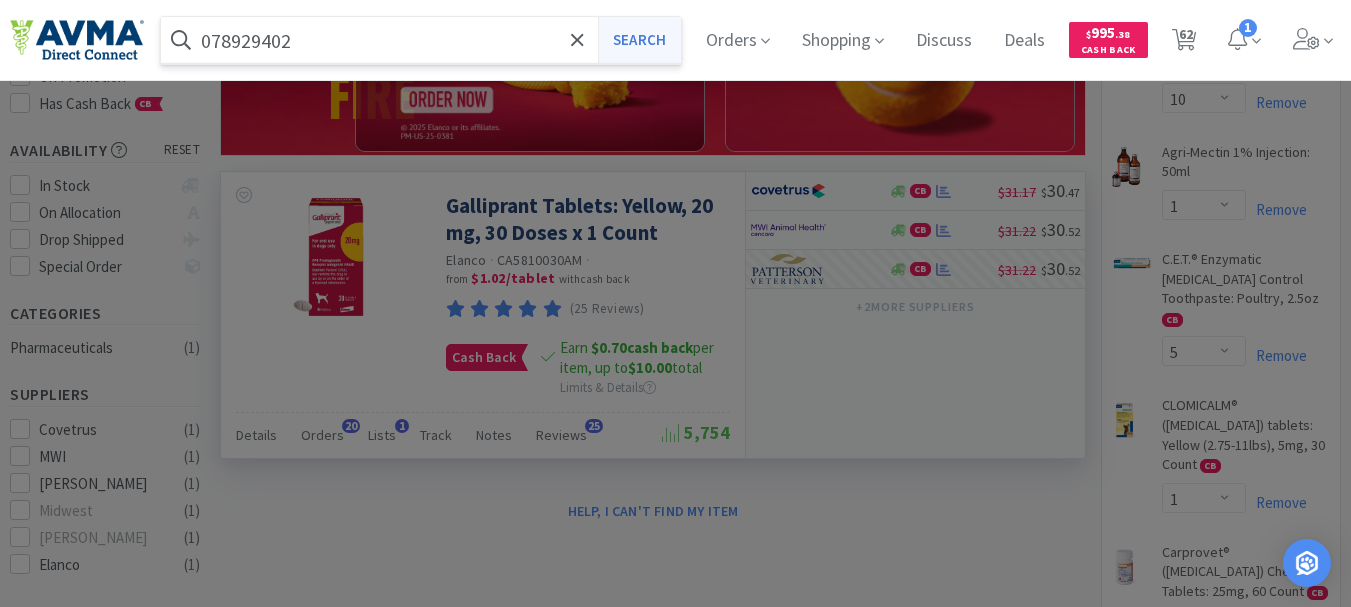click on "Search" at bounding box center (639, 40) 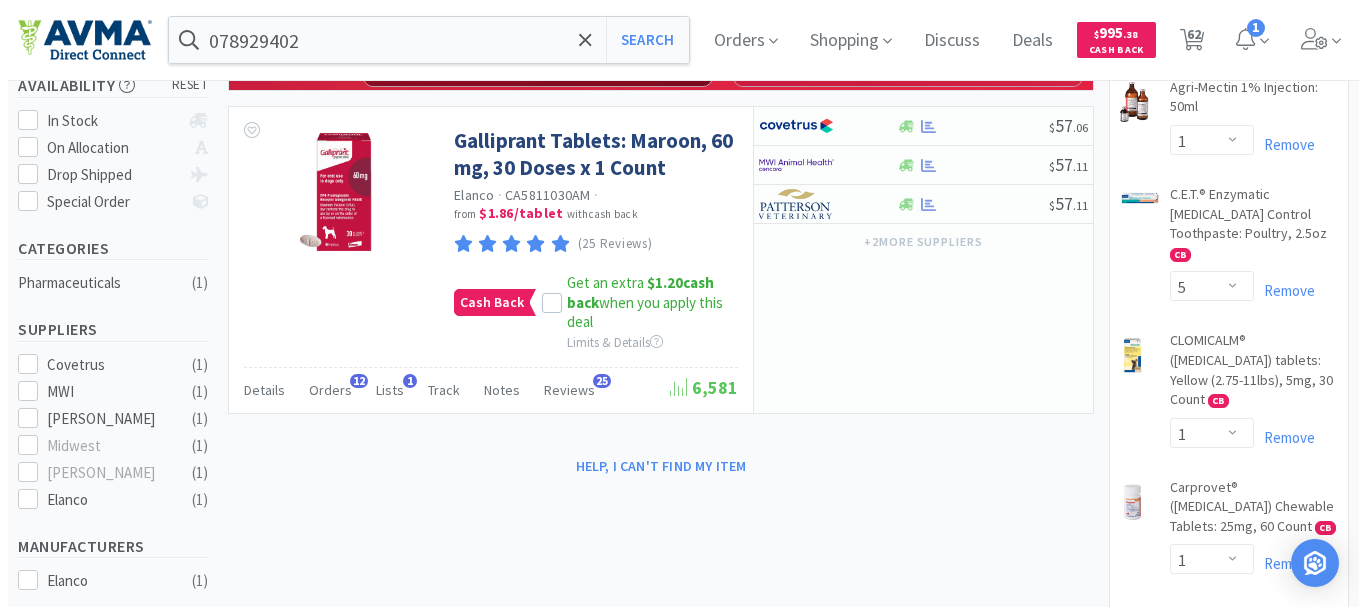 scroll, scrollTop: 400, scrollLeft: 0, axis: vertical 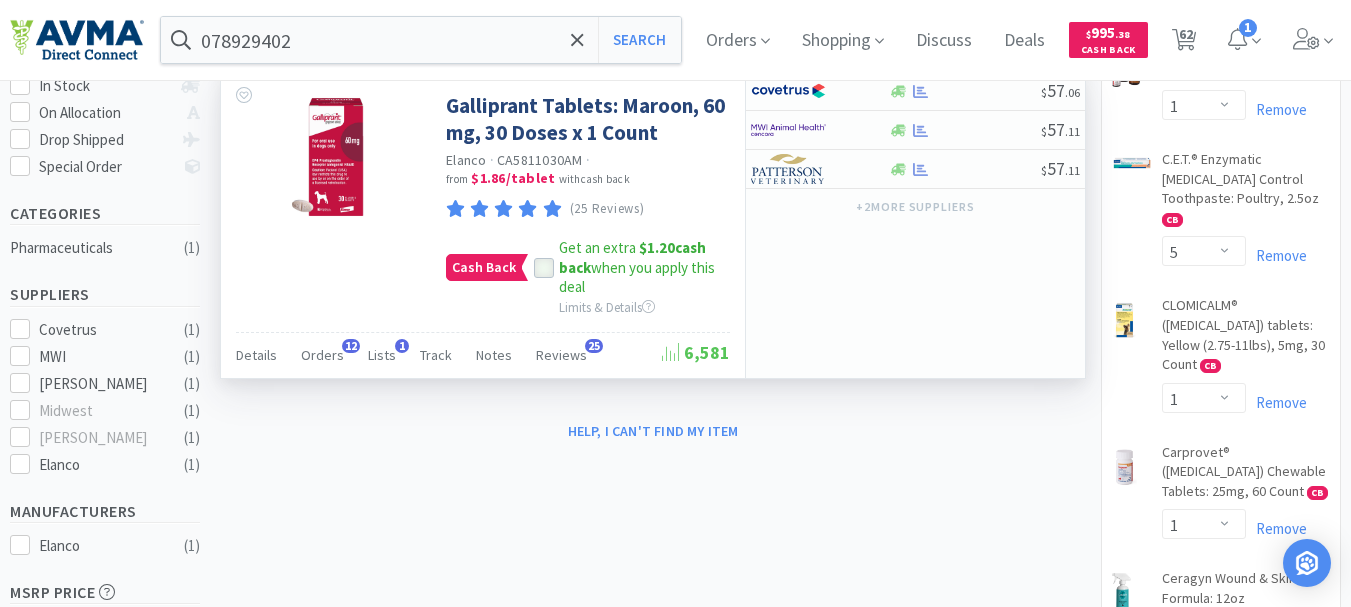 click 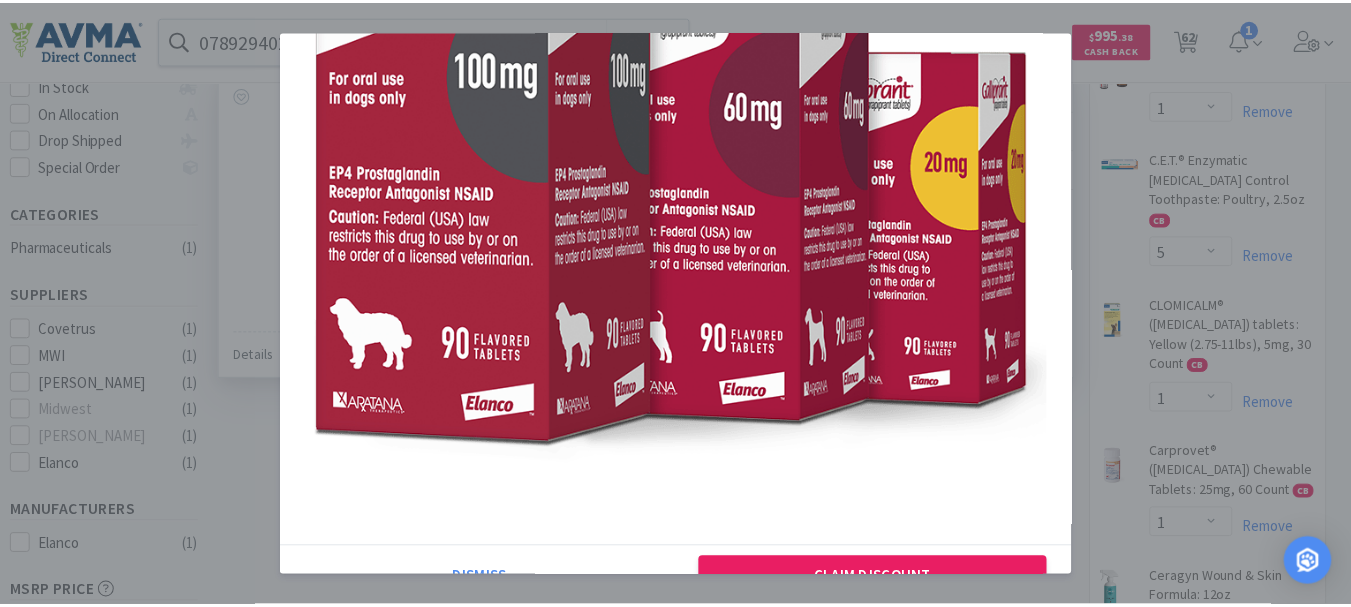 scroll, scrollTop: 336, scrollLeft: 0, axis: vertical 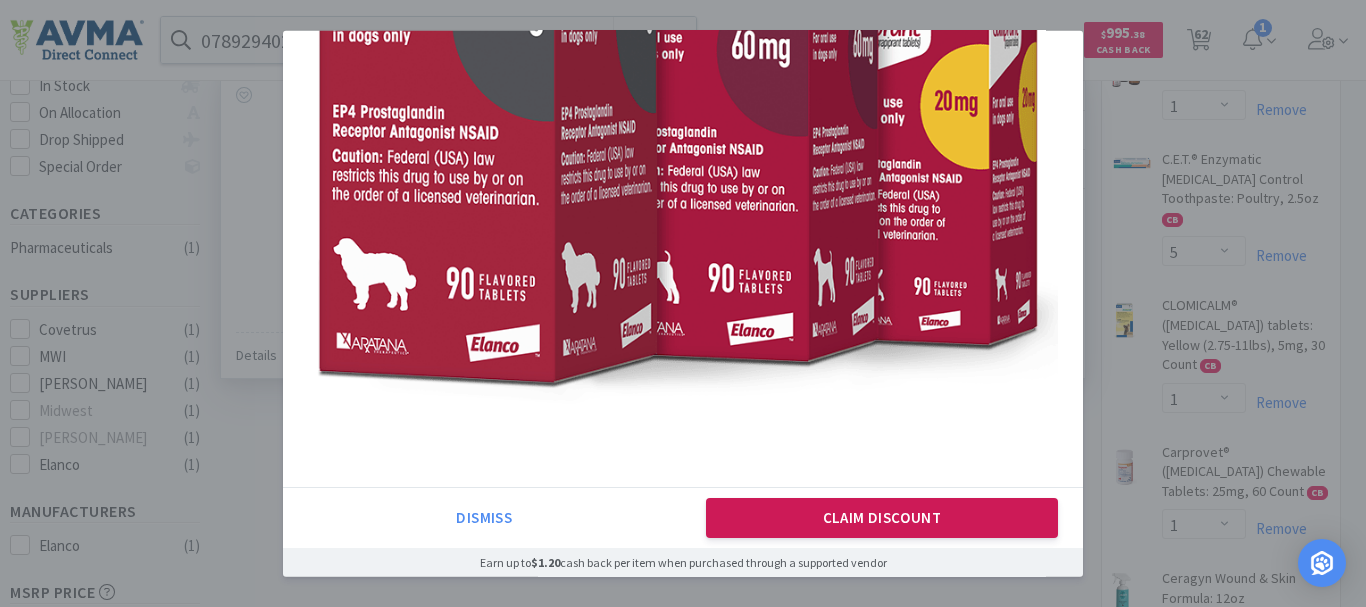 click on "Claim Discount" at bounding box center [882, 518] 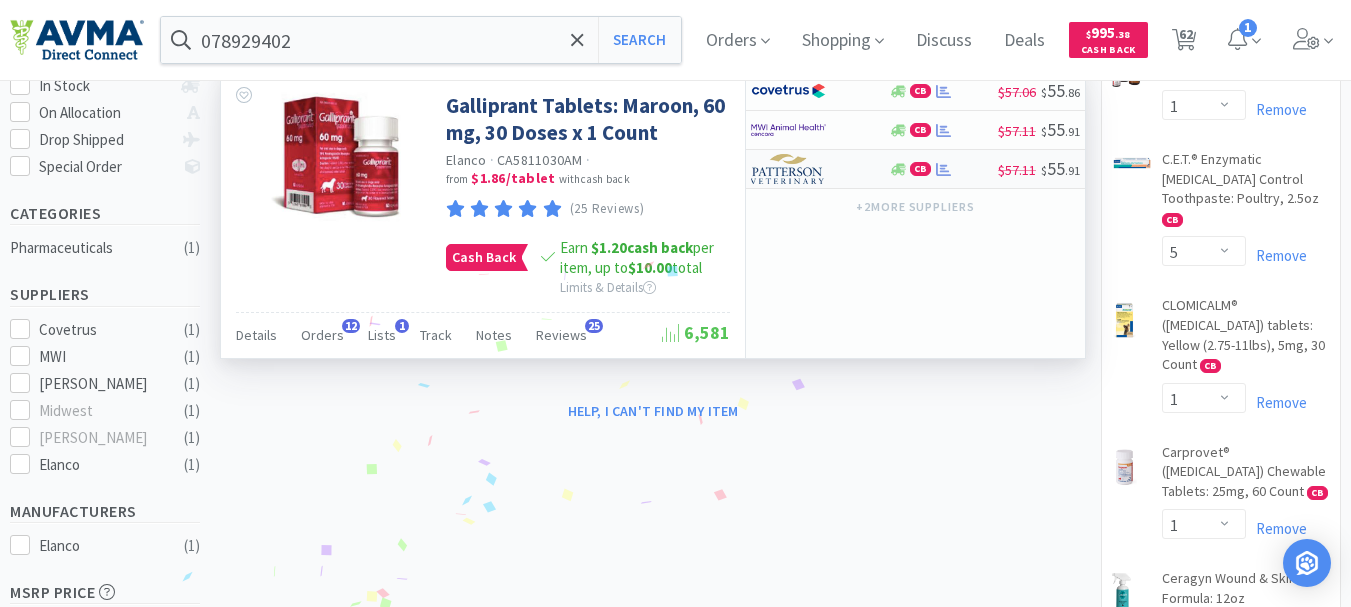 click at bounding box center [788, 169] 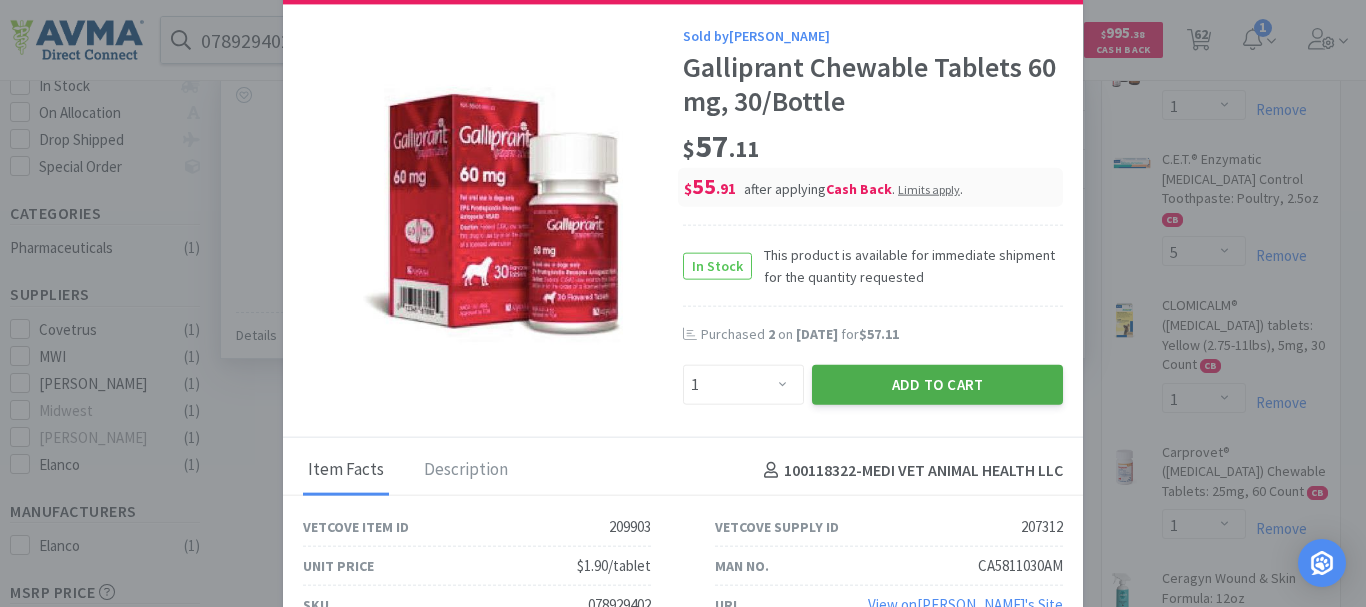 click on "Add to Cart" at bounding box center [937, 385] 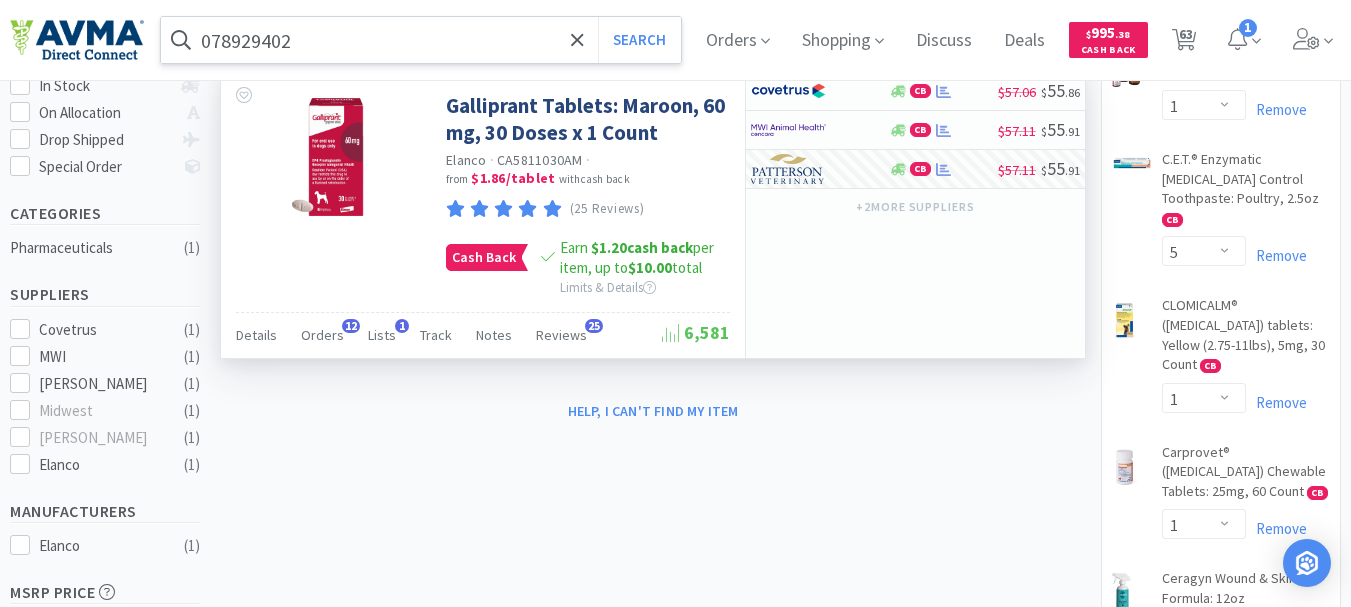 click on "078929402" at bounding box center (421, 40) 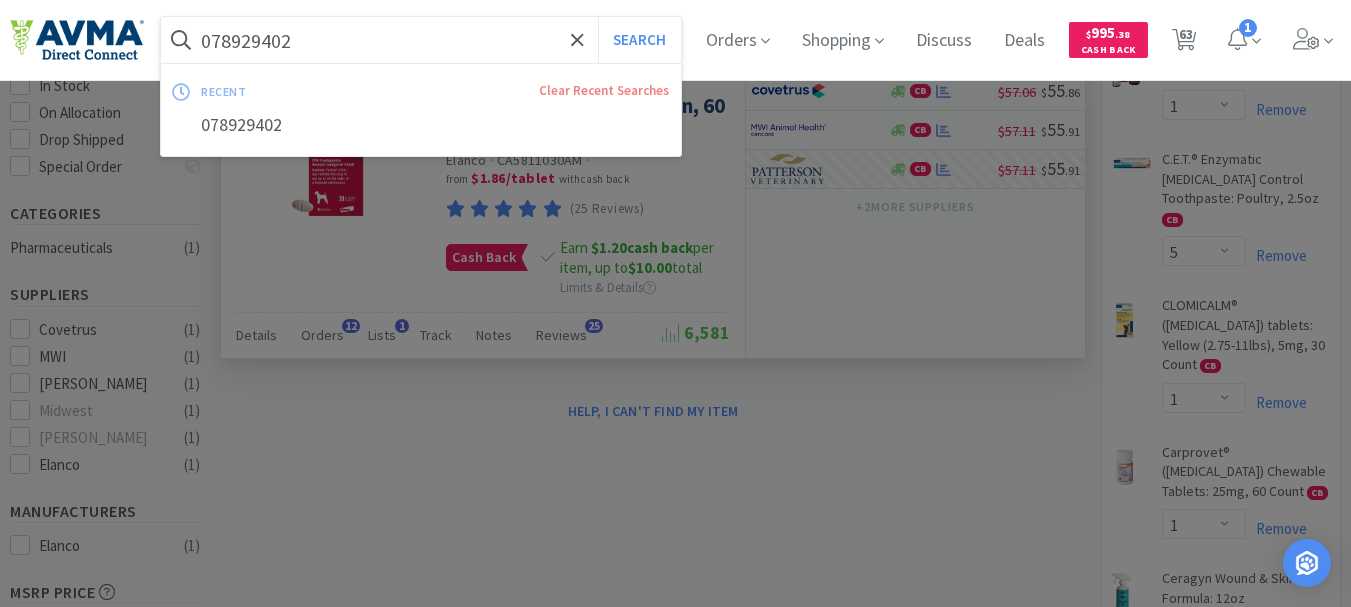 paste on "3" 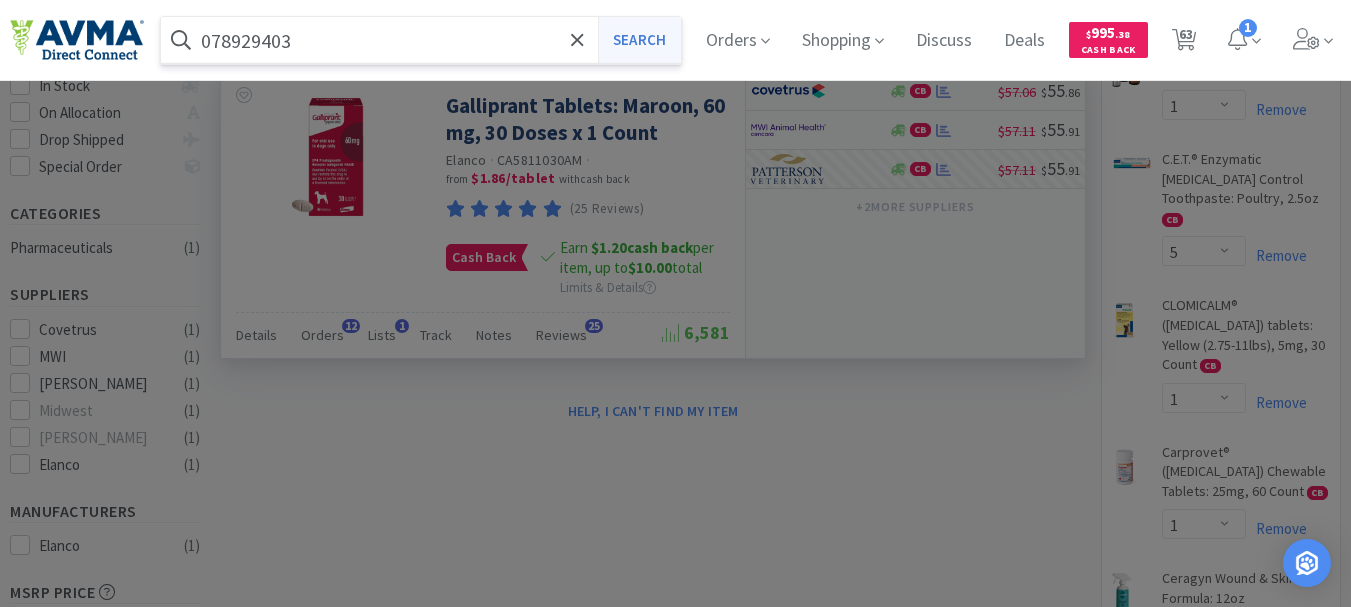 click on "Search" at bounding box center [639, 40] 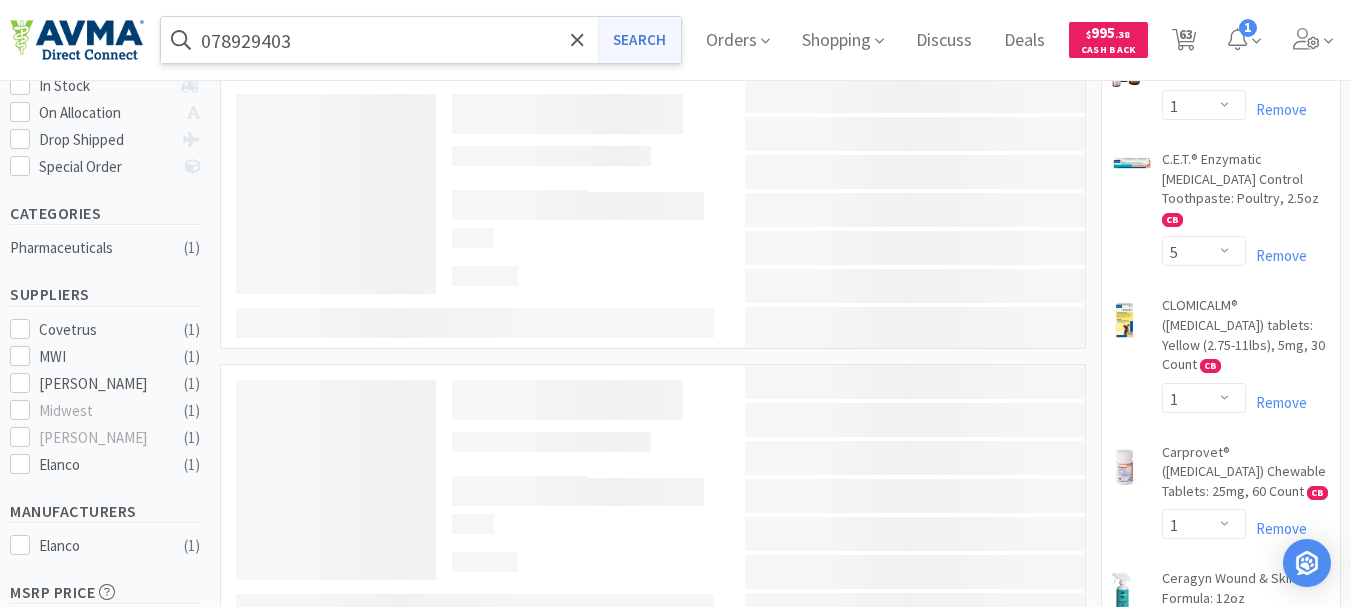 scroll, scrollTop: 0, scrollLeft: 0, axis: both 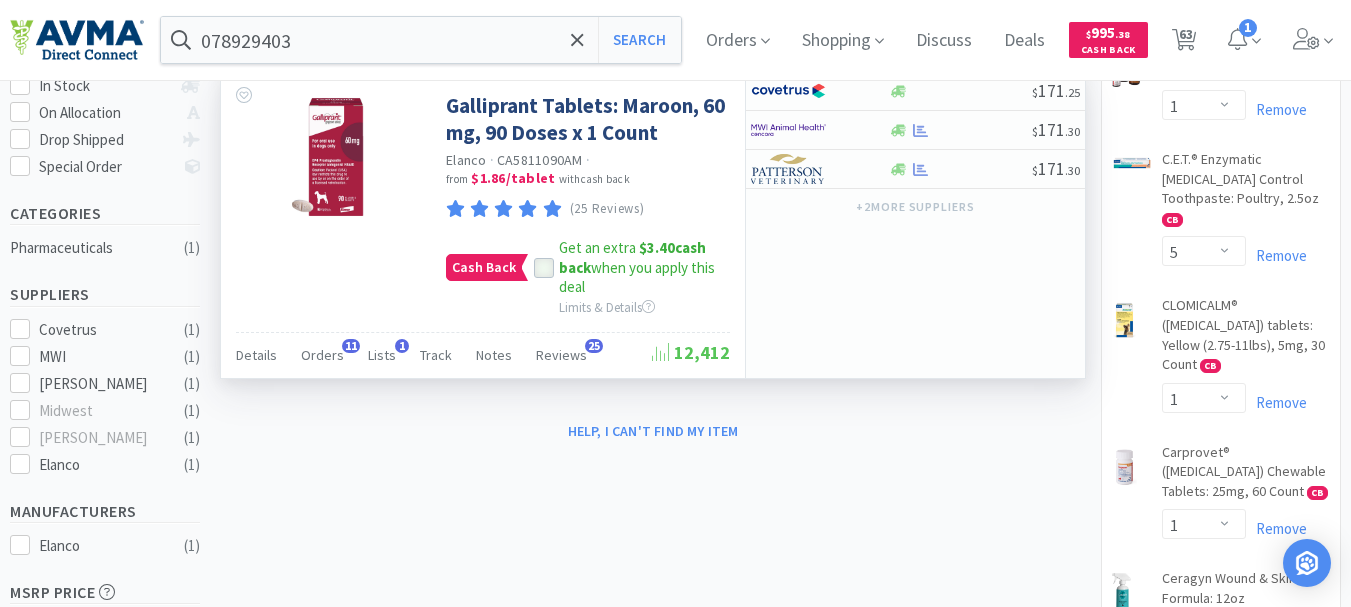 click 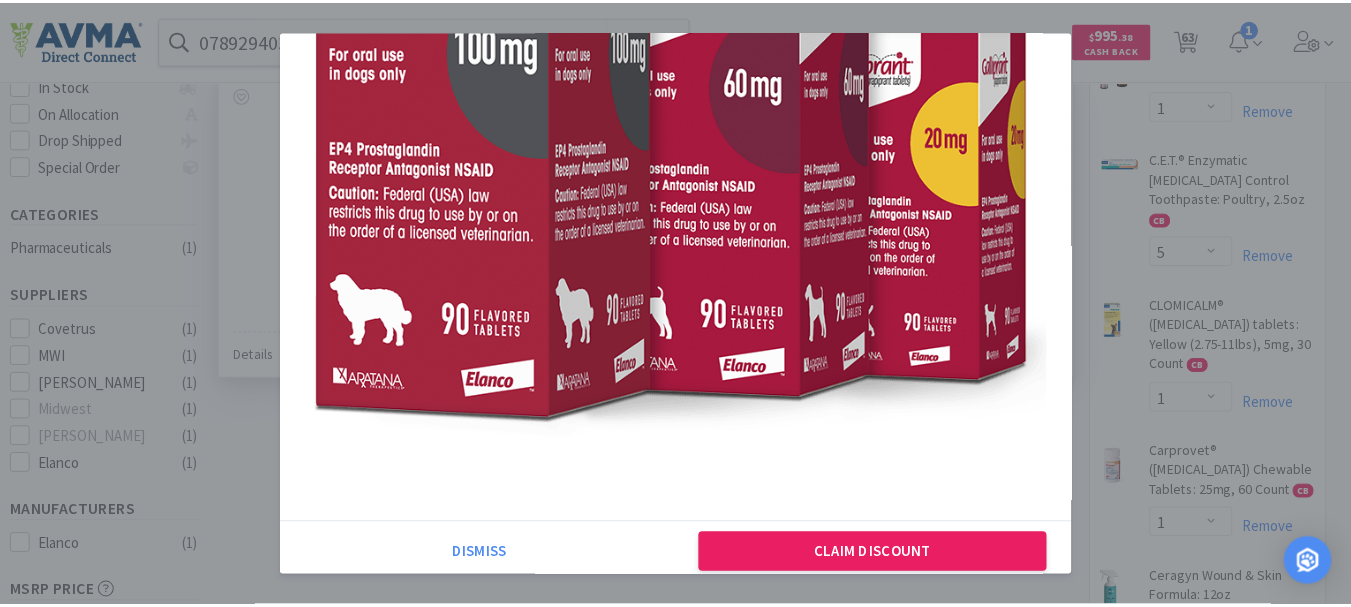 scroll, scrollTop: 336, scrollLeft: 0, axis: vertical 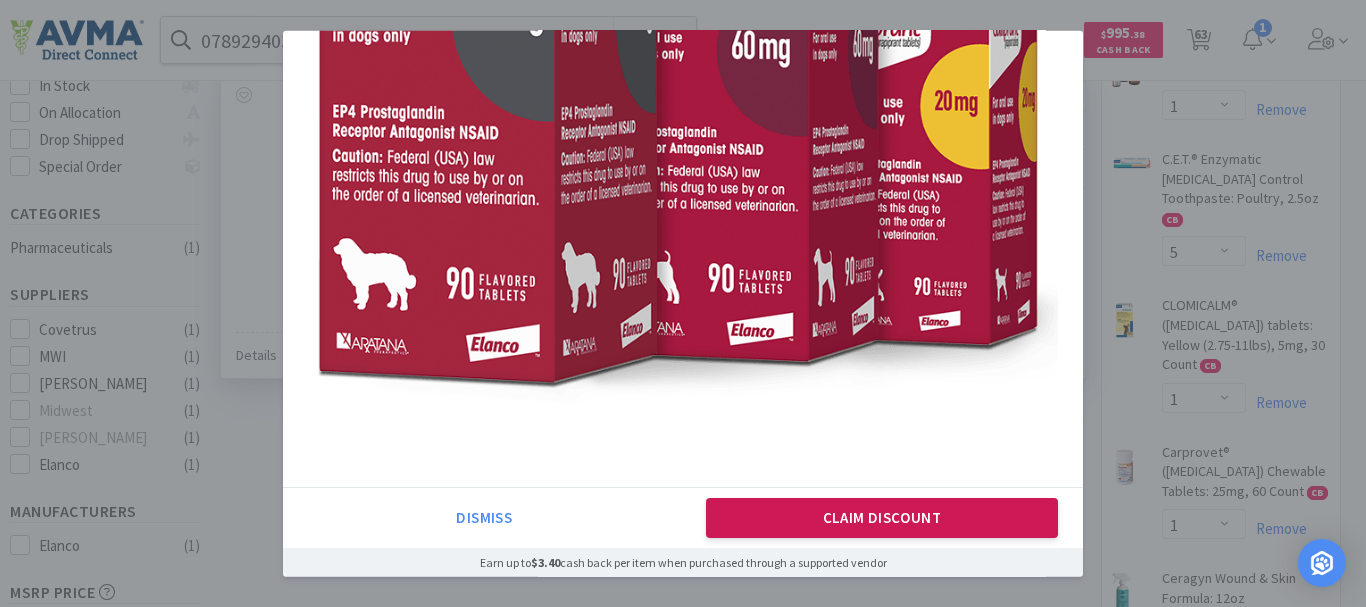 click on "Claim Discount" at bounding box center (882, 518) 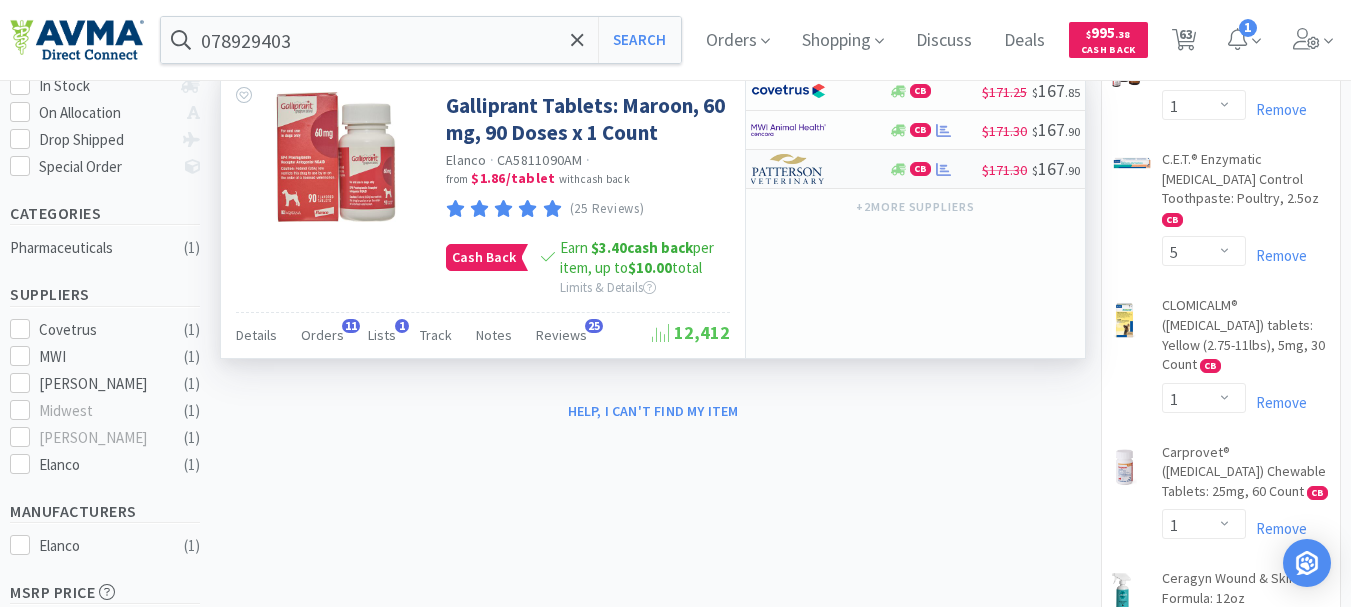 click at bounding box center [788, 169] 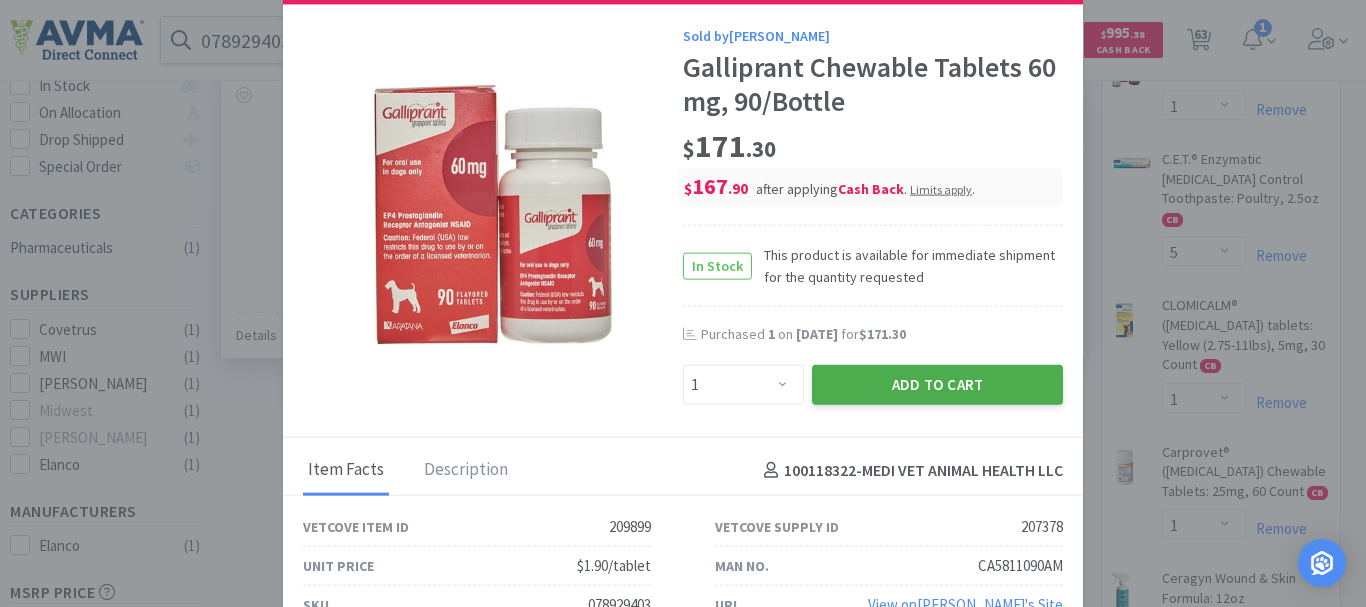 click on "Add to Cart" at bounding box center (937, 385) 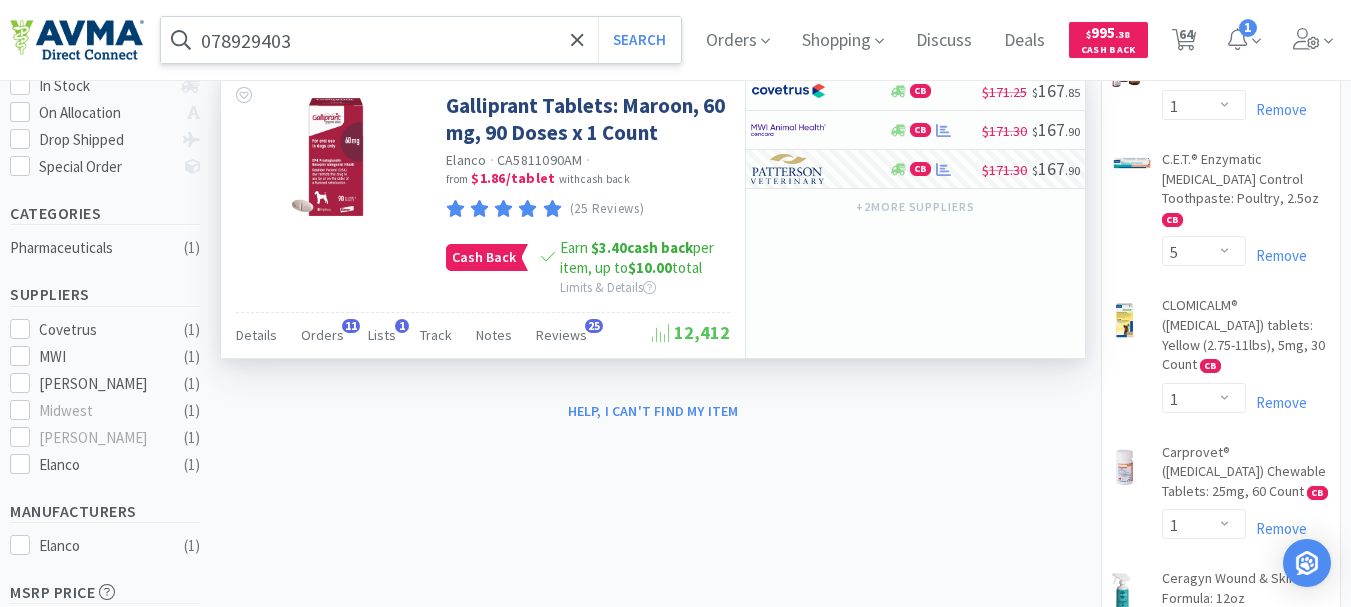 click on "078929403" at bounding box center [421, 40] 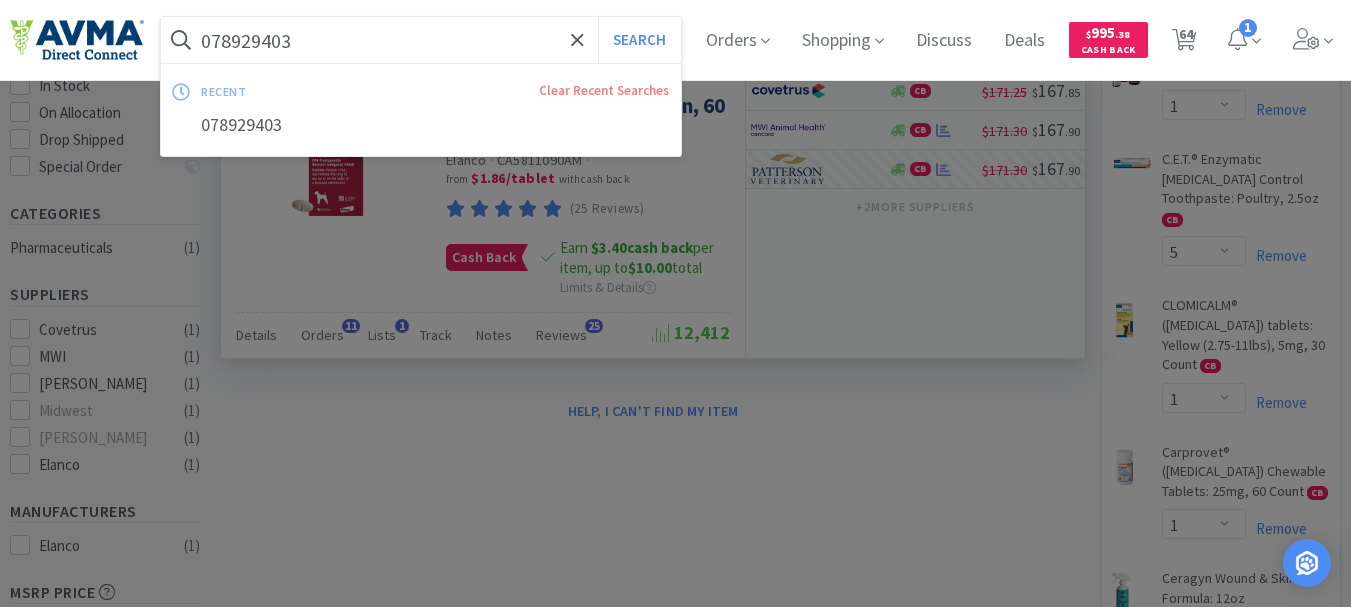 paste on "4781" 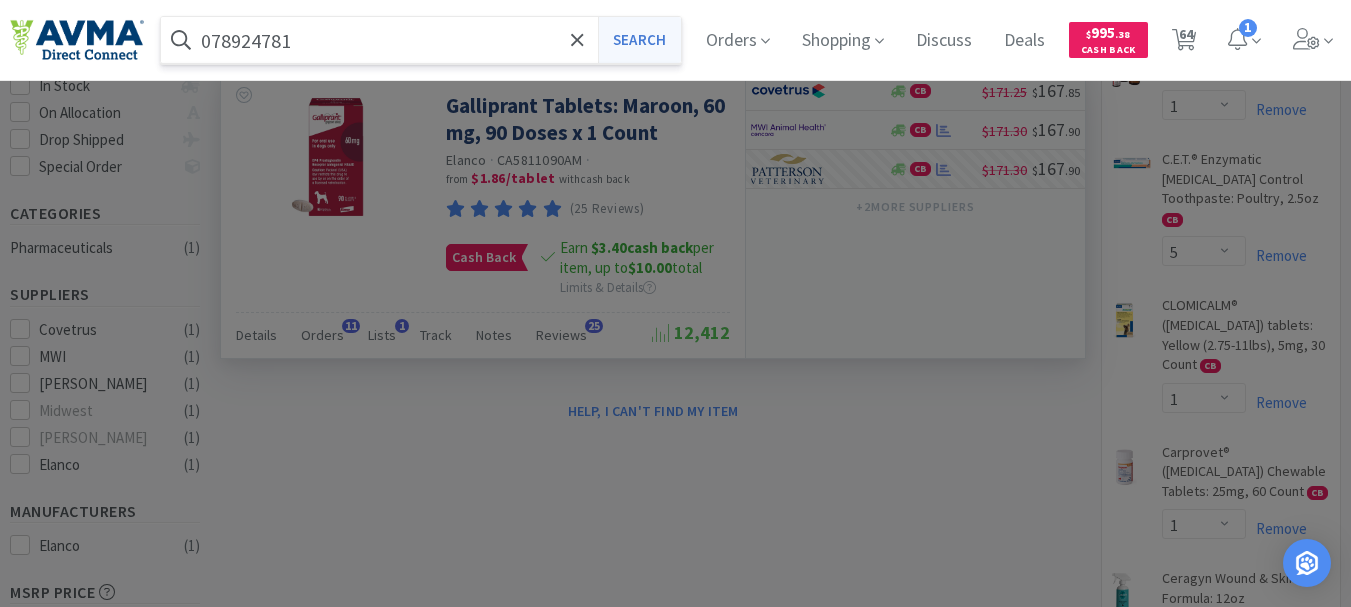click on "Search" at bounding box center (639, 40) 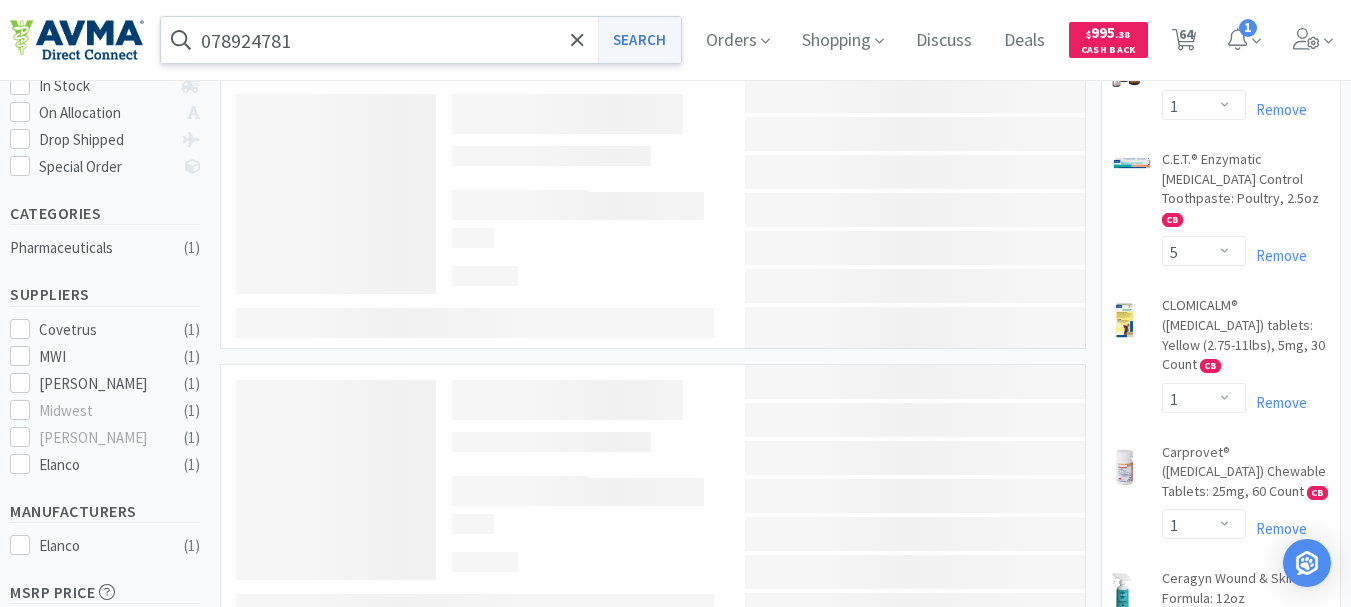scroll, scrollTop: 0, scrollLeft: 0, axis: both 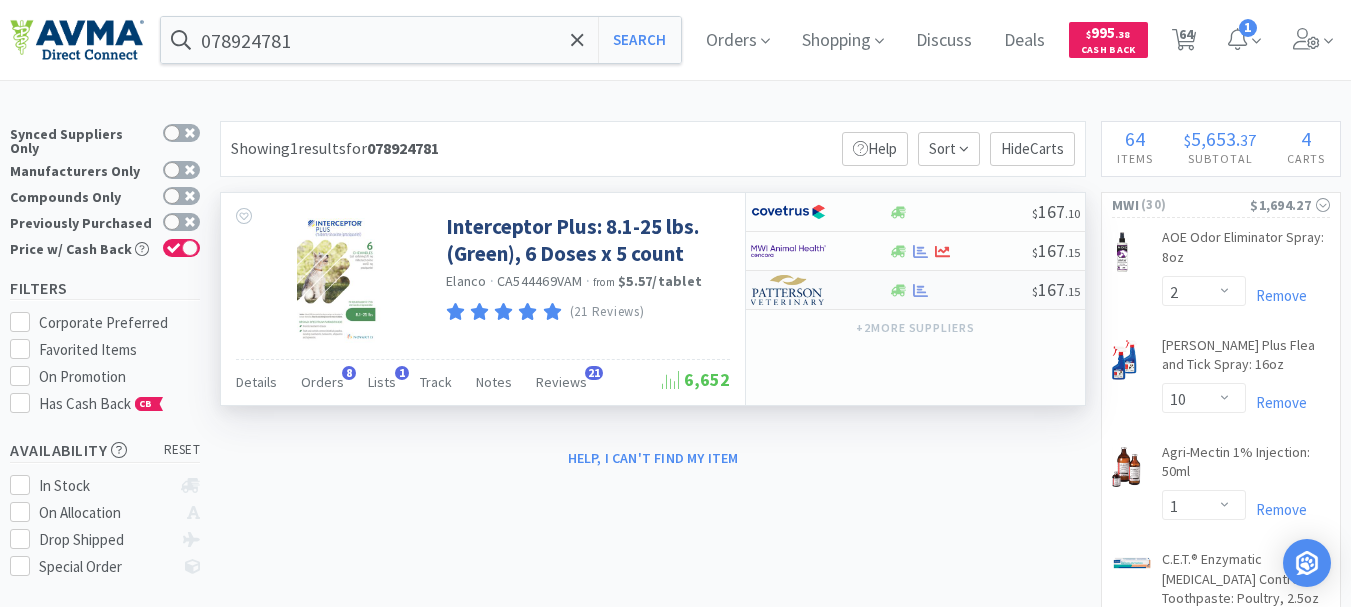 click at bounding box center (788, 290) 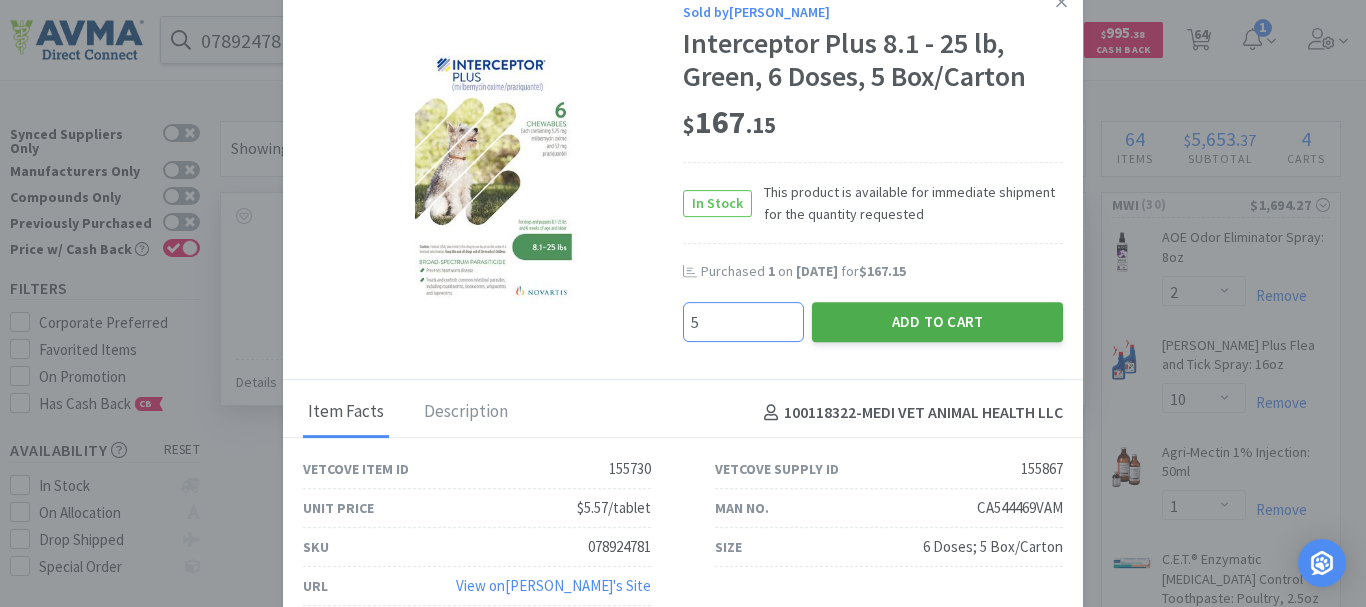 click on "Add to Cart" at bounding box center [937, 322] 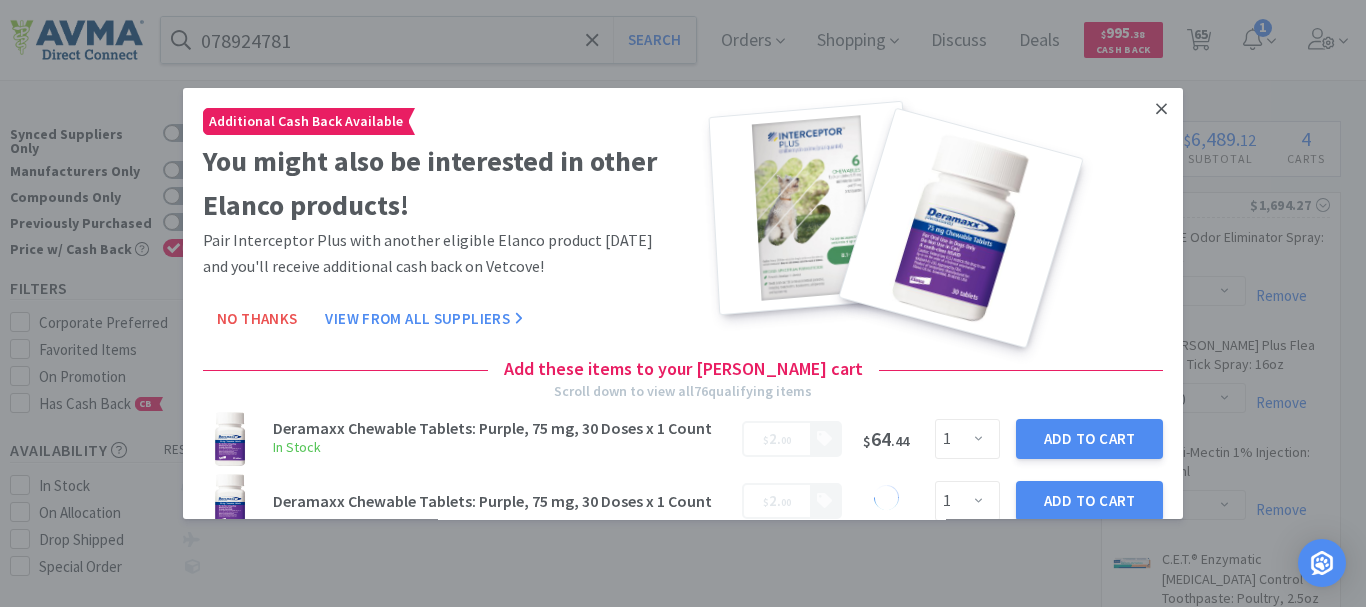 click 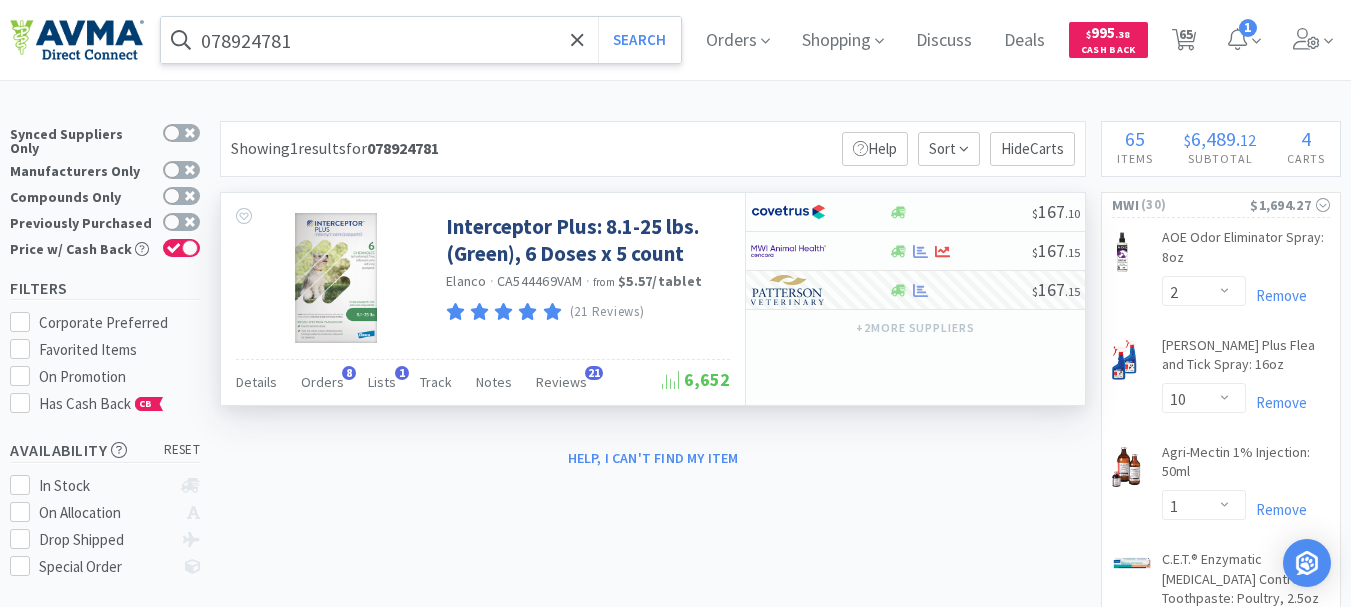 click on "078924781" at bounding box center [421, 40] 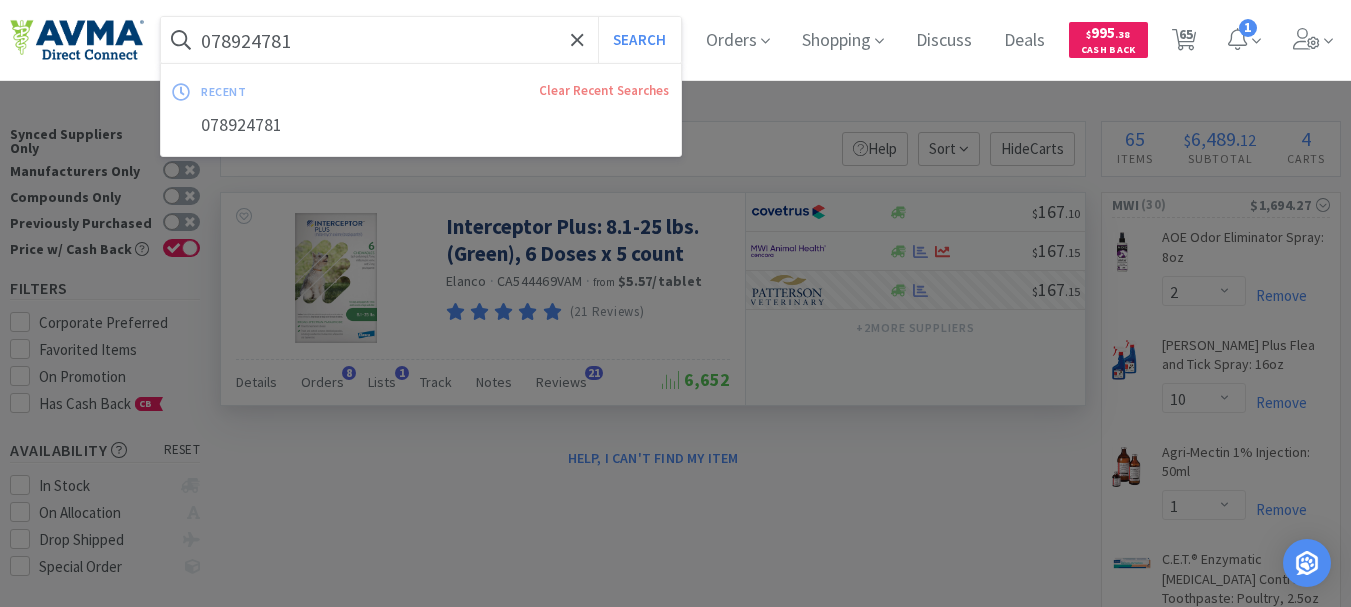 paste on "681435" 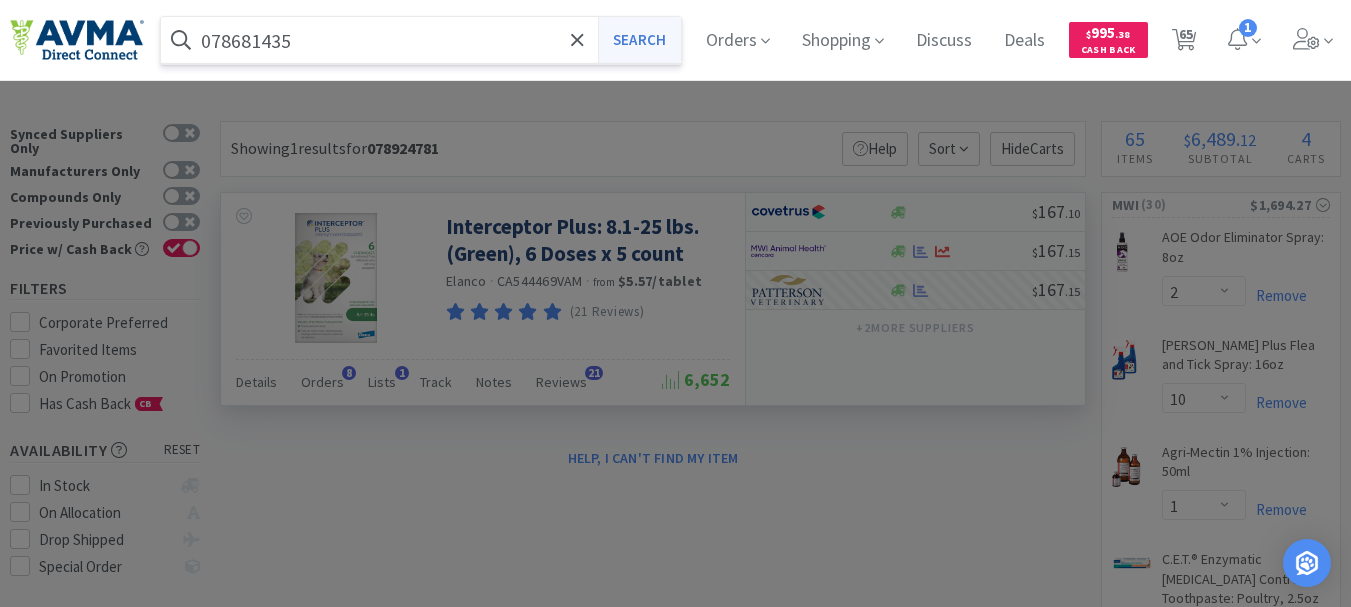 click on "Search" at bounding box center [639, 40] 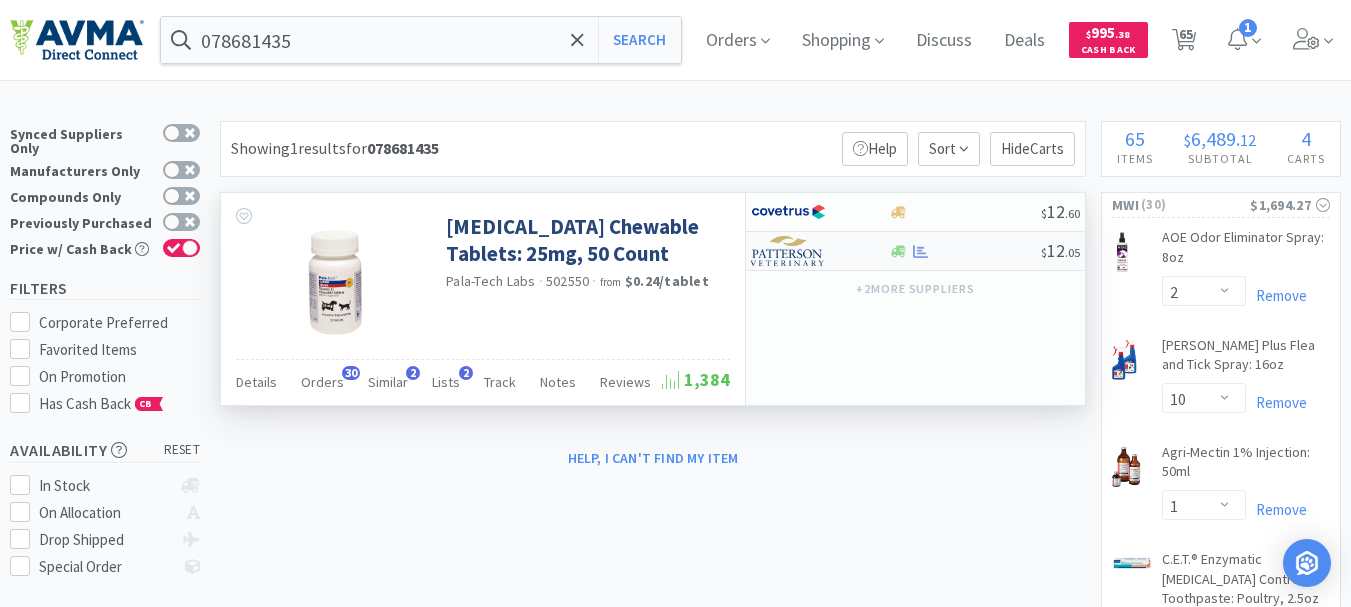 click at bounding box center (788, 251) 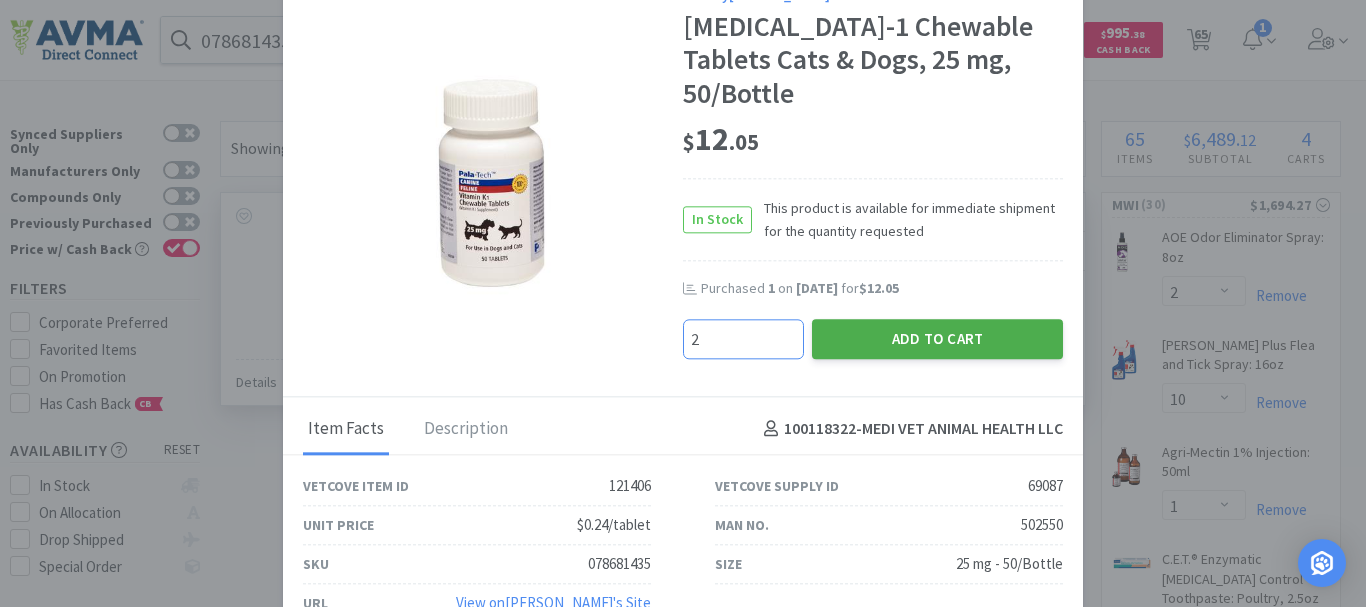 click on "Add to Cart" at bounding box center [937, 339] 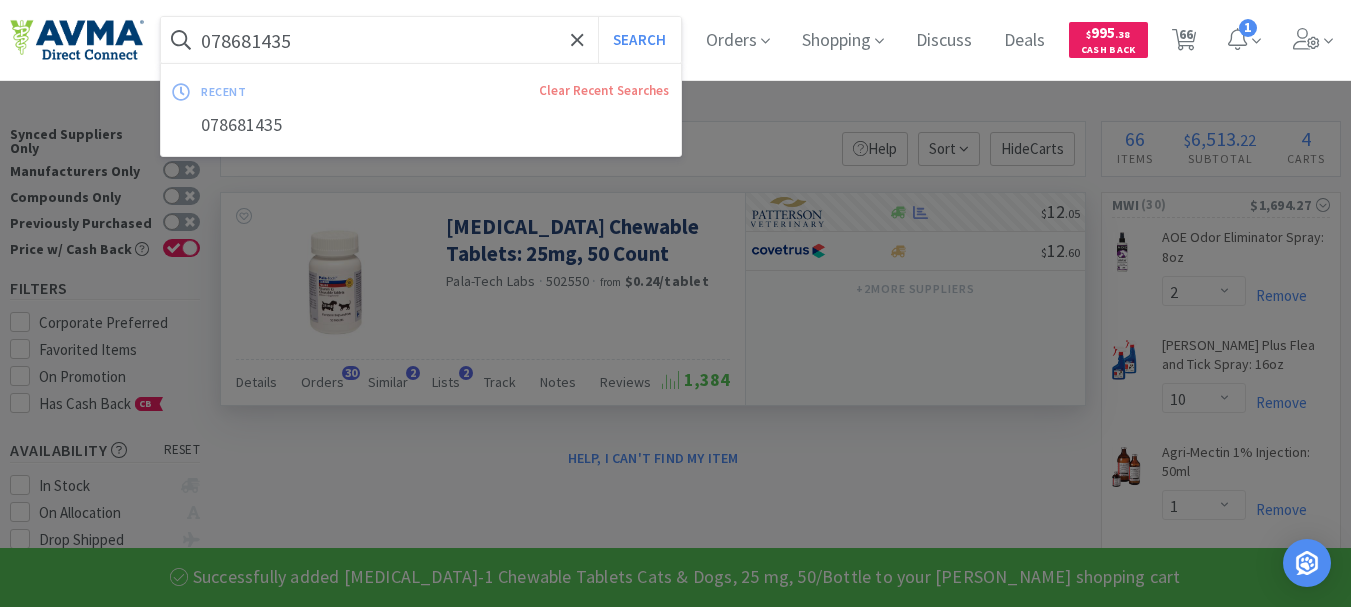 click on "078681435" at bounding box center (421, 40) 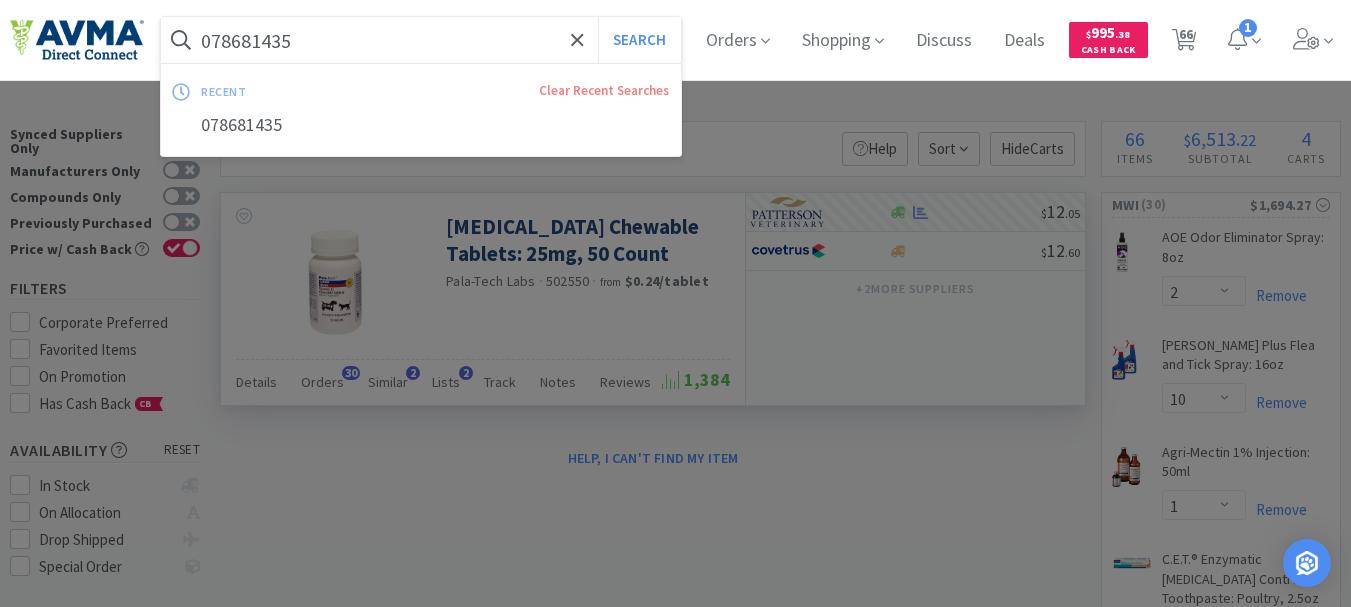 paste on "936088" 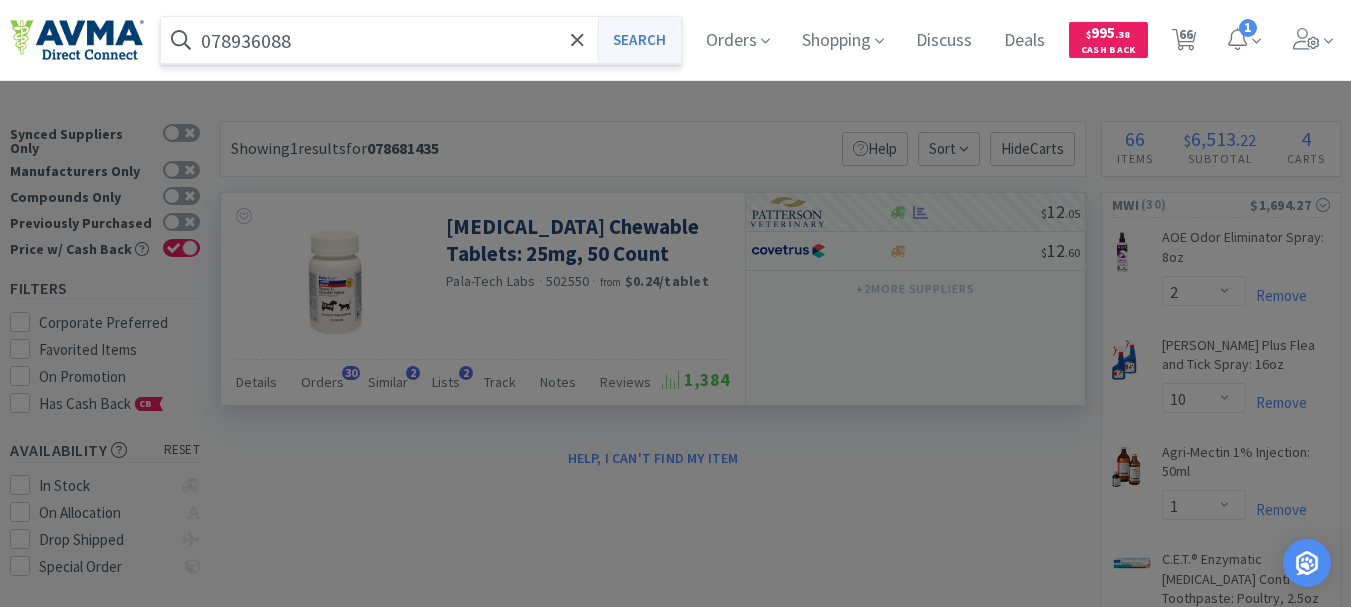 click on "Search" at bounding box center (639, 40) 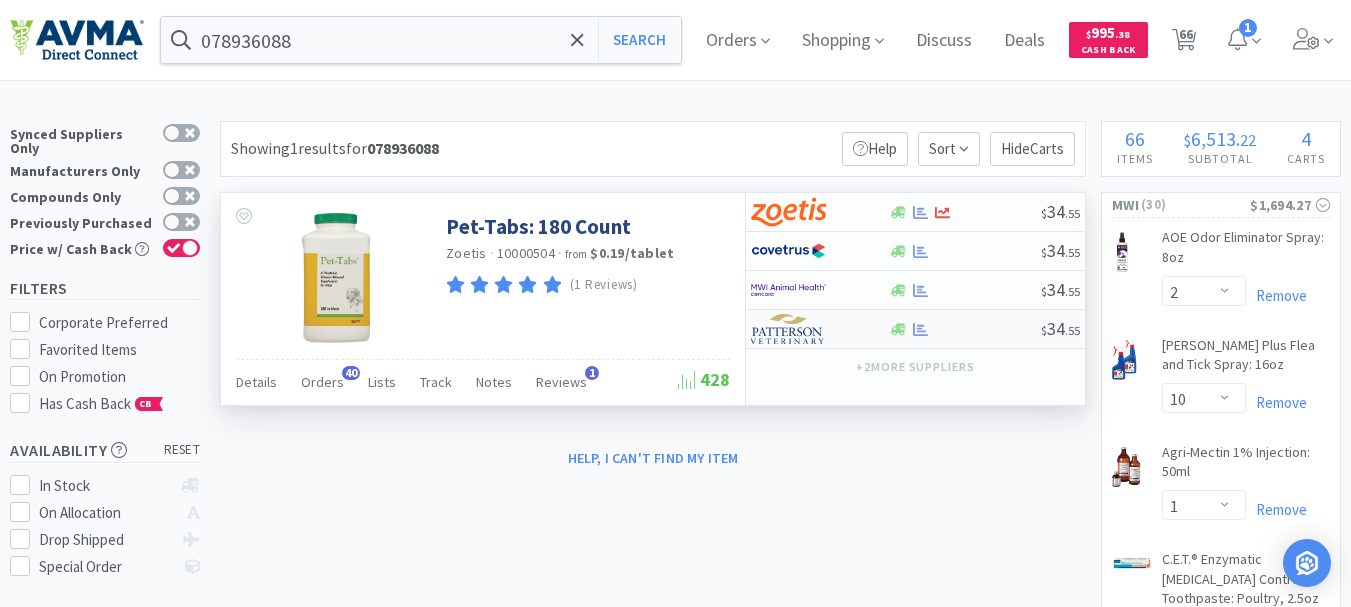 click at bounding box center (788, 329) 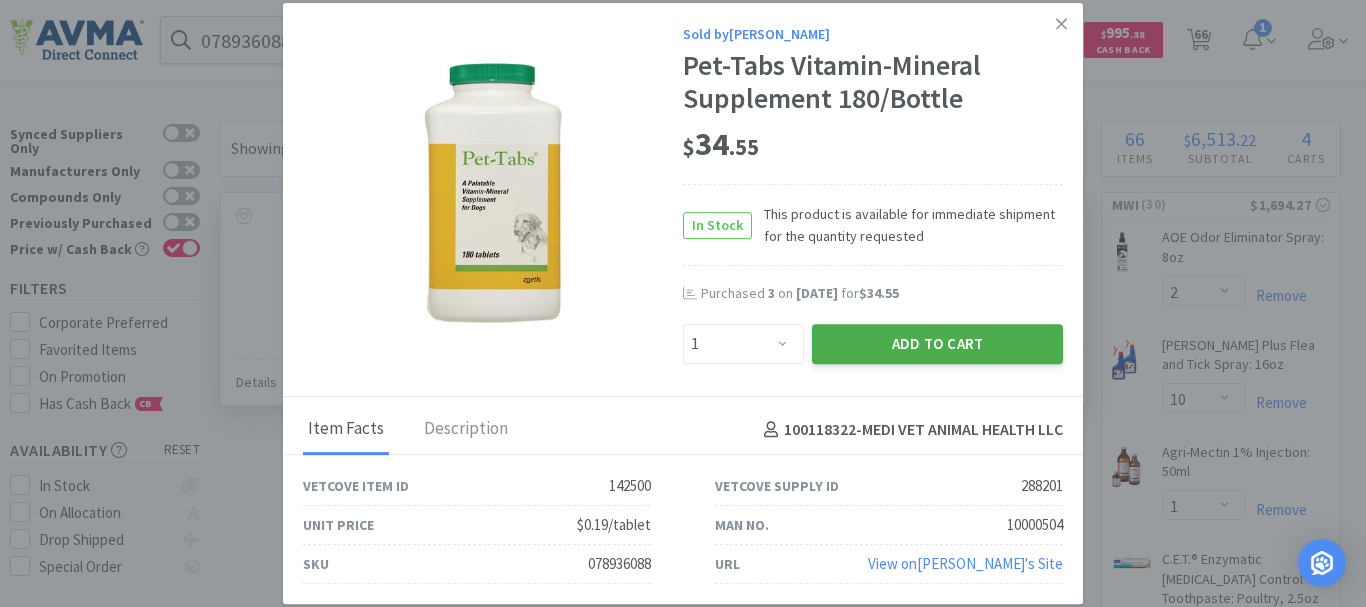 click on "Add to Cart" at bounding box center [937, 344] 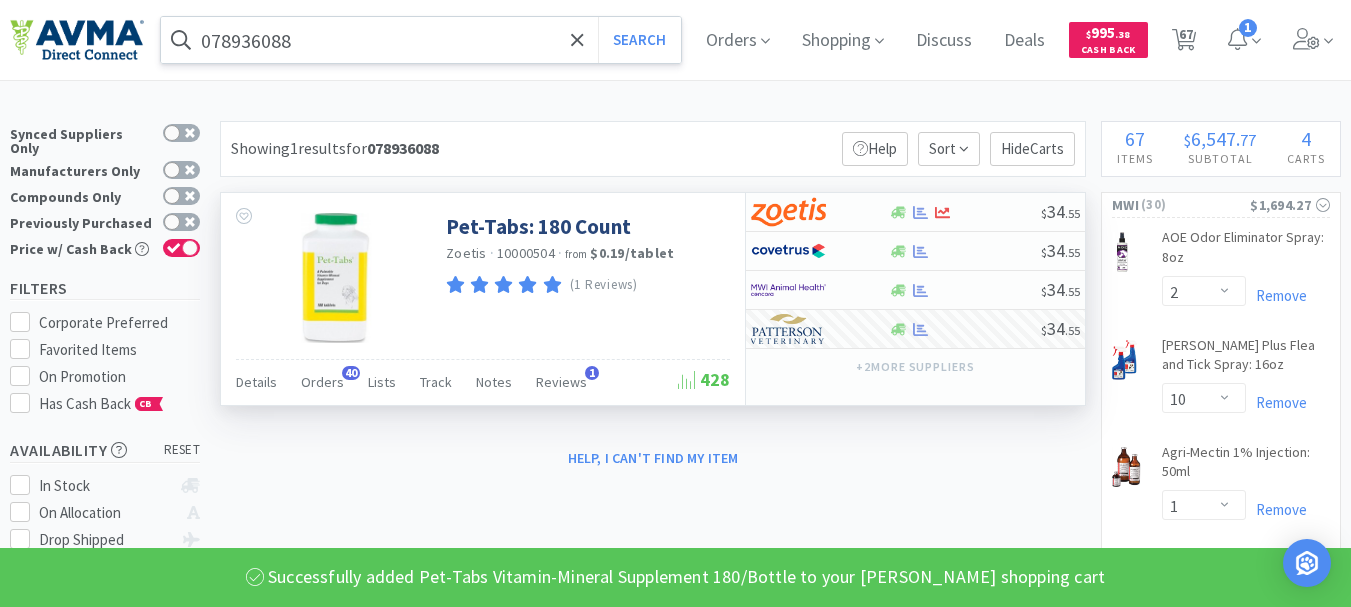 click on "078936088" at bounding box center (421, 40) 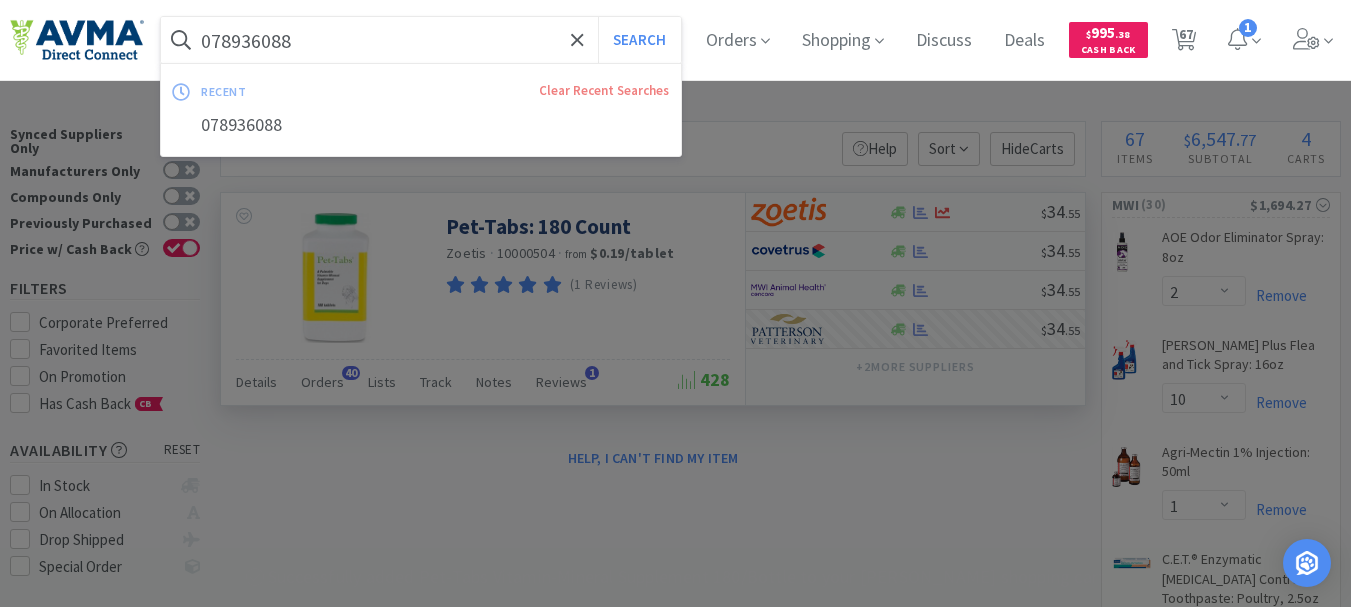 paste on "78936089" 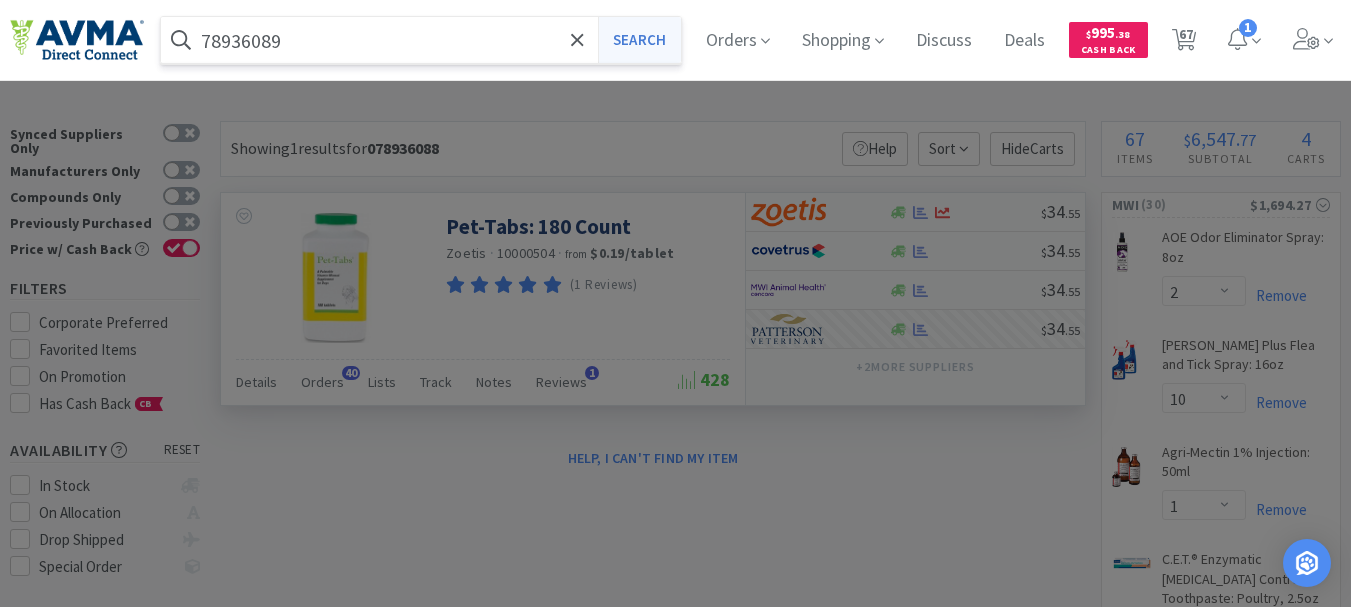 click on "Search" at bounding box center [639, 40] 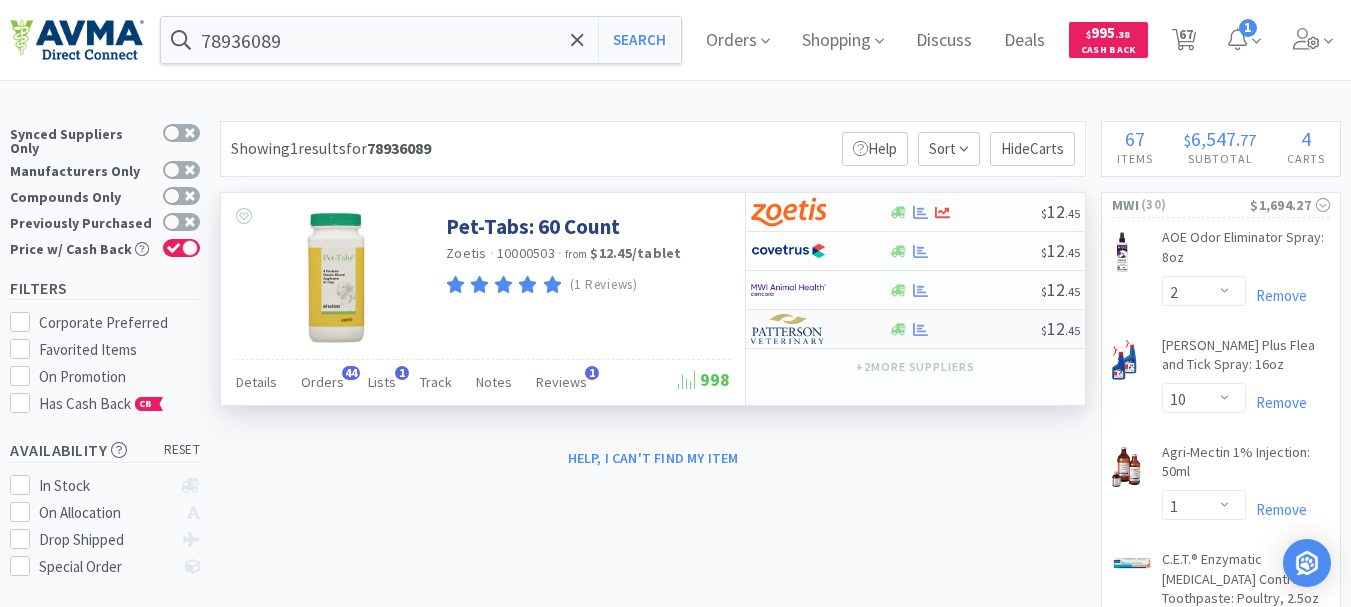 click at bounding box center [788, 329] 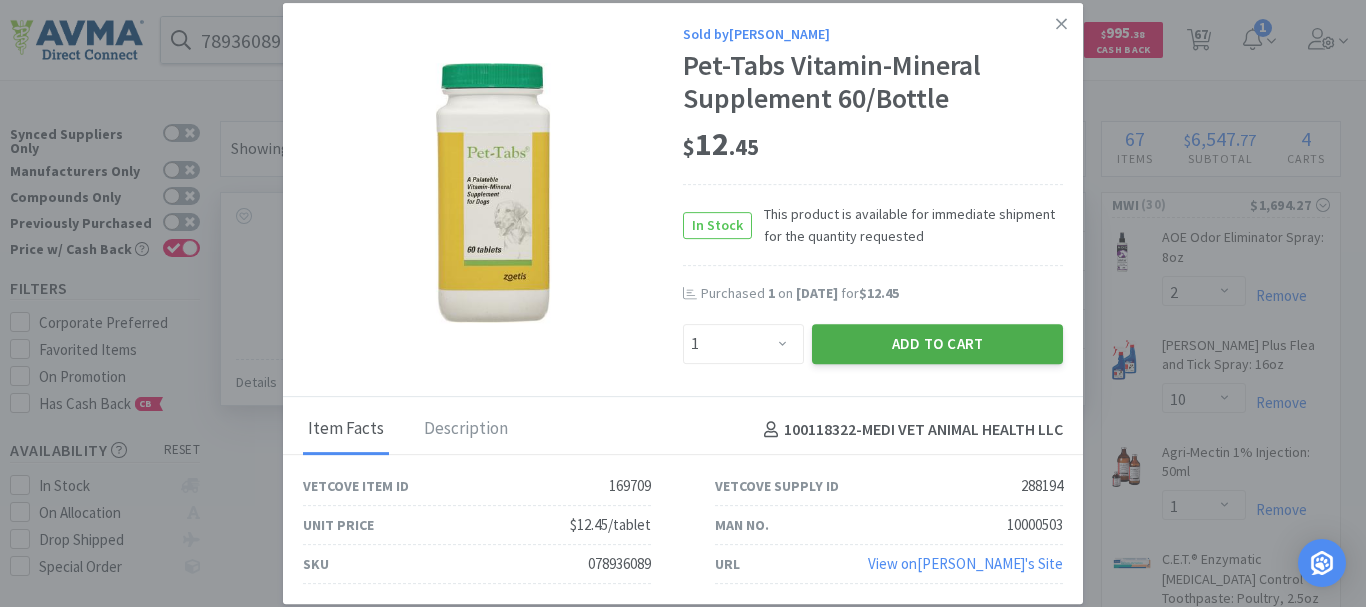 click on "Add to Cart" at bounding box center [937, 344] 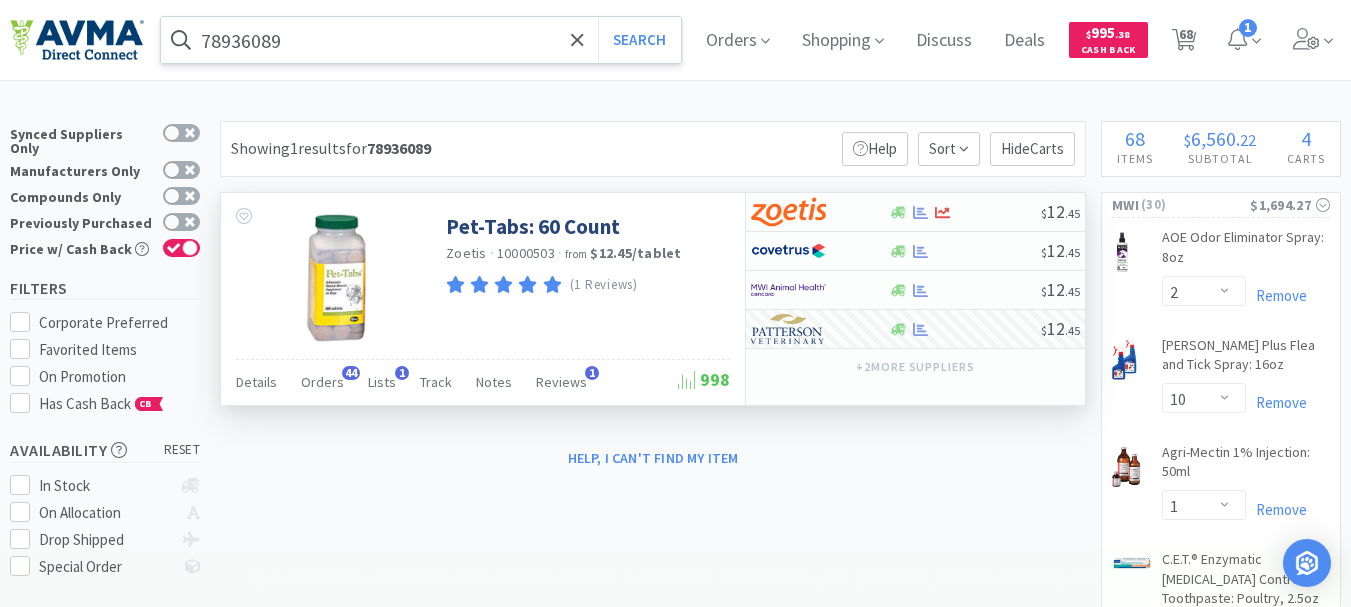 click on "78936089" at bounding box center [421, 40] 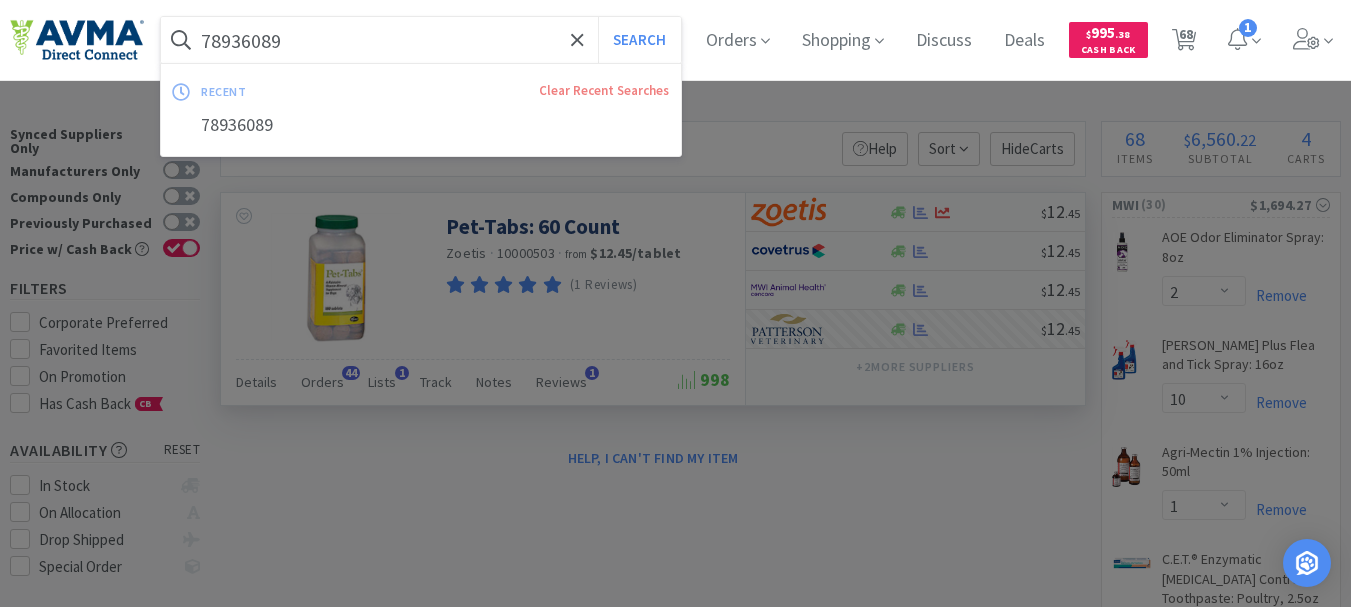 paste on "078678006" 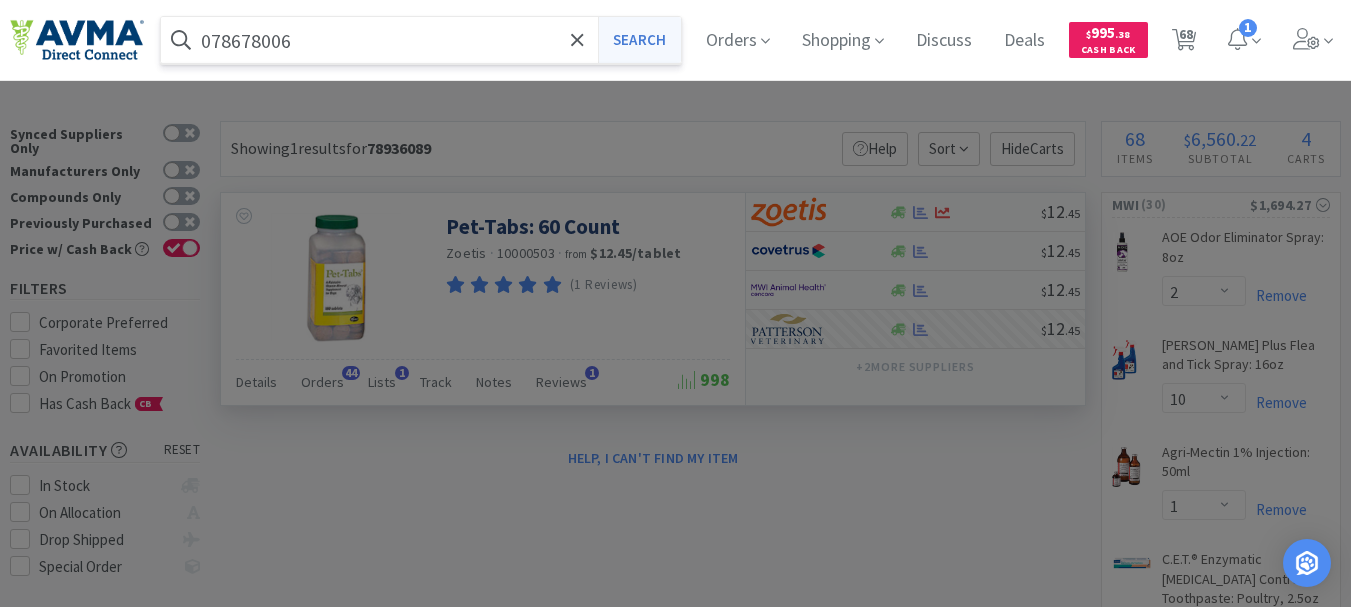 click on "Search" at bounding box center [639, 40] 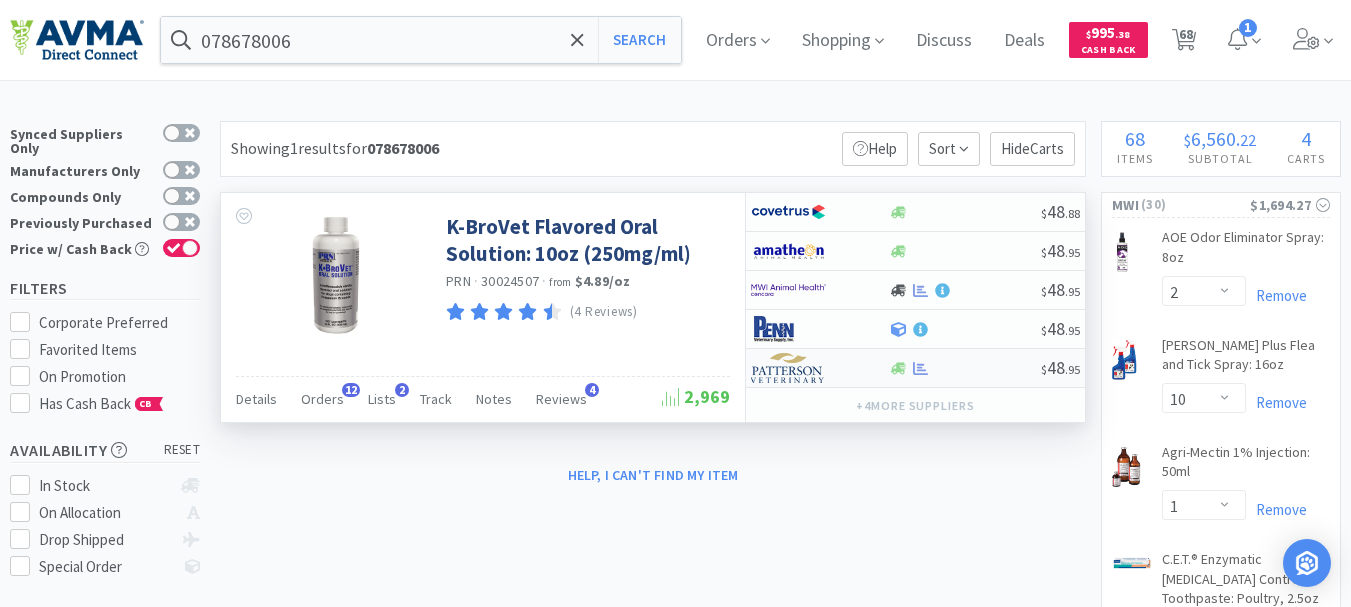 click at bounding box center [788, 368] 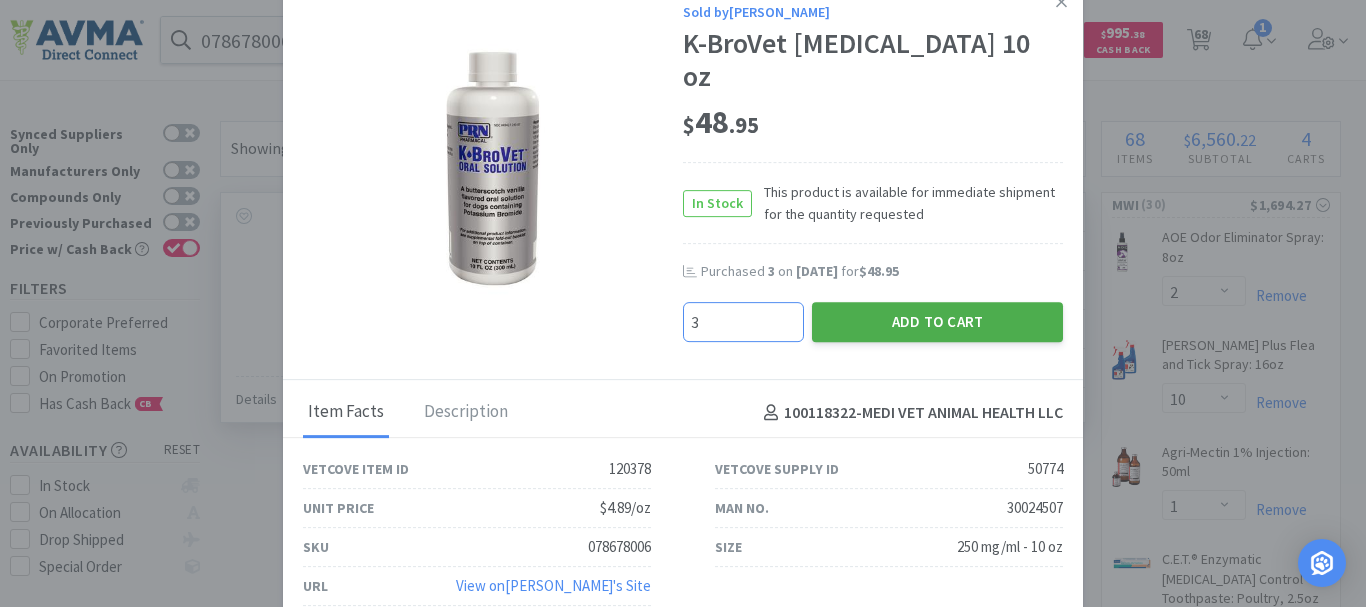 click on "Add to Cart" at bounding box center (937, 322) 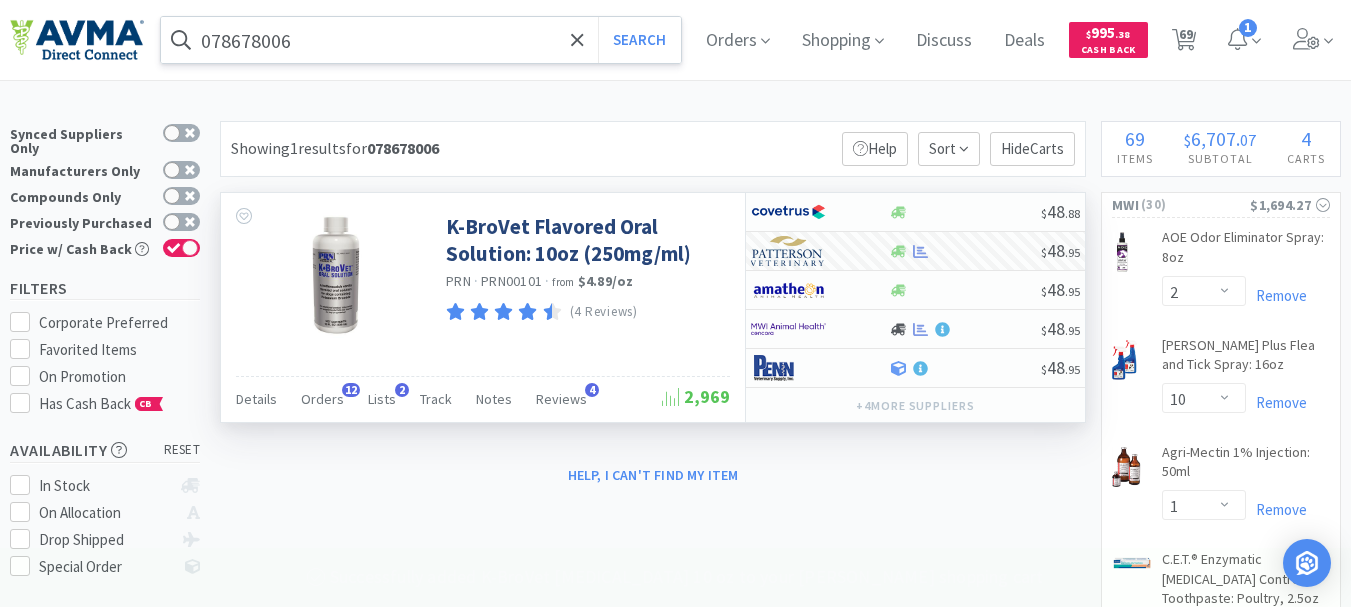 click on "078678006" at bounding box center (421, 40) 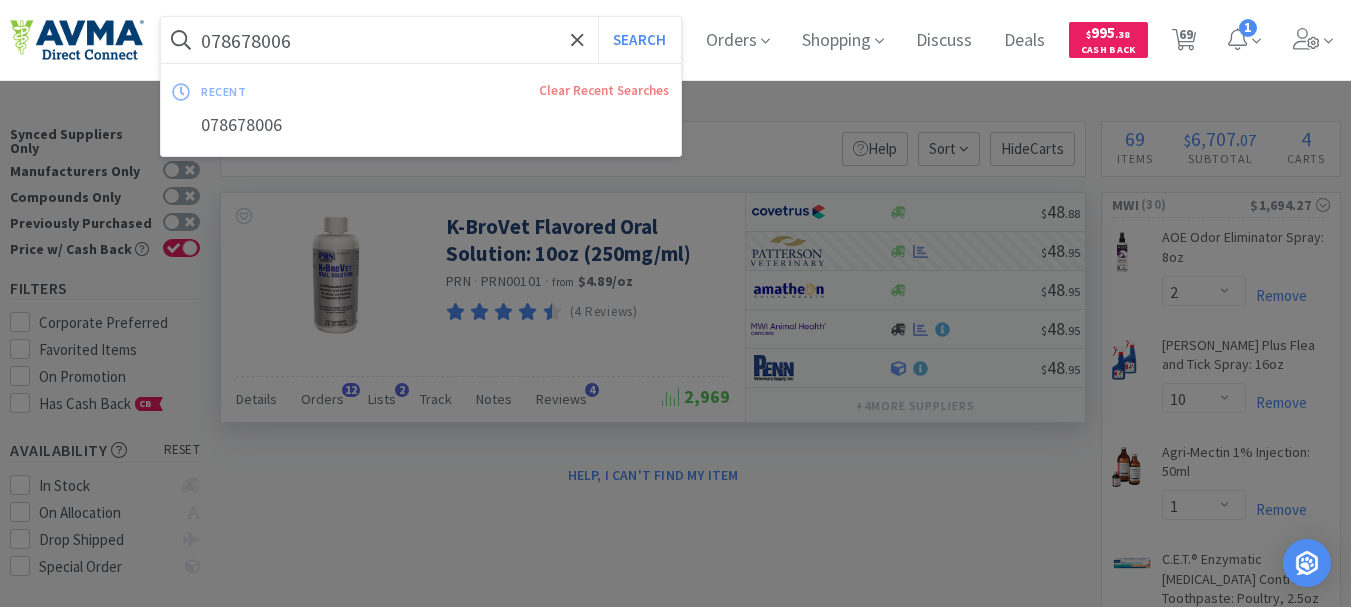 paste on "953755" 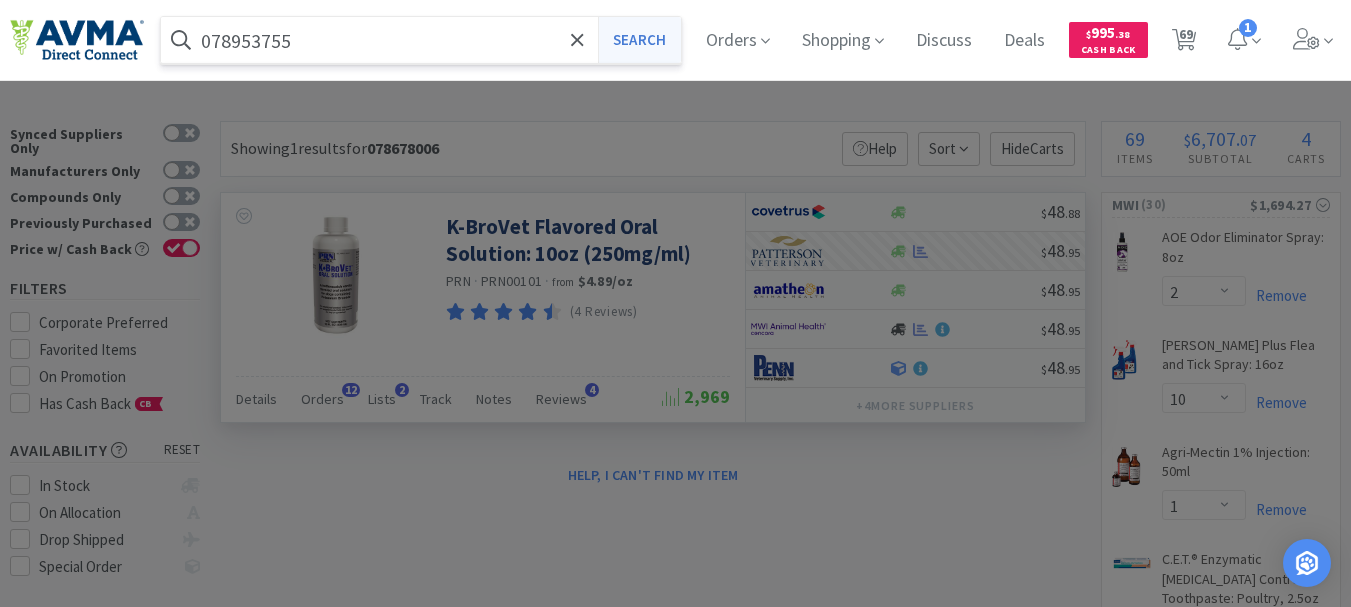 click on "Search" at bounding box center (639, 40) 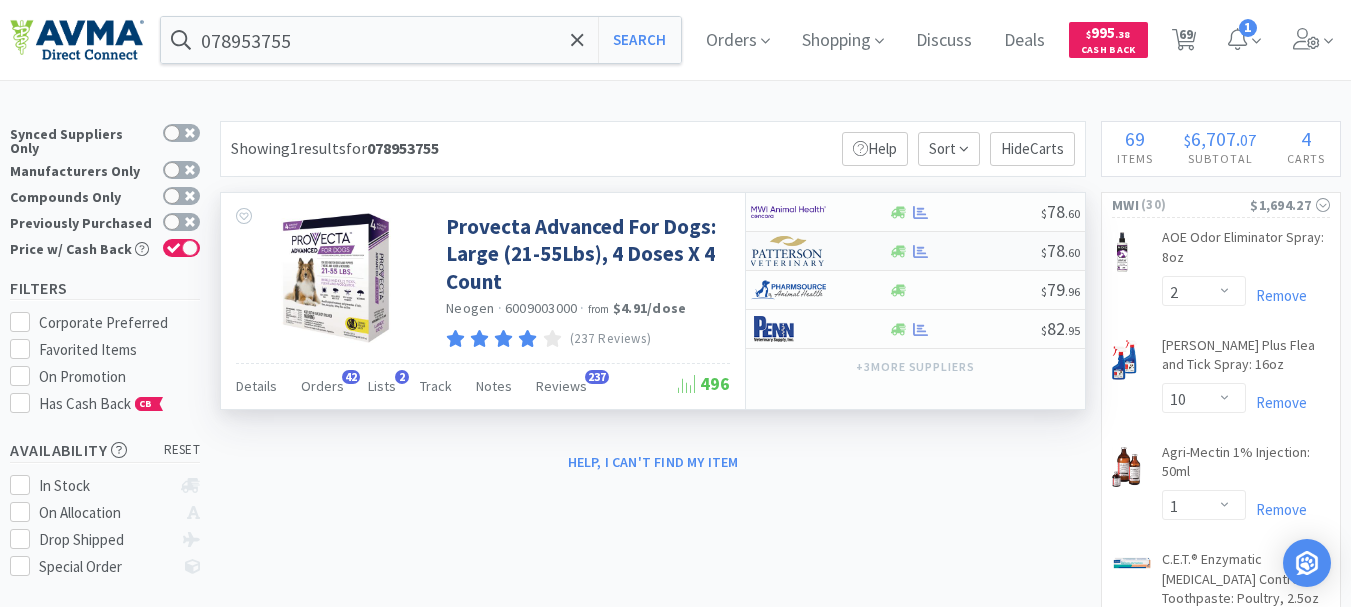 click at bounding box center [788, 251] 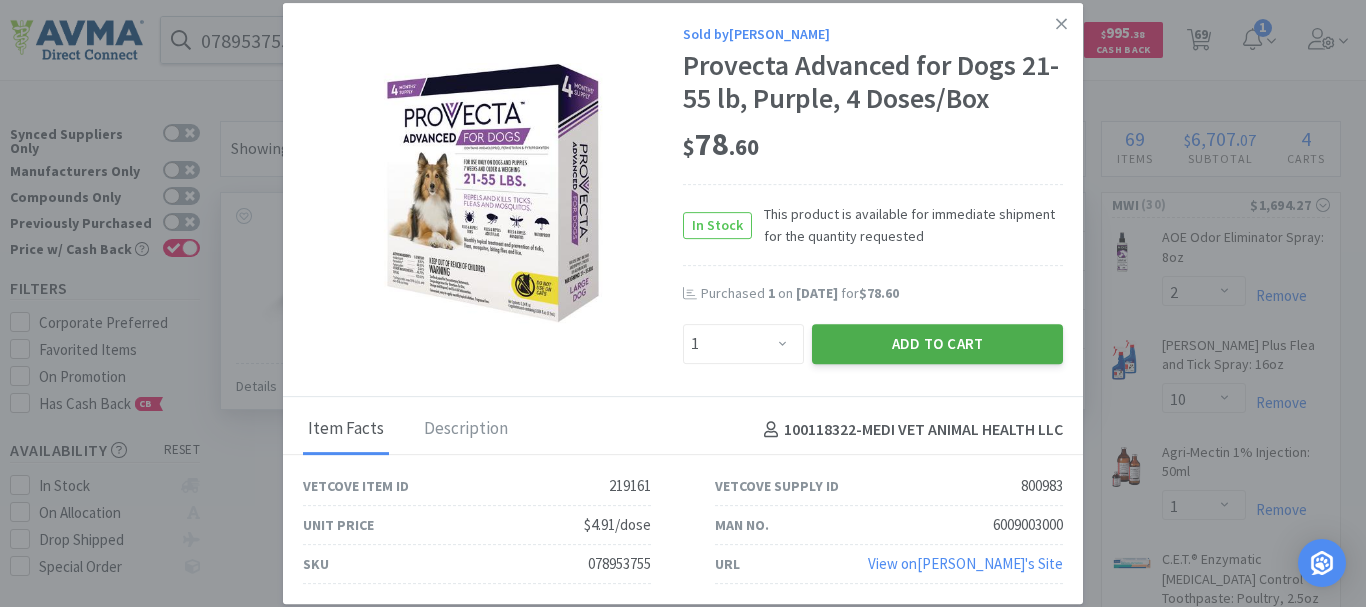 click on "Add to Cart" at bounding box center [937, 344] 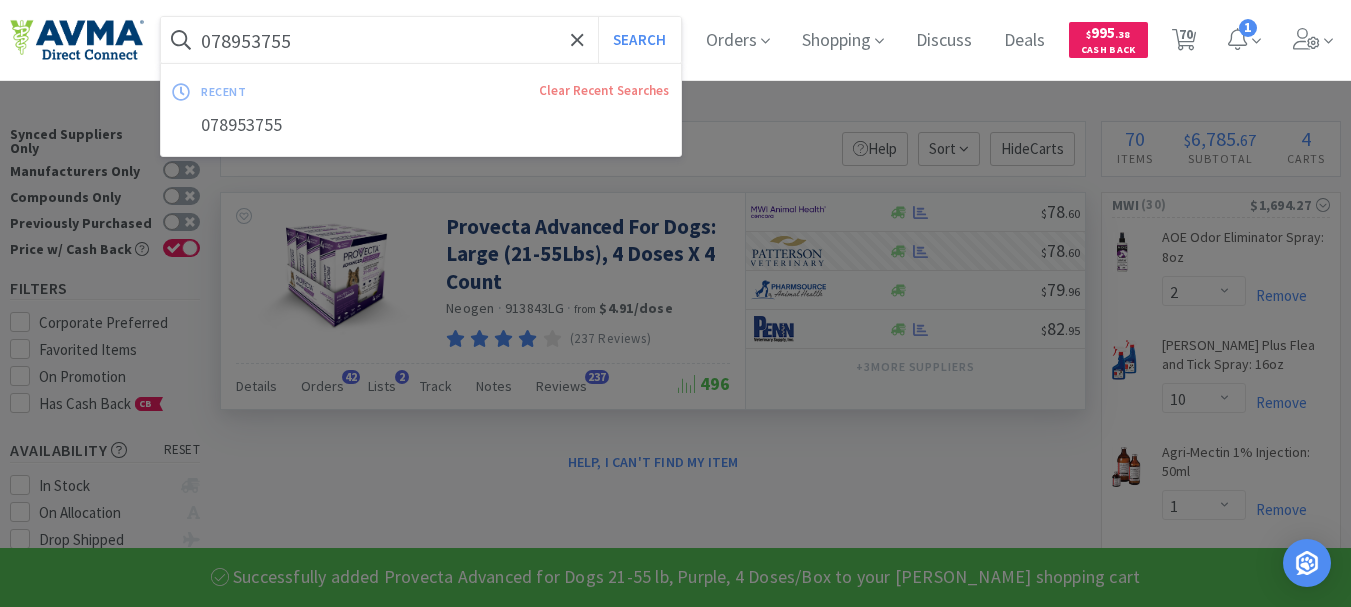 click on "078953755" at bounding box center (421, 40) 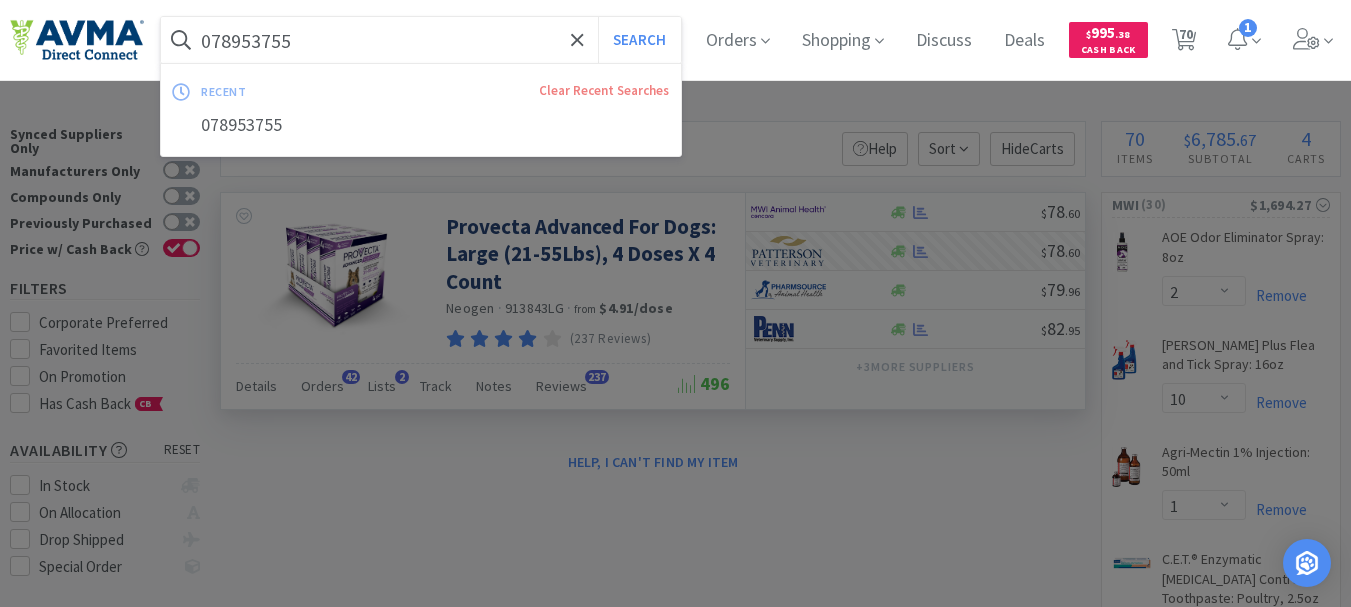 paste on "27020" 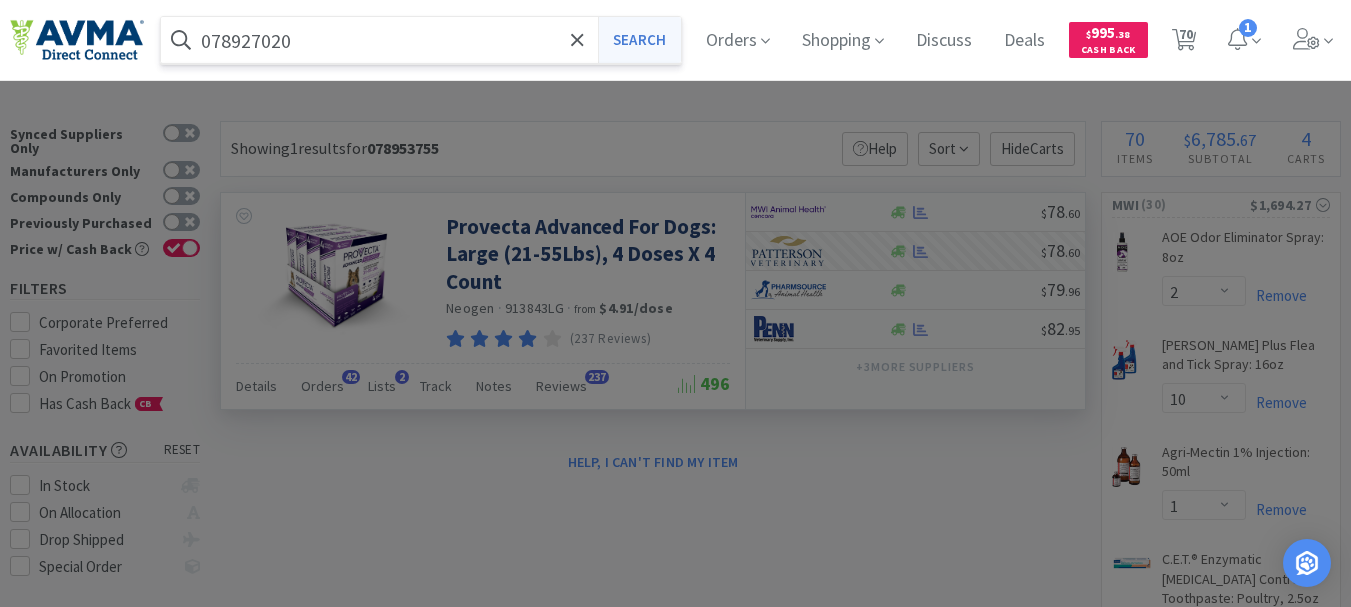 click on "Search" at bounding box center (639, 40) 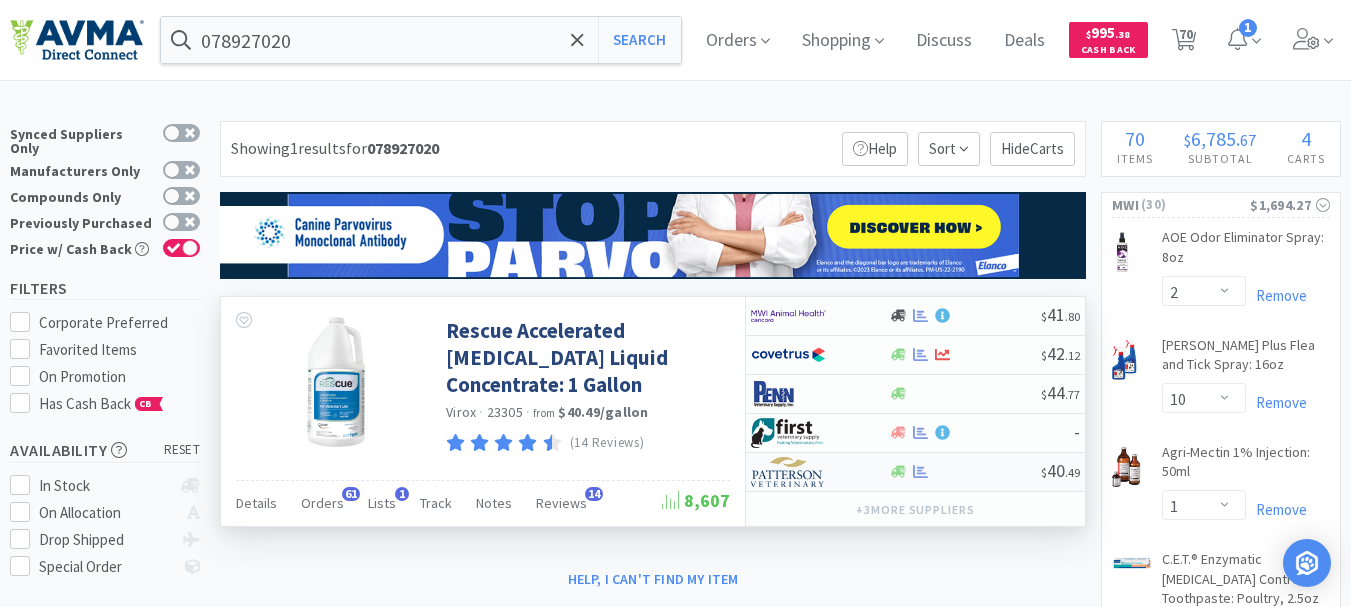 click at bounding box center (788, 472) 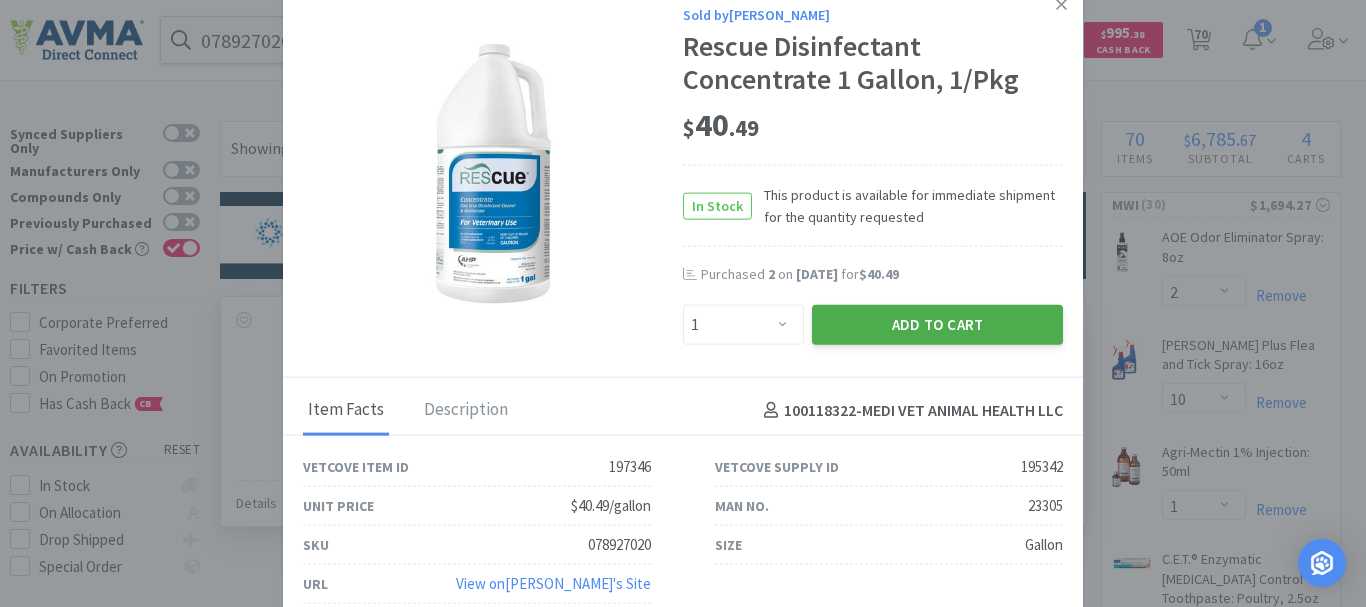 click on "Add to Cart" at bounding box center (937, 325) 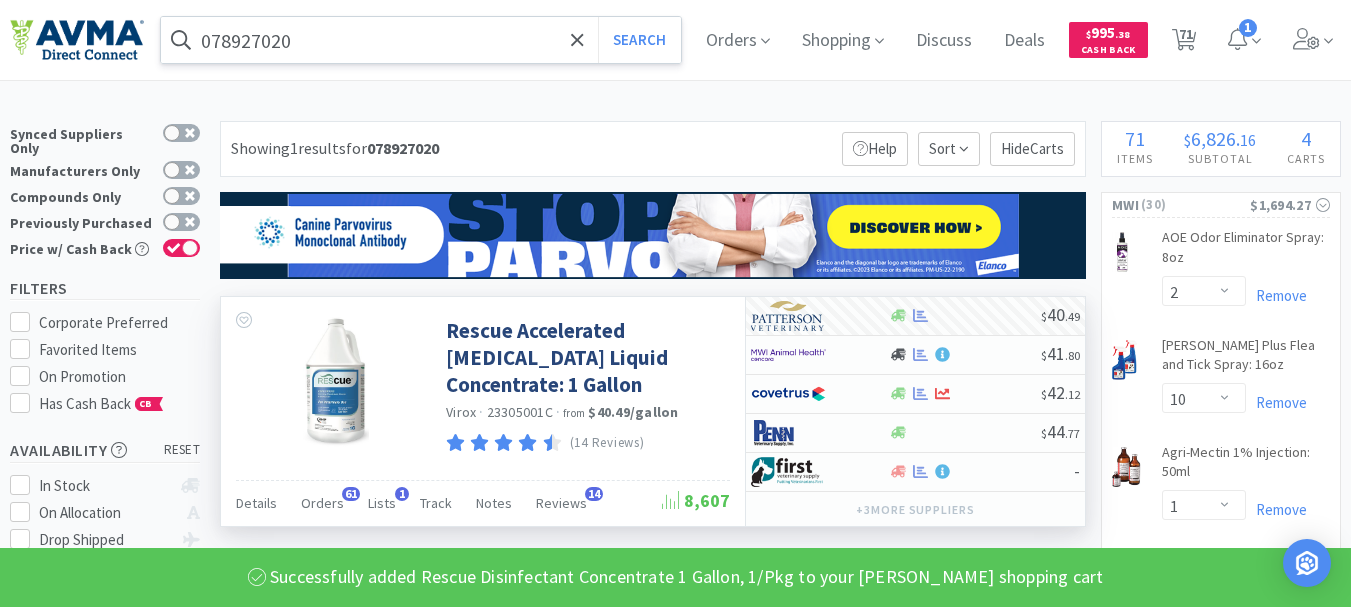 click on "078927020" at bounding box center (421, 40) 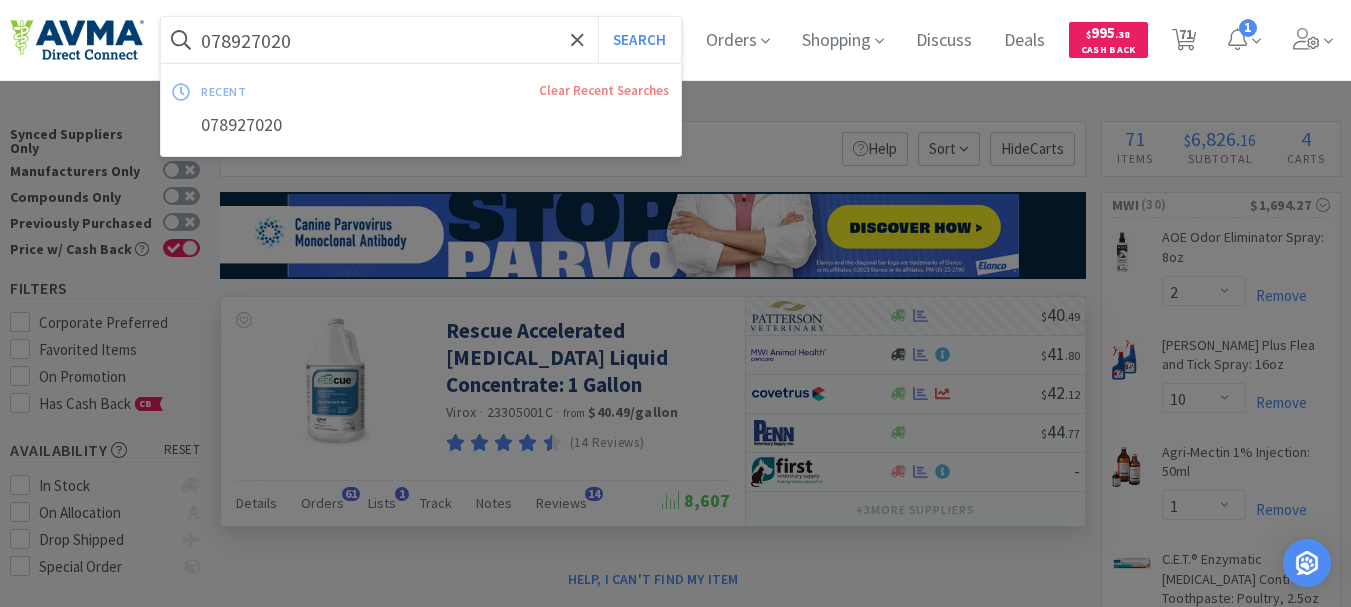 paste on "441243" 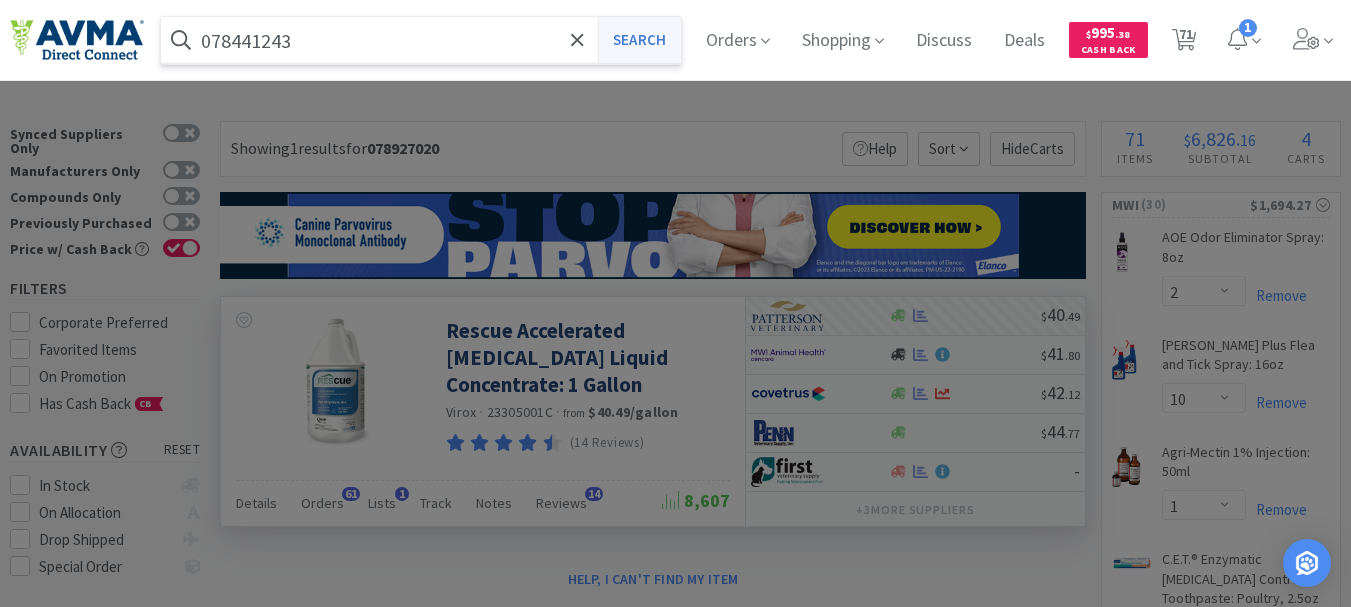 click on "Search" at bounding box center [639, 40] 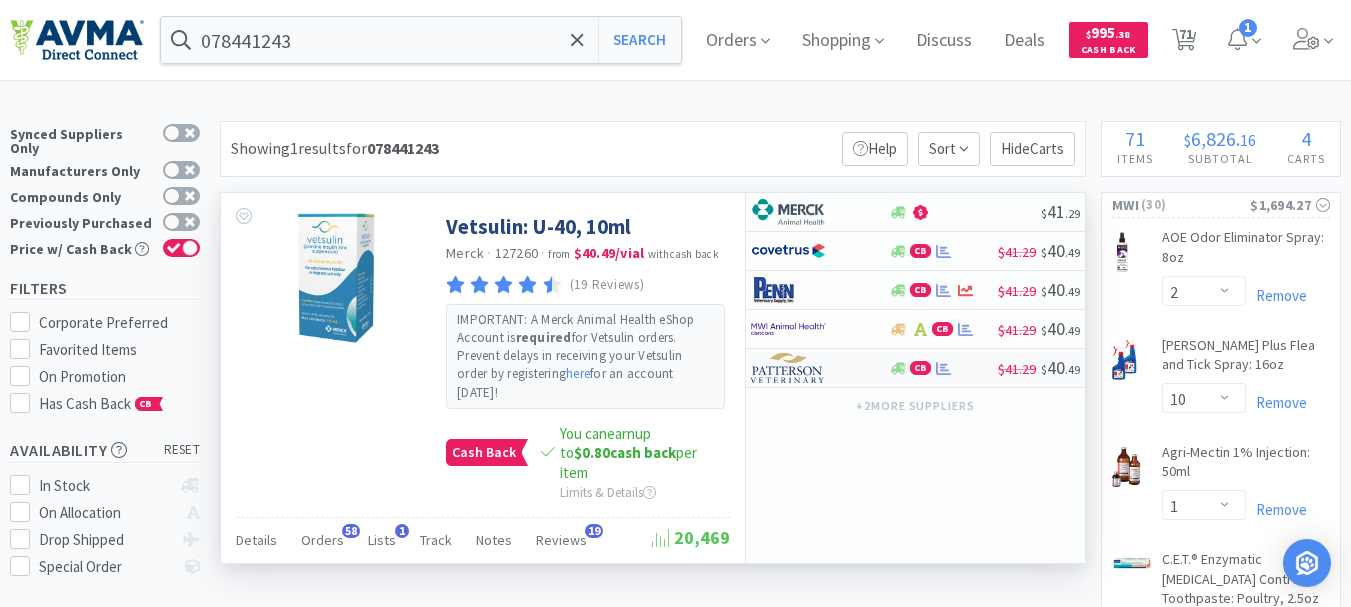 click at bounding box center [788, 368] 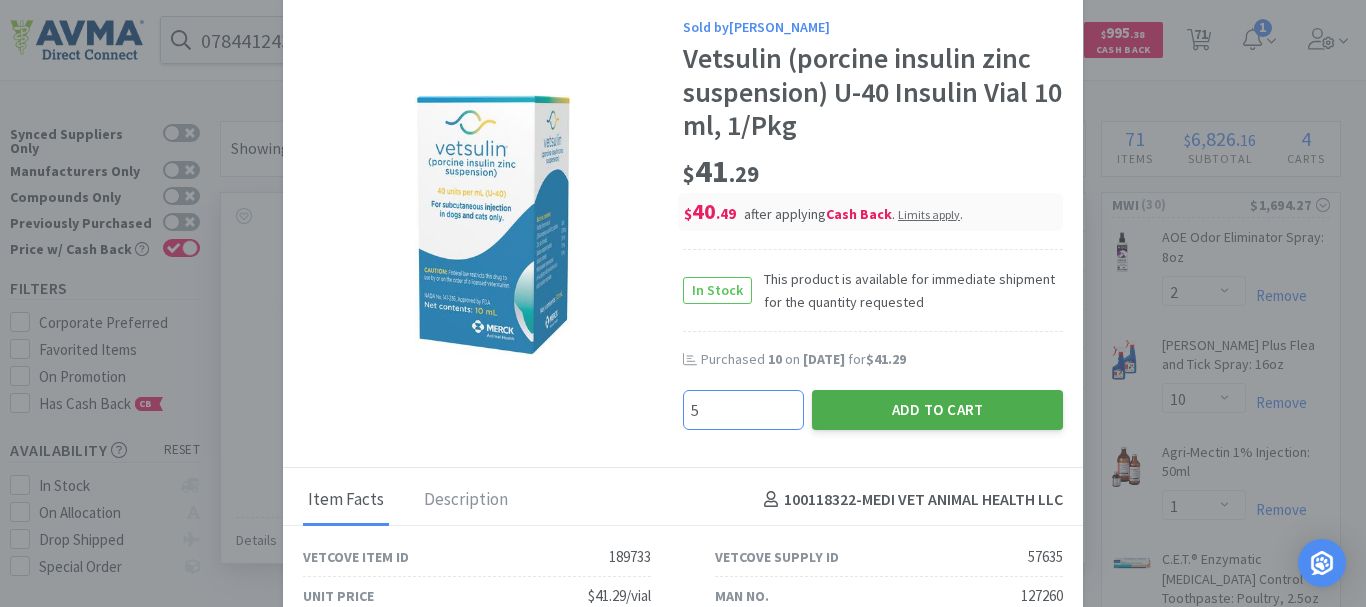 click on "Add to Cart" at bounding box center (937, 410) 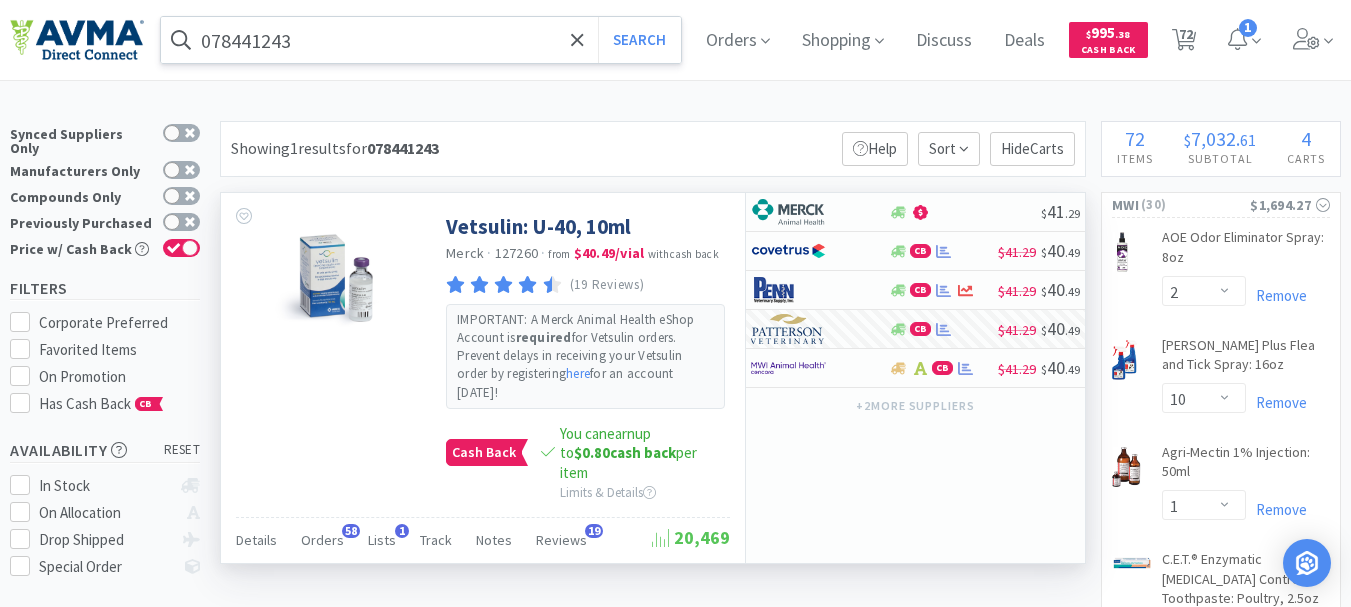 click on "078441243" at bounding box center [421, 40] 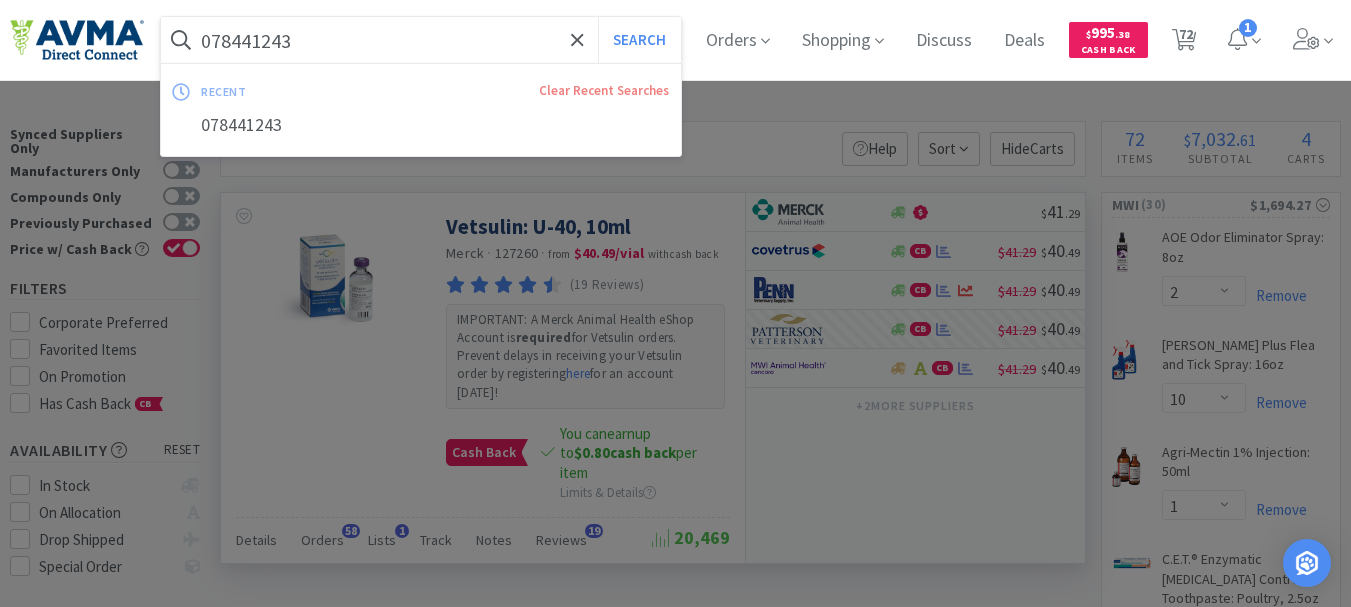 paste on "937802" 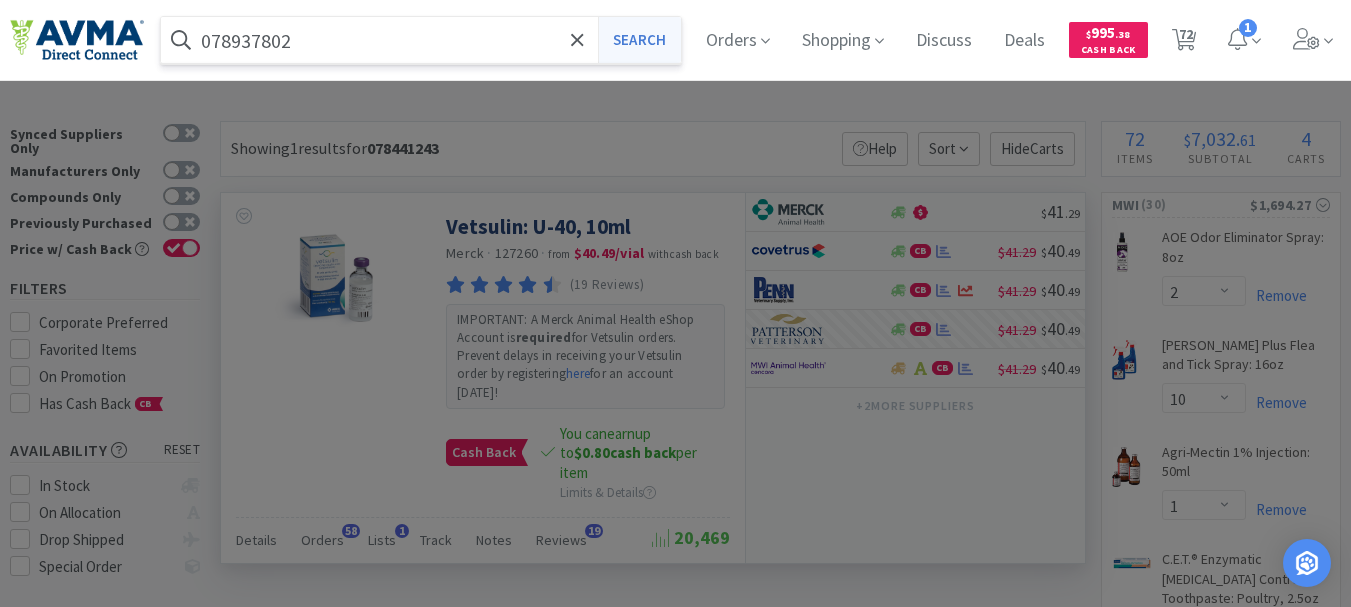 click on "Search" at bounding box center (639, 40) 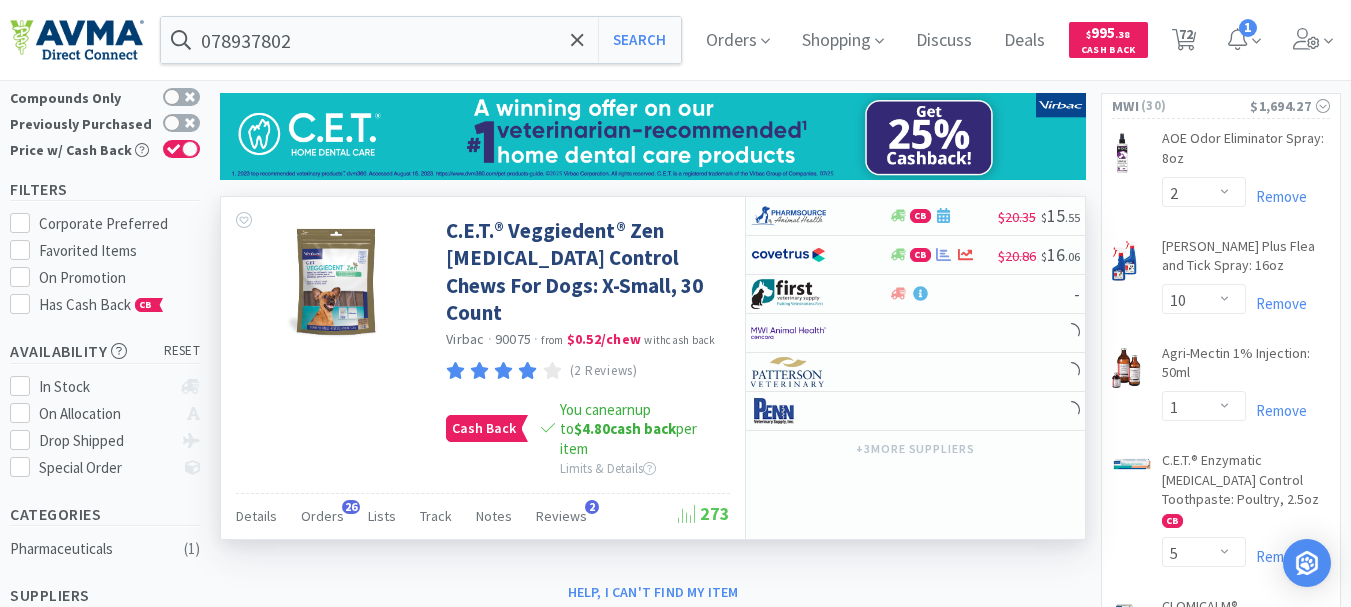 scroll, scrollTop: 100, scrollLeft: 0, axis: vertical 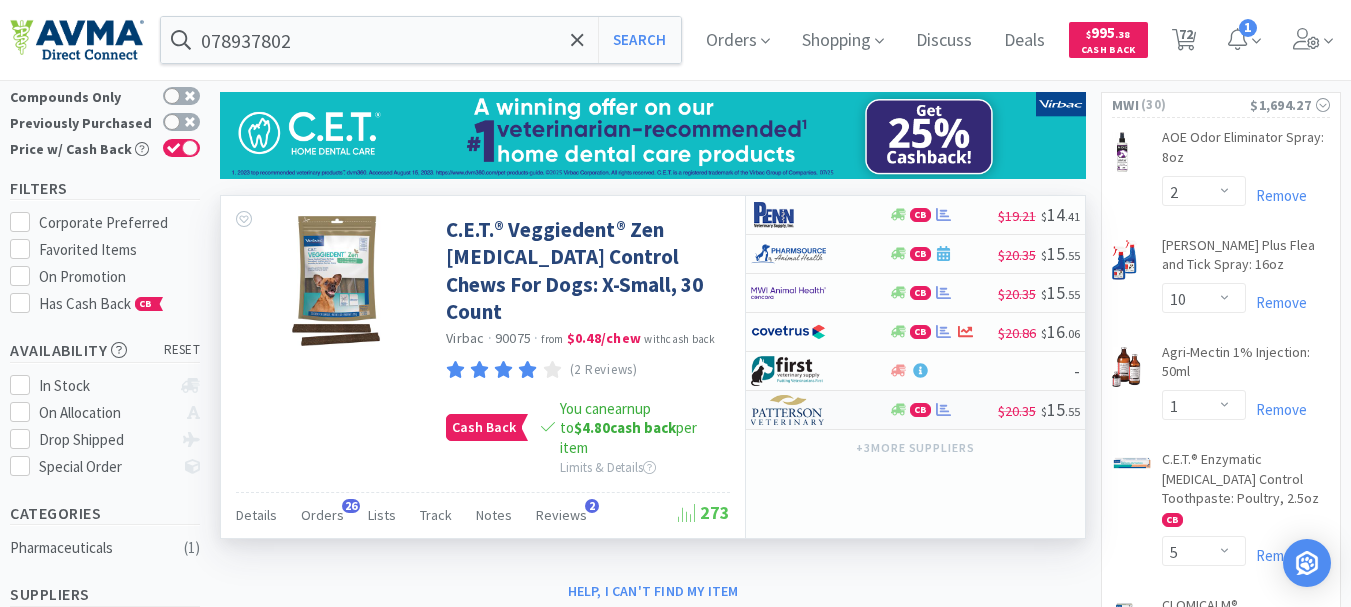 click at bounding box center [788, 410] 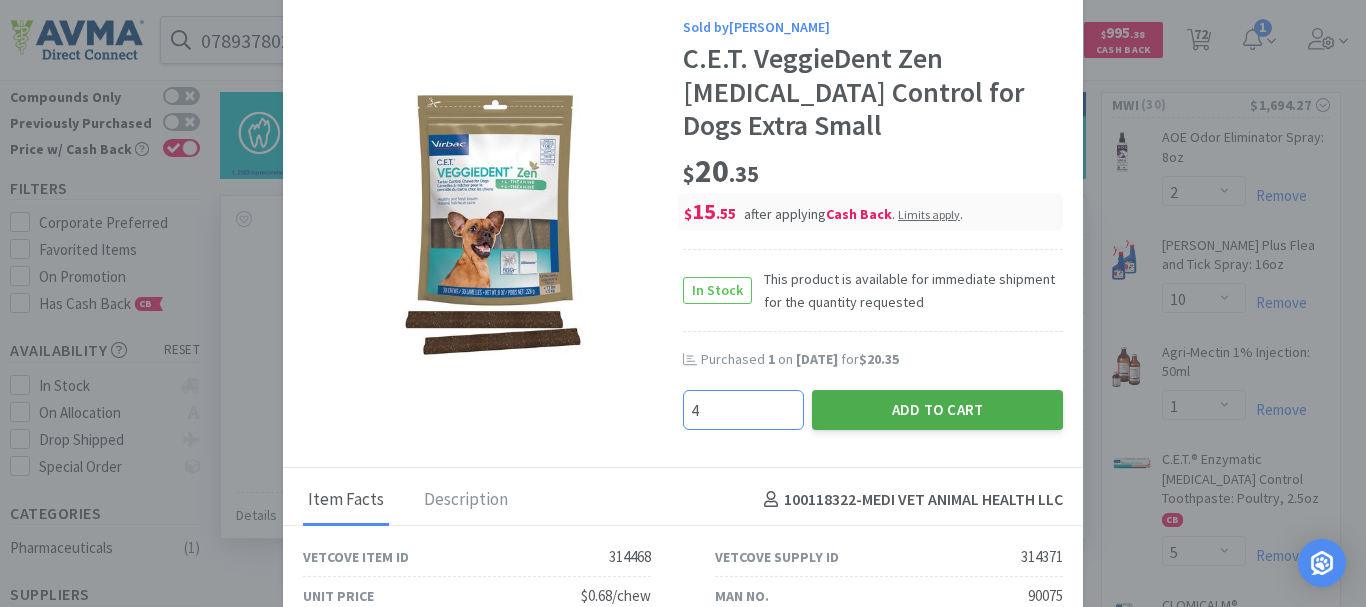 click on "Add to Cart" at bounding box center [937, 410] 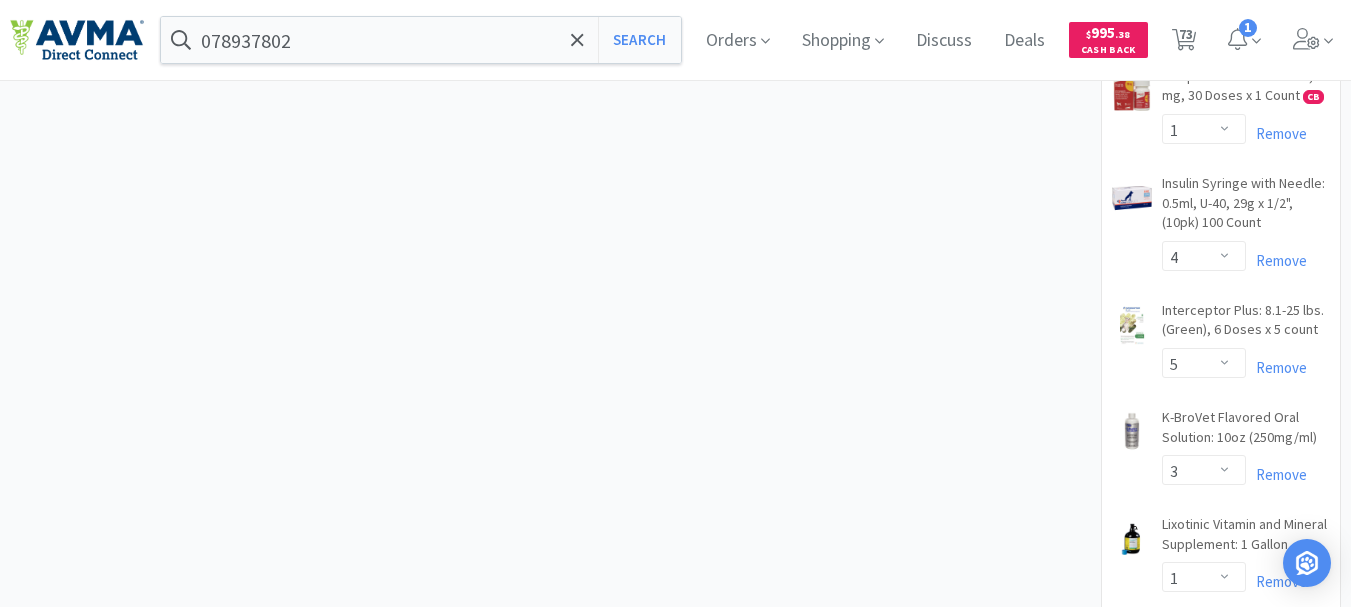 scroll, scrollTop: 6400, scrollLeft: 0, axis: vertical 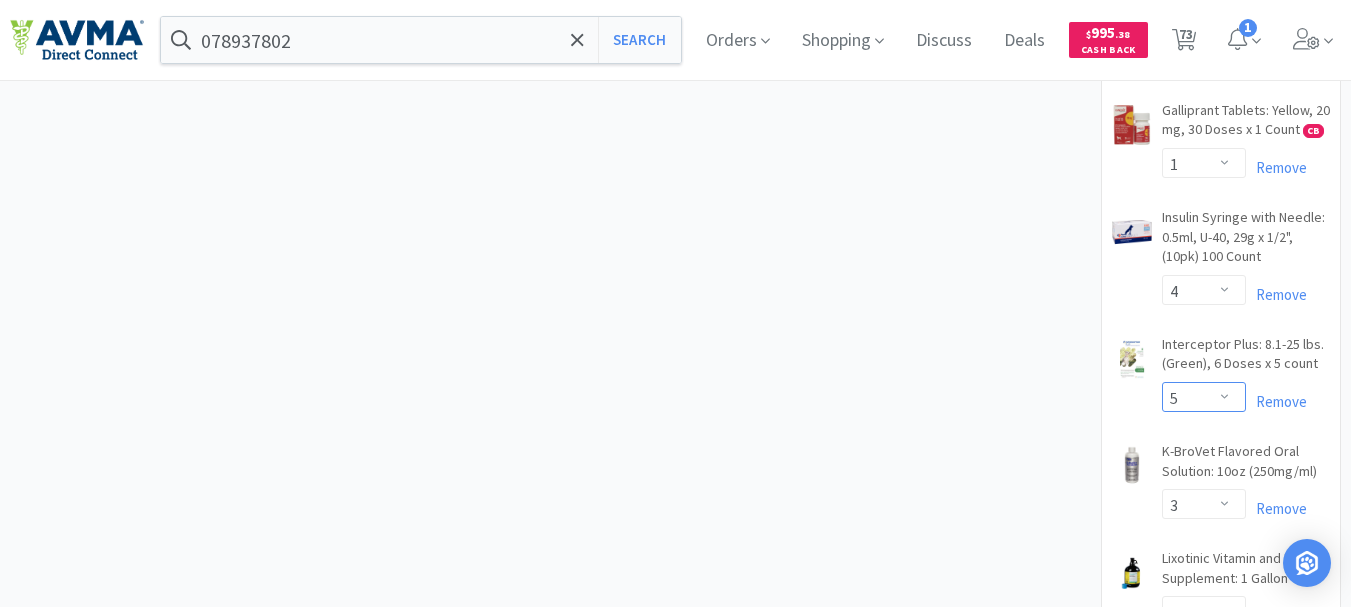 click on "Enter Quantity 1 2 3 4 5 6 7 8 9 10 11 12 13 14 15 16 17 18 19 20 Enter Quantity" at bounding box center [1204, 397] 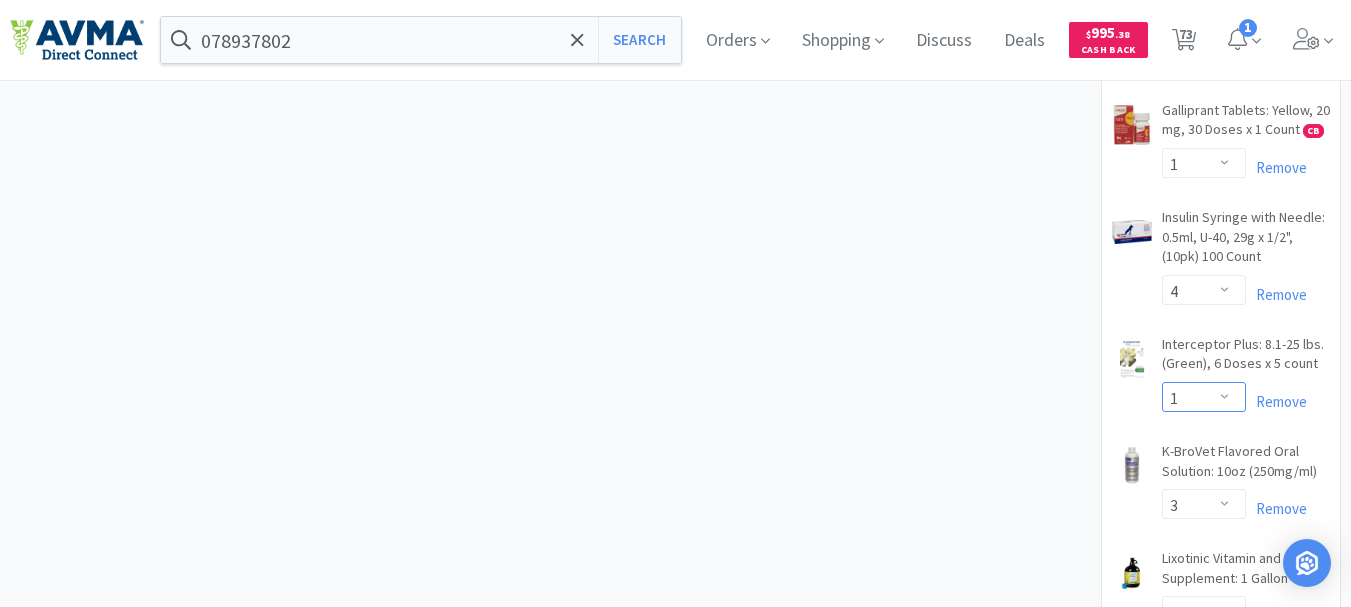 click on "Enter Quantity 1 2 3 4 5 6 7 8 9 10 11 12 13 14 15 16 17 18 19 20 Enter Quantity" at bounding box center (1204, 397) 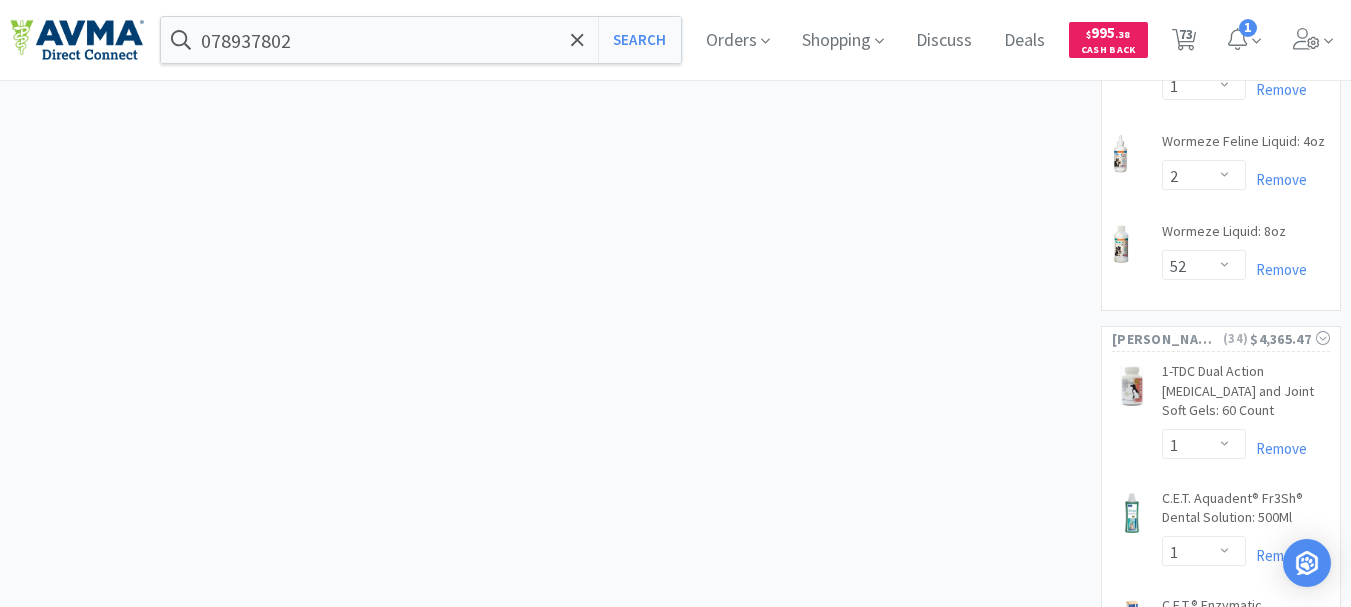 scroll, scrollTop: 3300, scrollLeft: 0, axis: vertical 